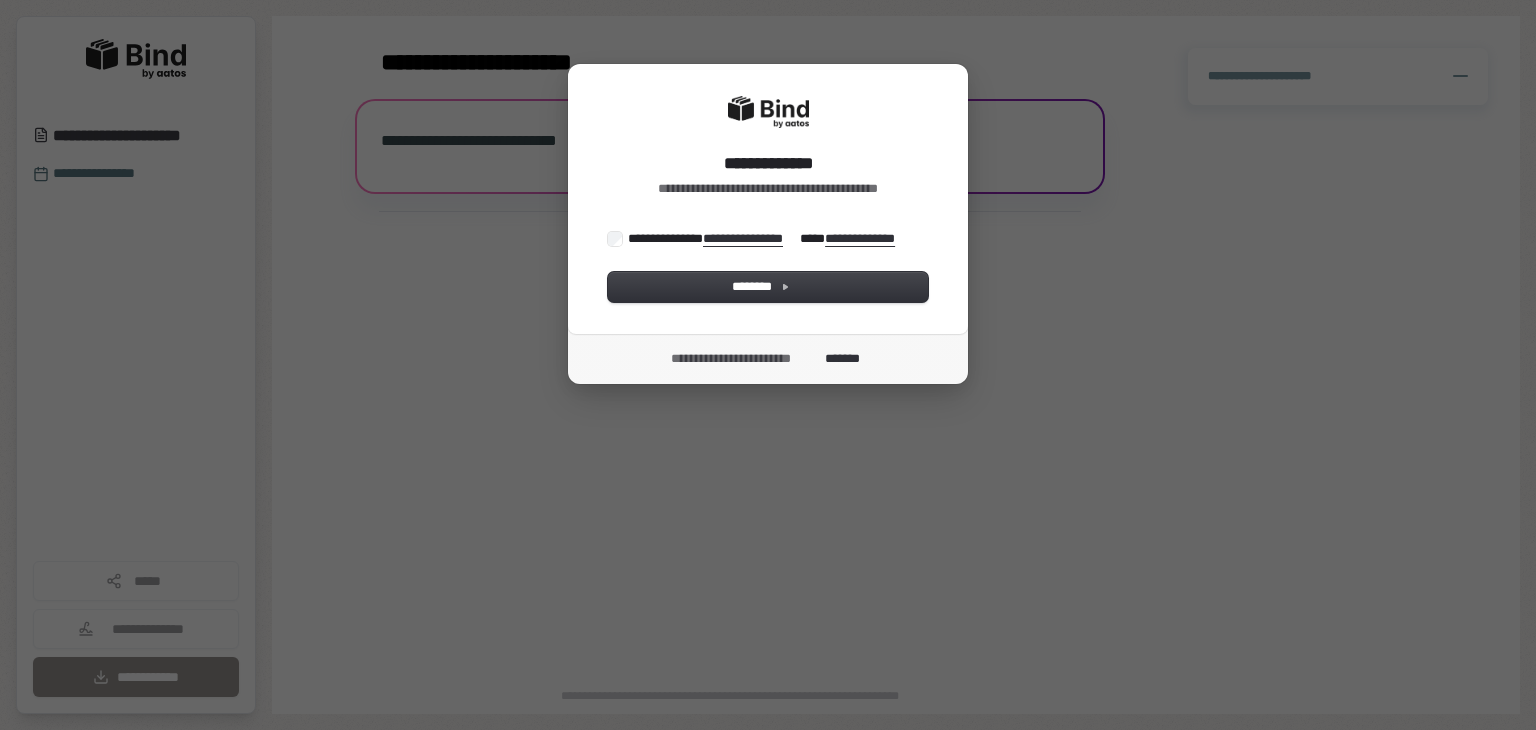 scroll, scrollTop: 0, scrollLeft: 0, axis: both 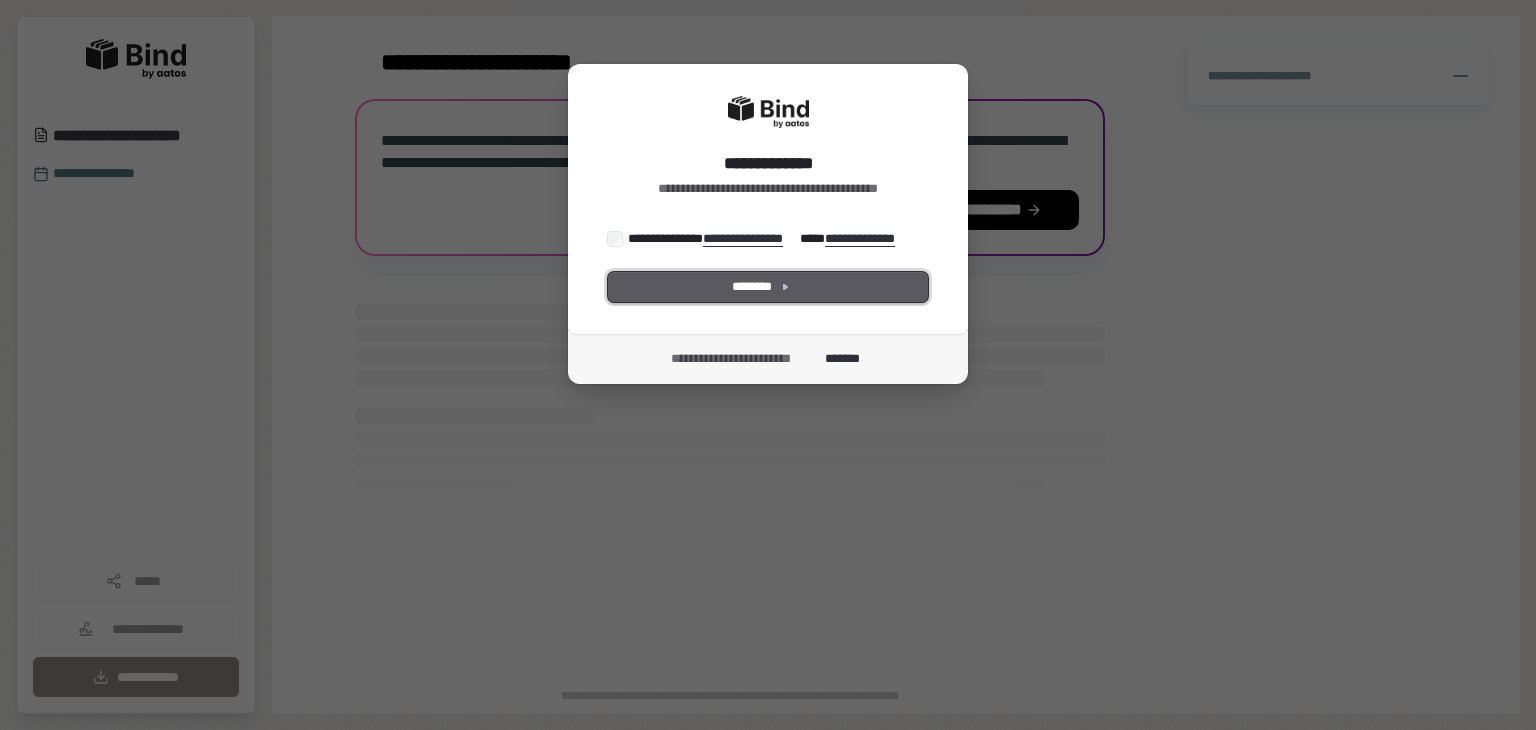click on "********" at bounding box center [768, 287] 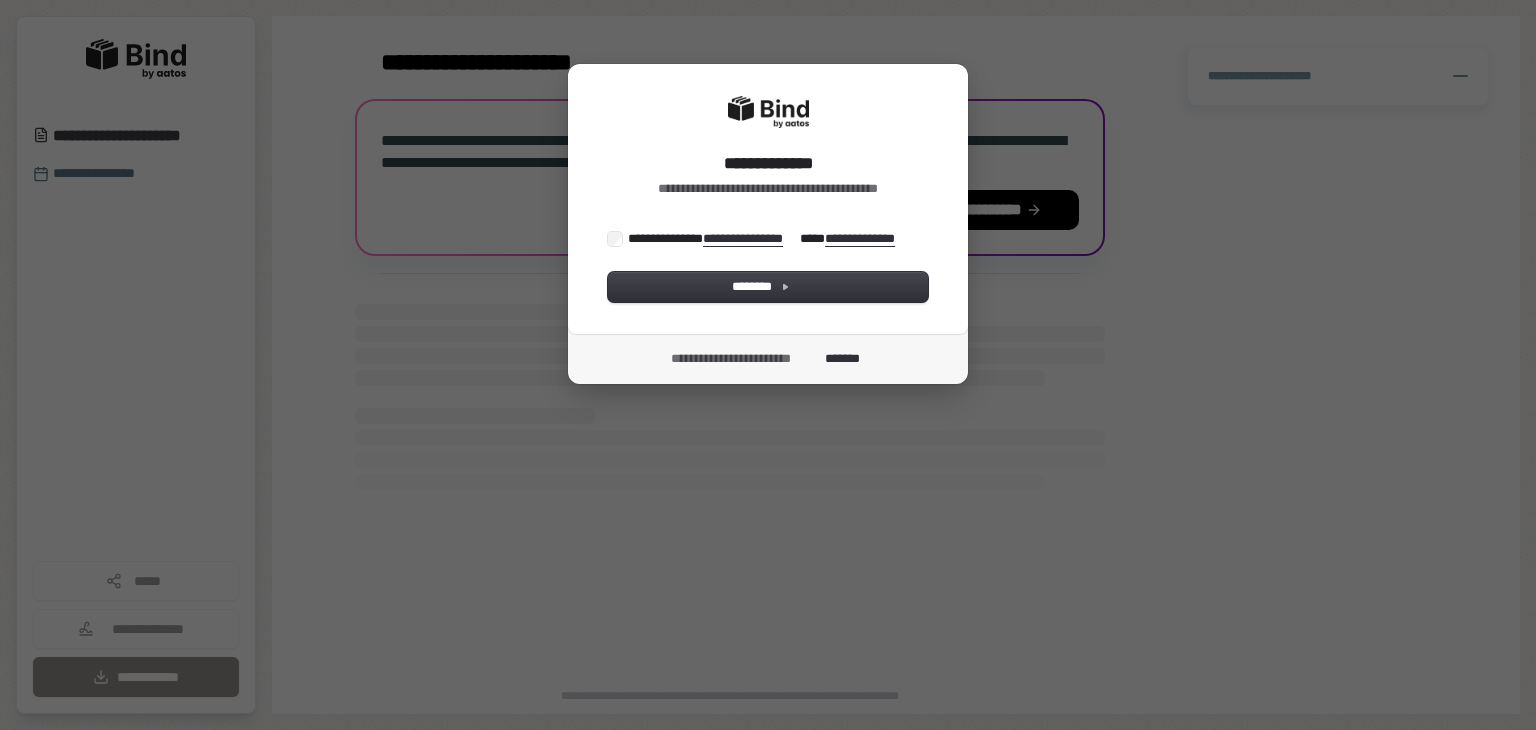 click on "**********" at bounding box center [763, 239] 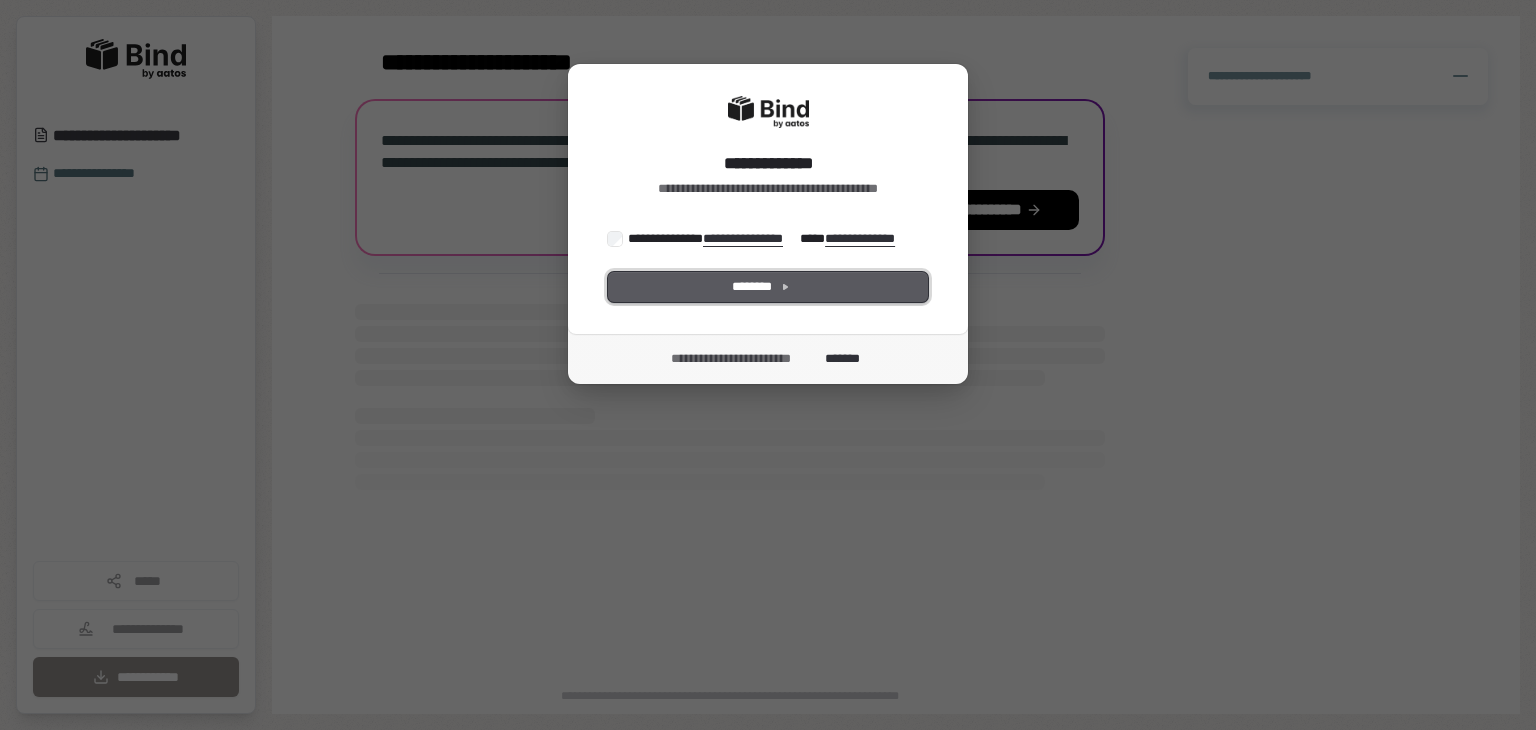 click on "********" at bounding box center [768, 287] 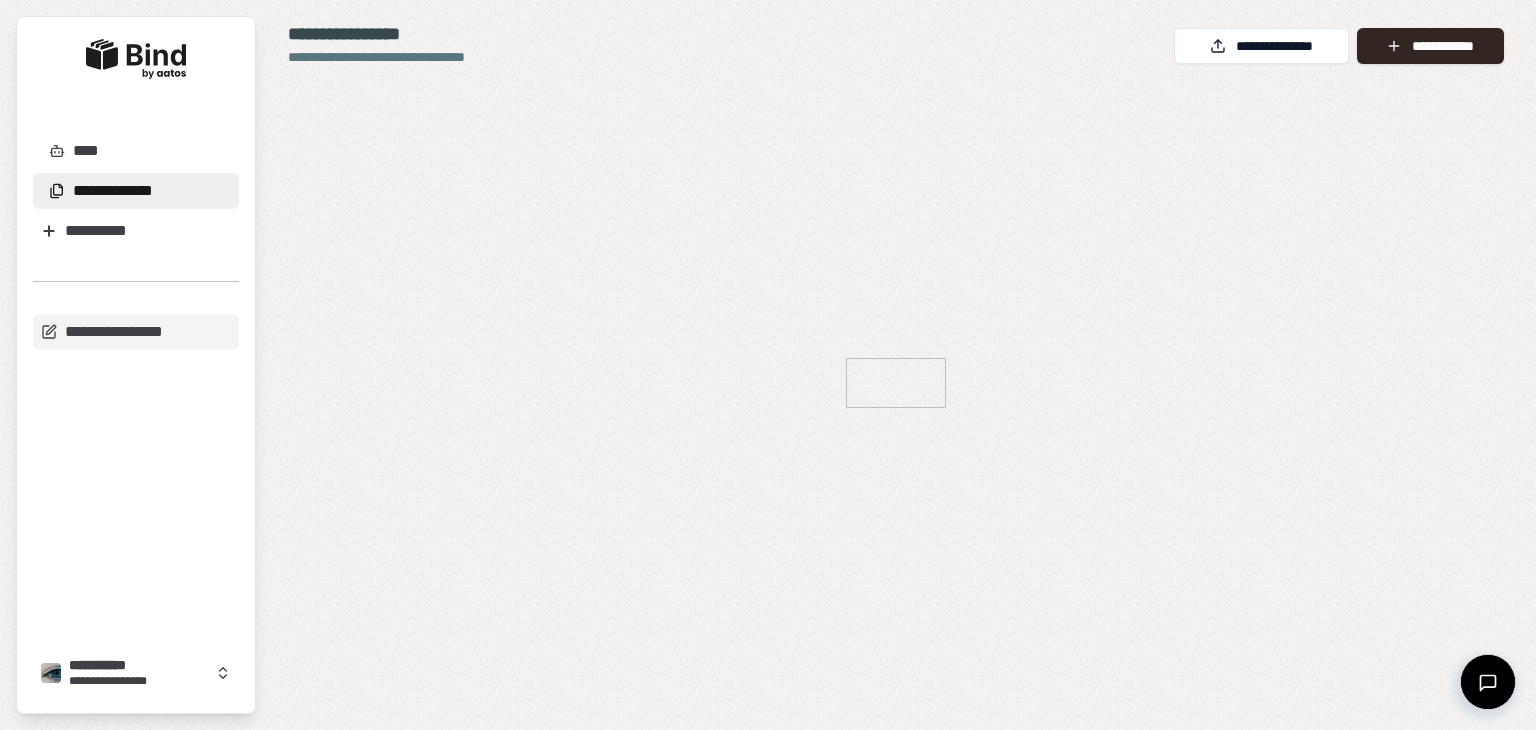 scroll, scrollTop: 0, scrollLeft: 0, axis: both 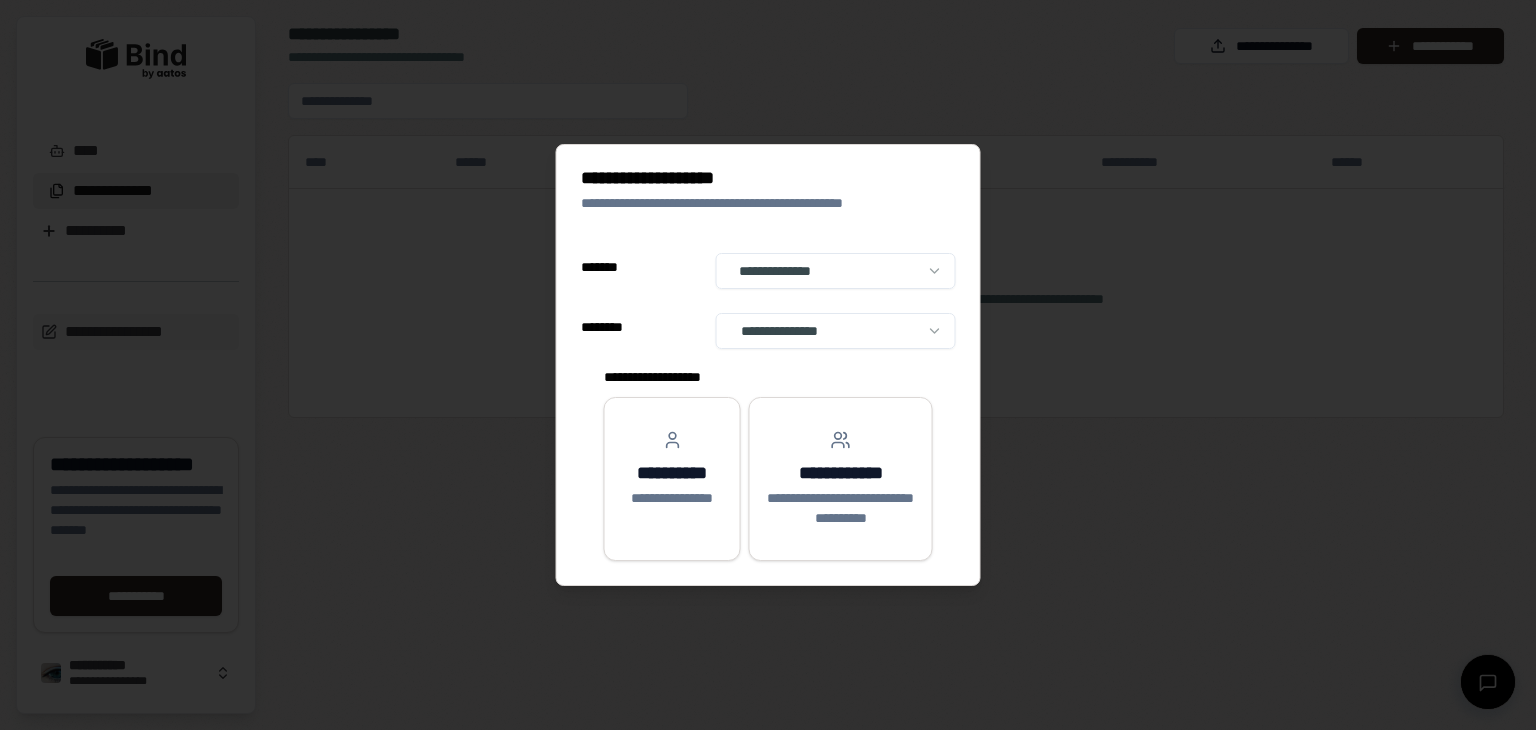 select on "**" 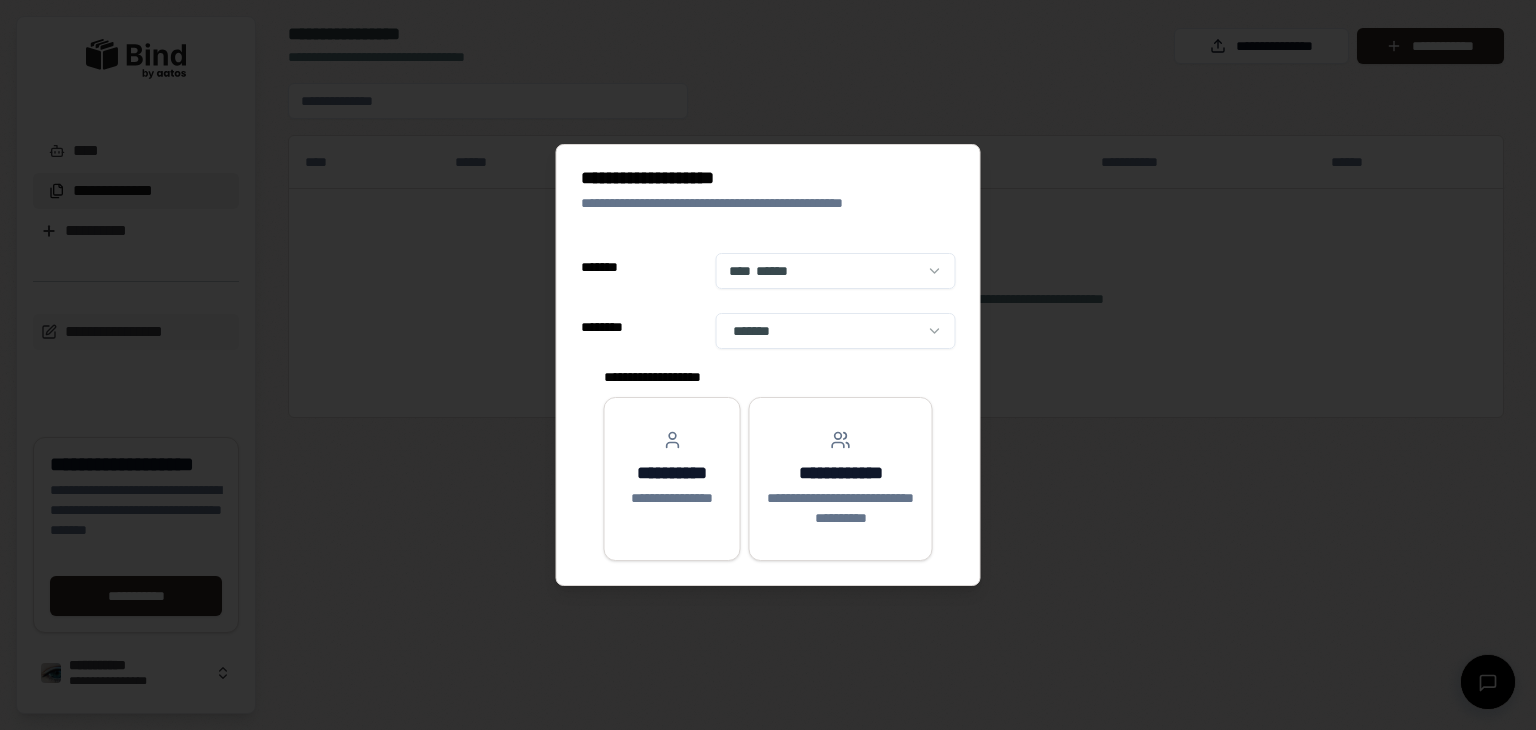 click on "**********" at bounding box center (768, 365) 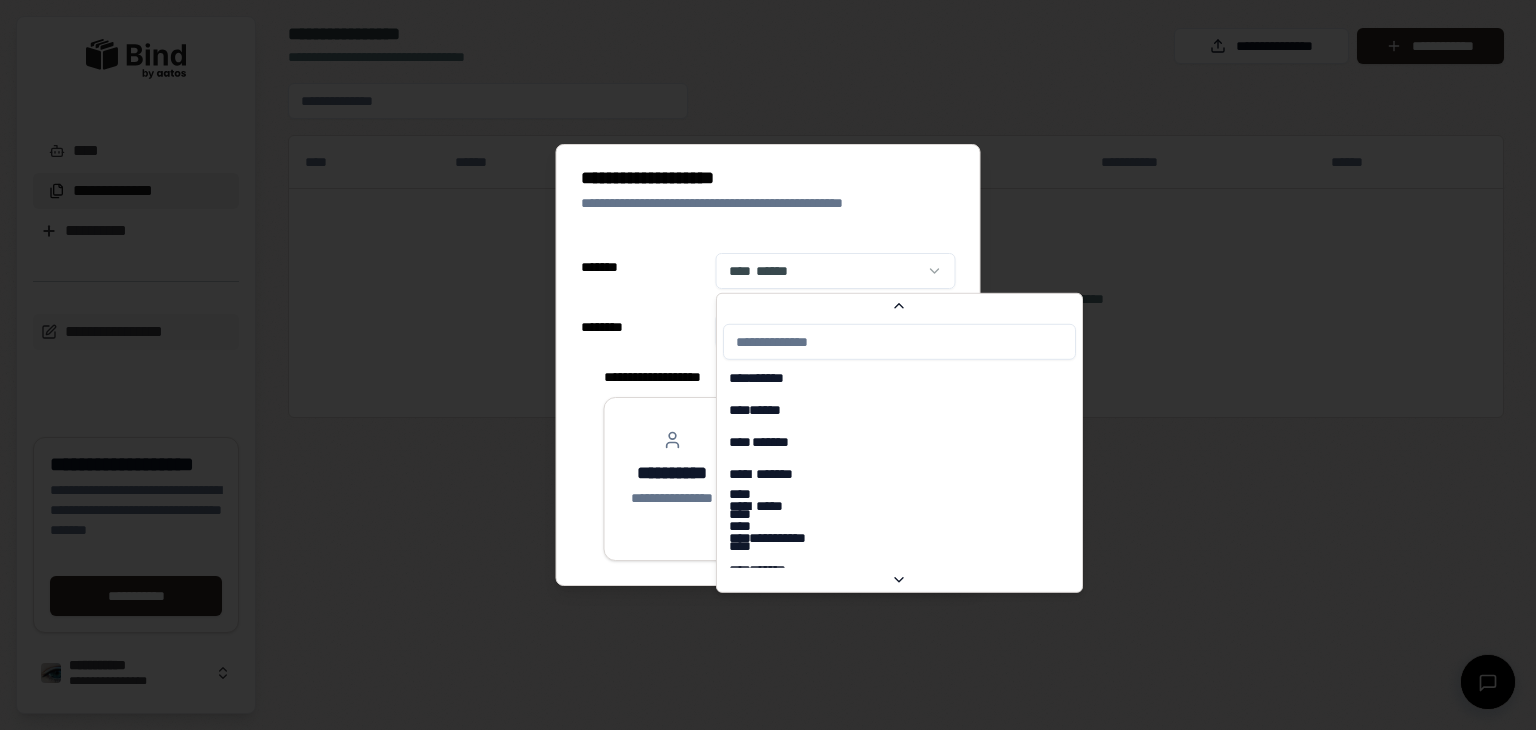 scroll, scrollTop: 1809, scrollLeft: 0, axis: vertical 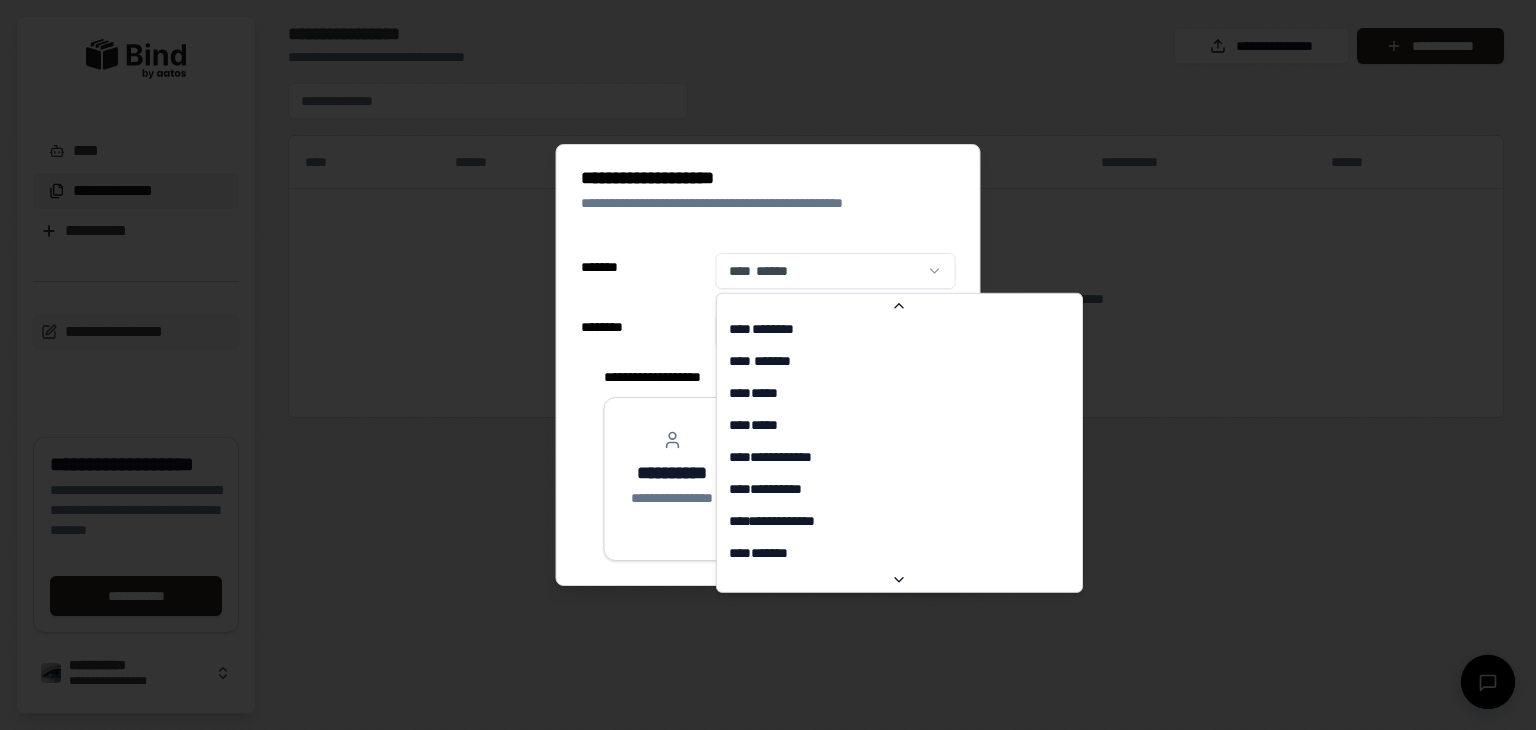 select on "**" 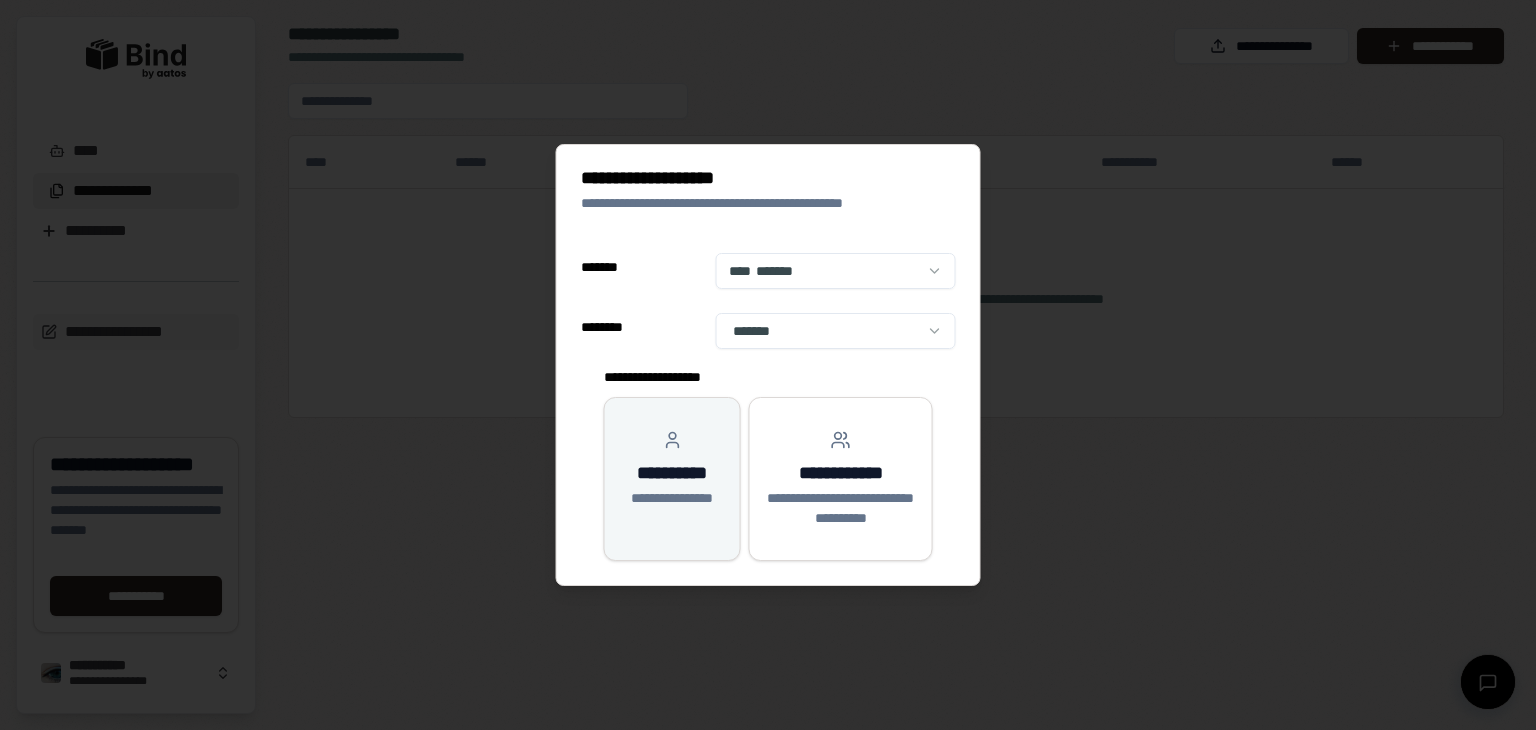 click on "**********" at bounding box center [672, 473] 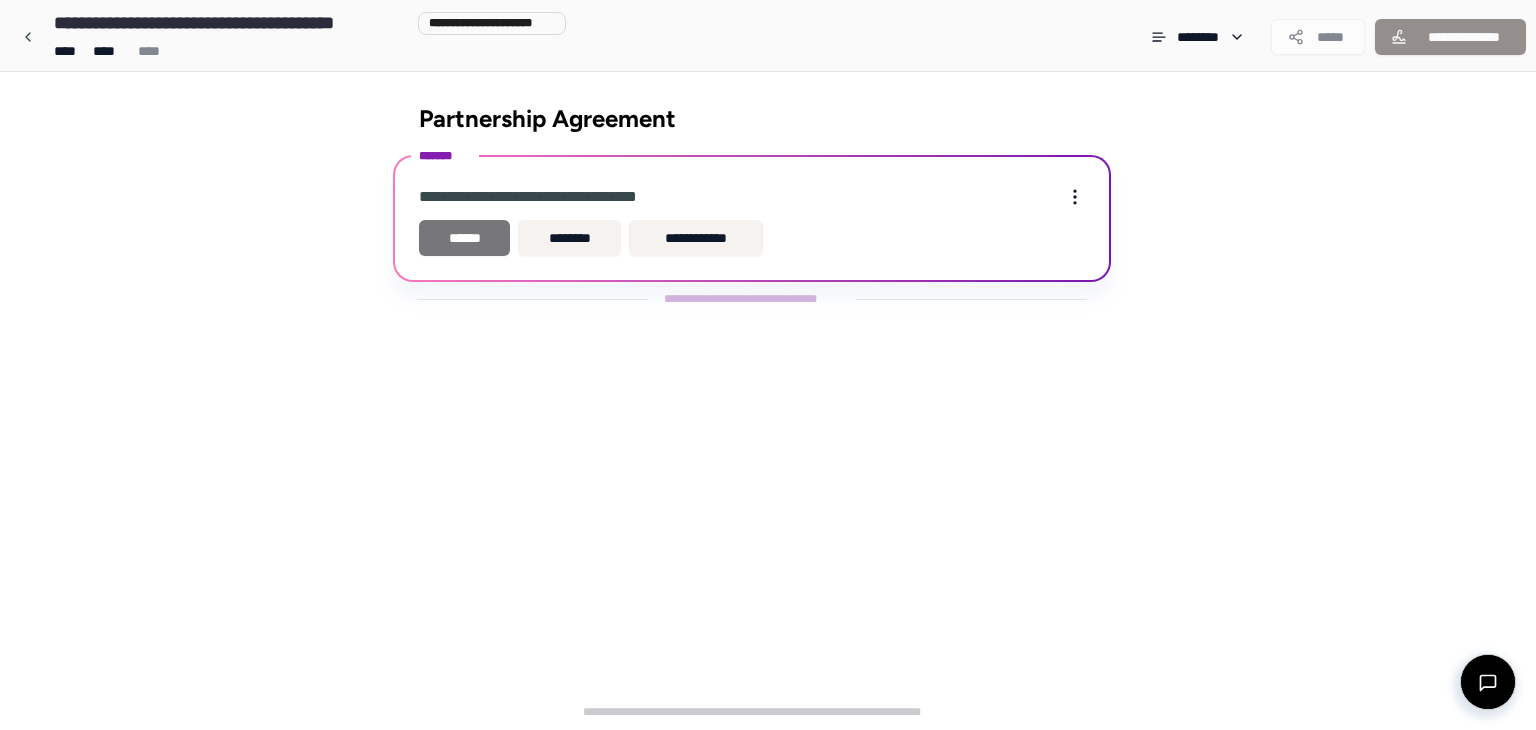 click on "******" at bounding box center (464, 238) 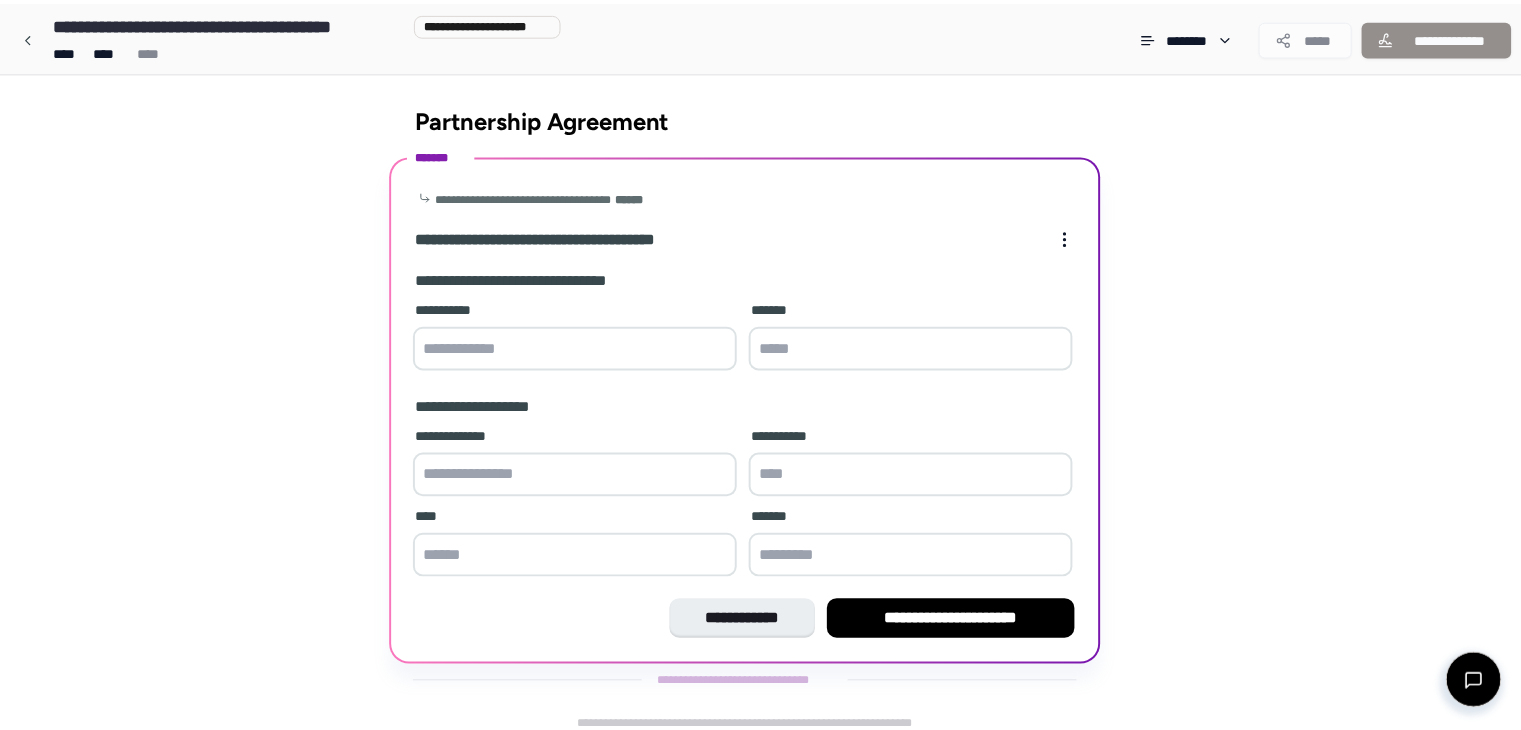 scroll, scrollTop: 13, scrollLeft: 0, axis: vertical 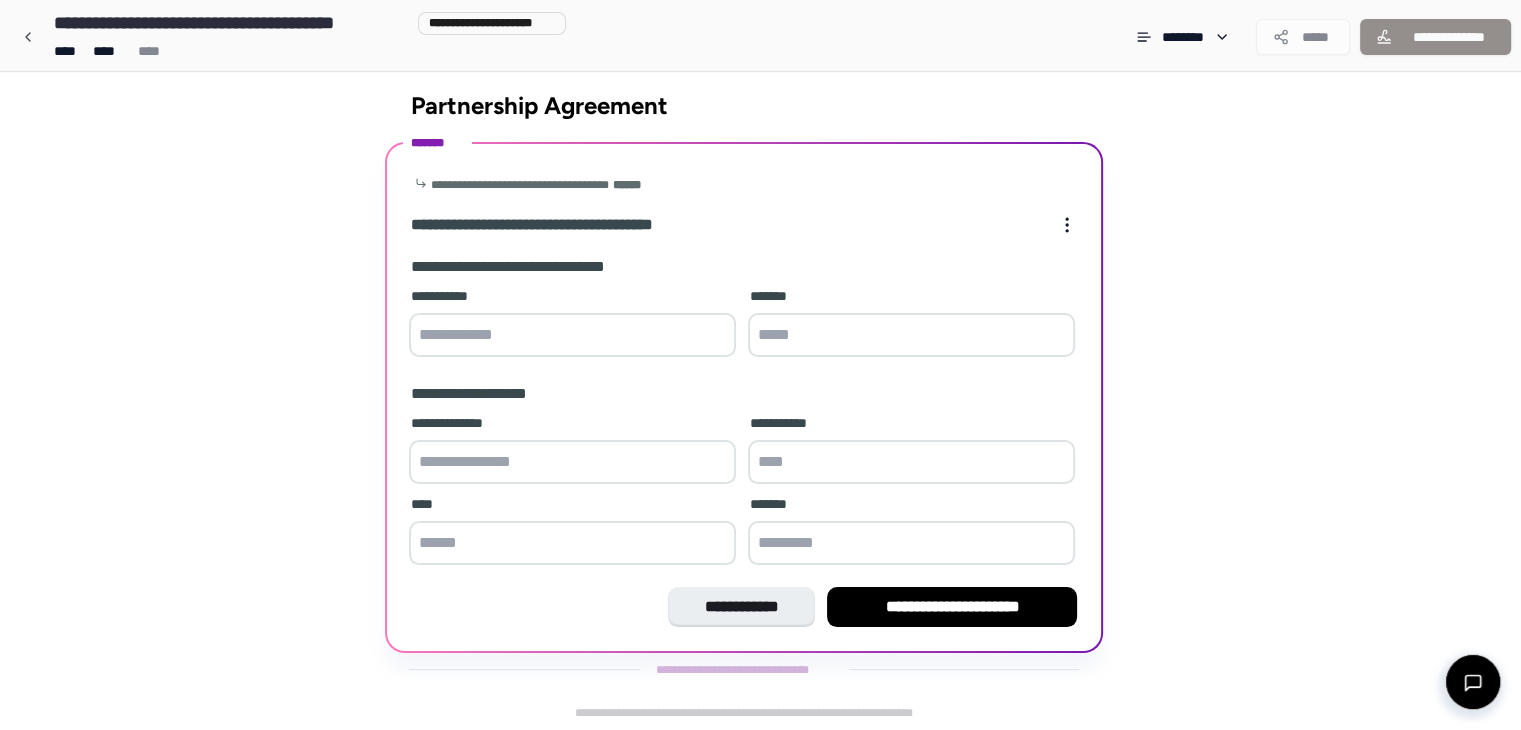click at bounding box center [572, 335] 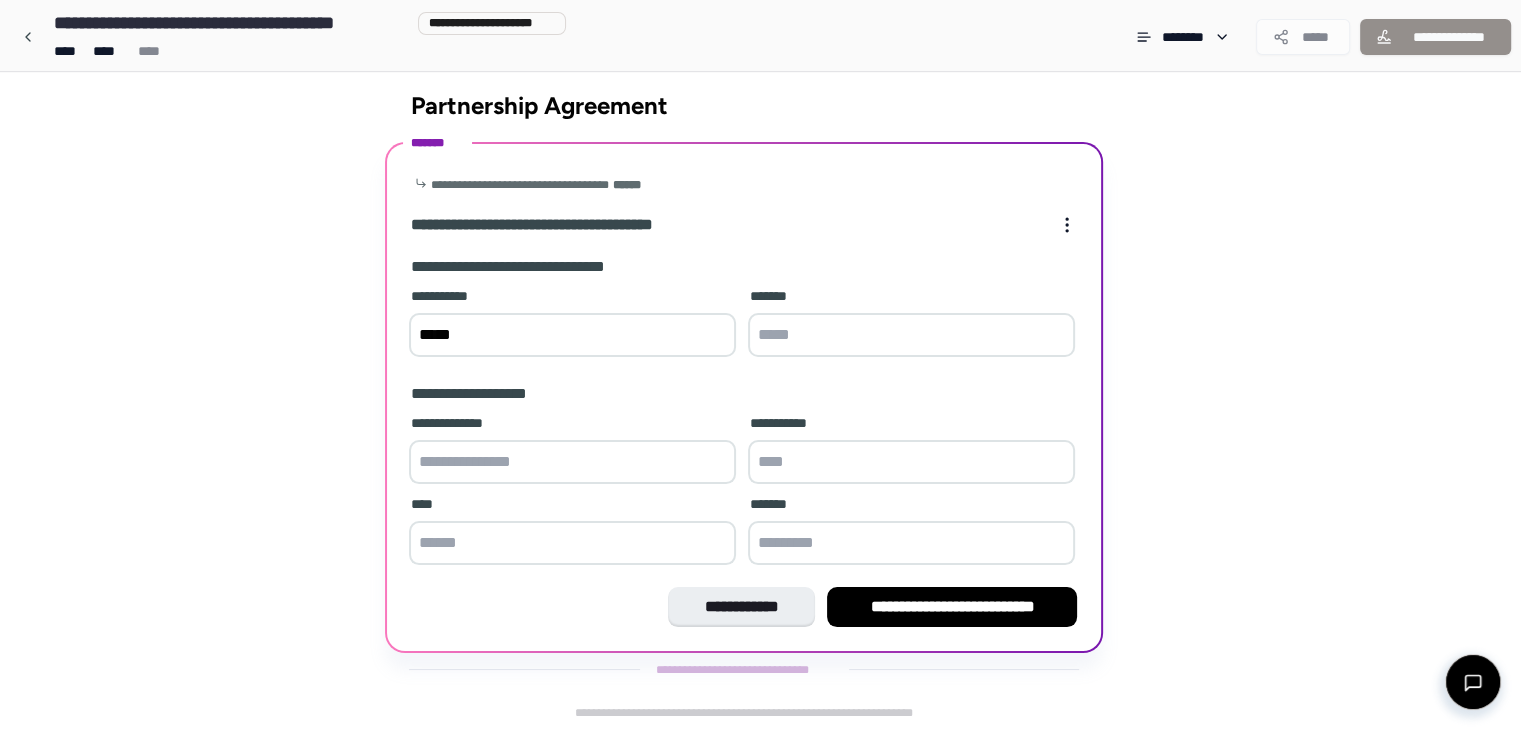 type on "*****" 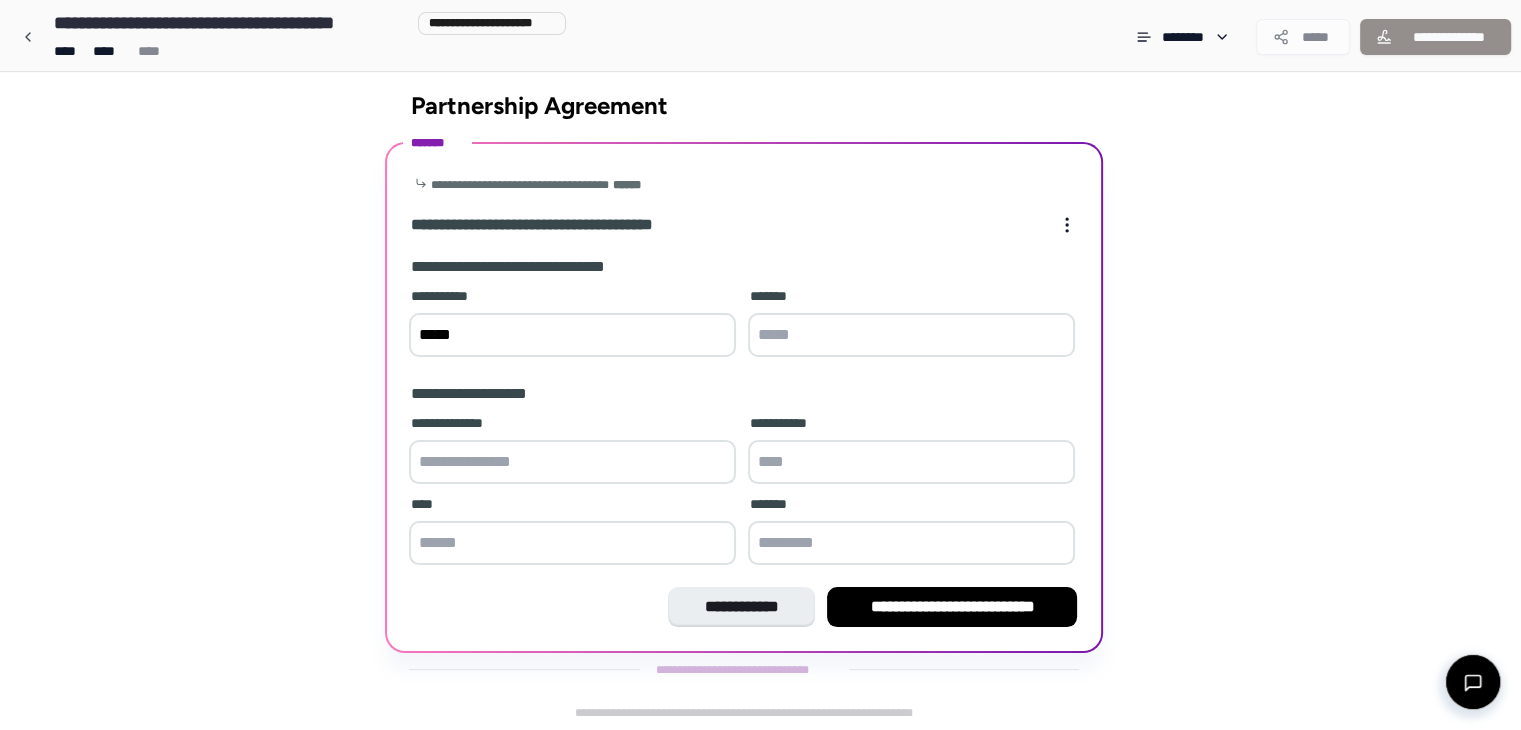 click at bounding box center [911, 335] 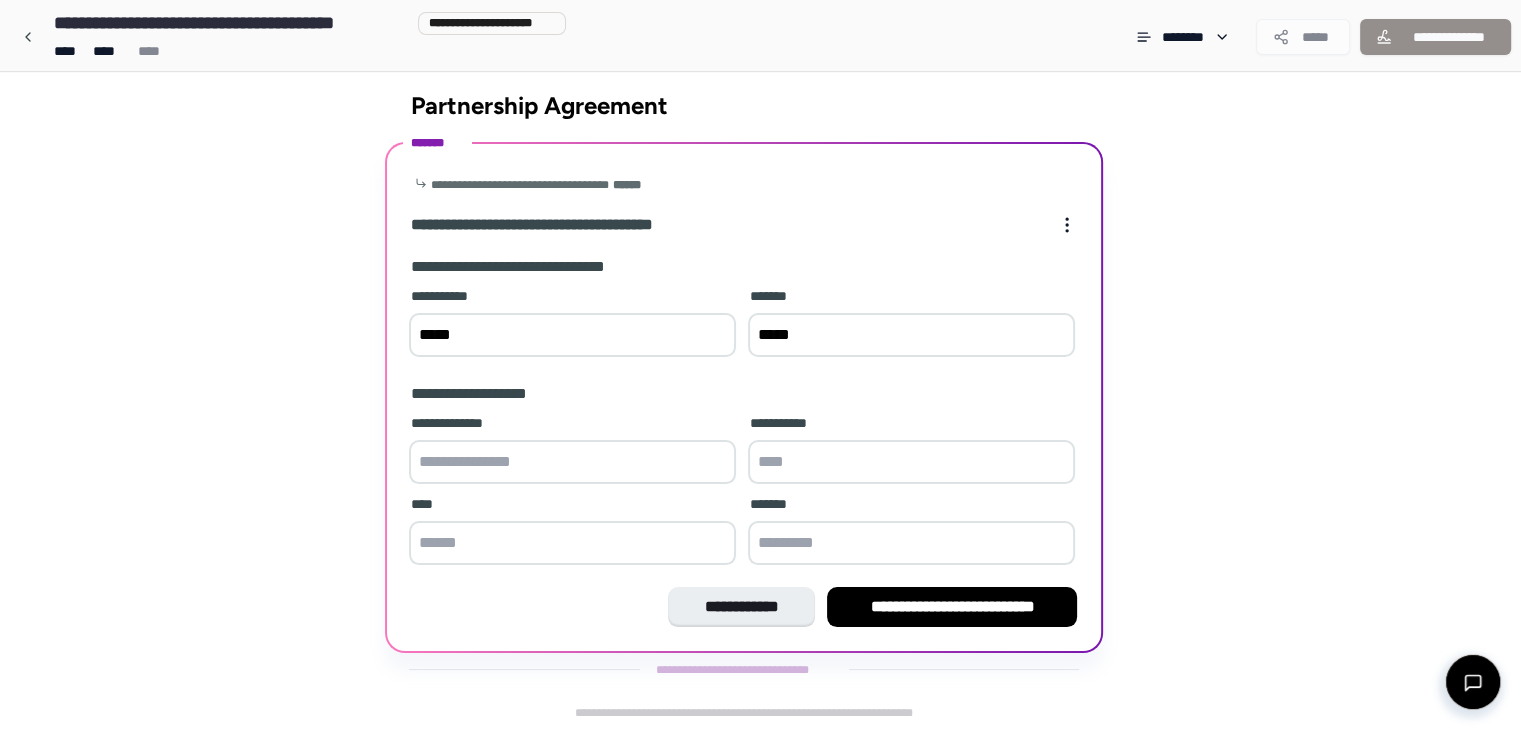 type on "*****" 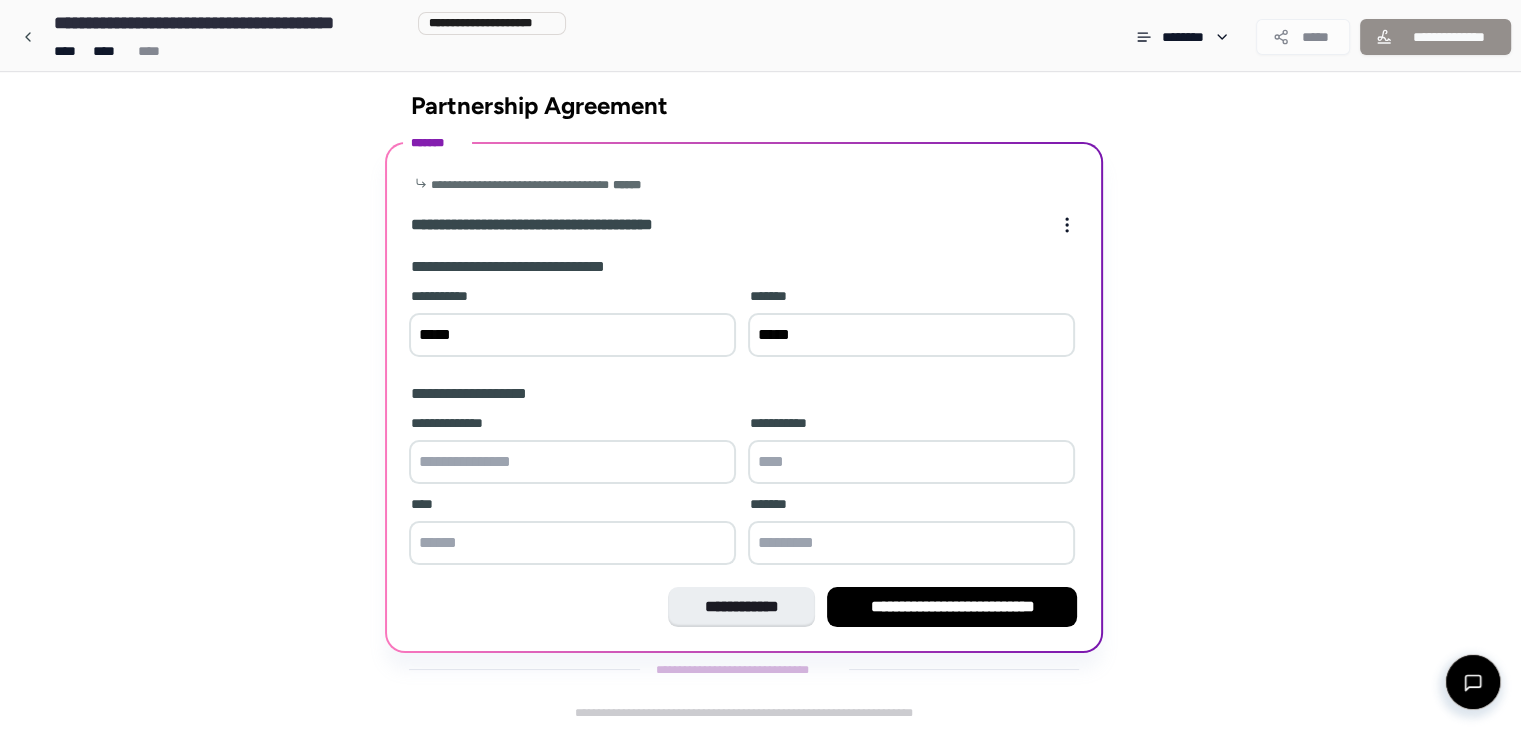 click at bounding box center (572, 462) 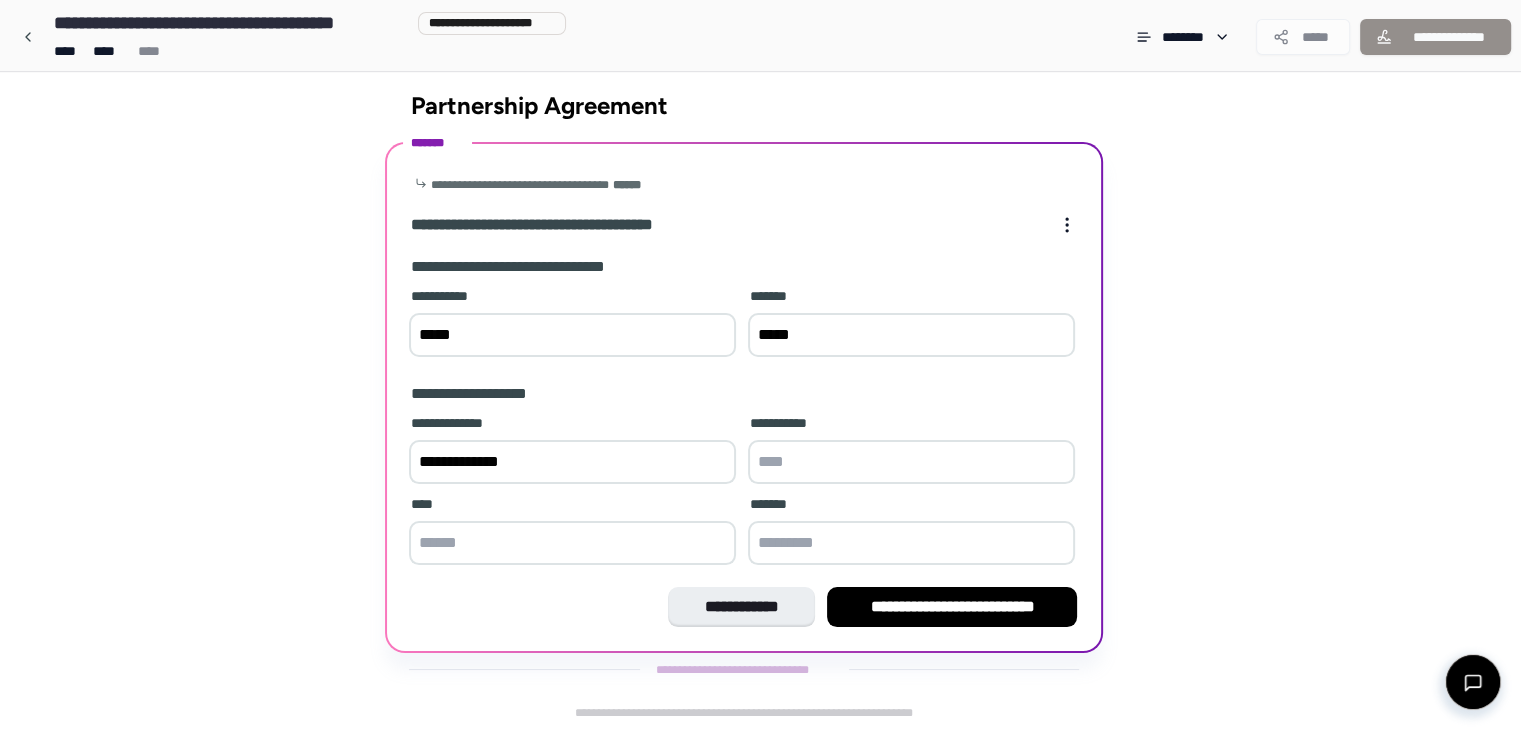 type on "**********" 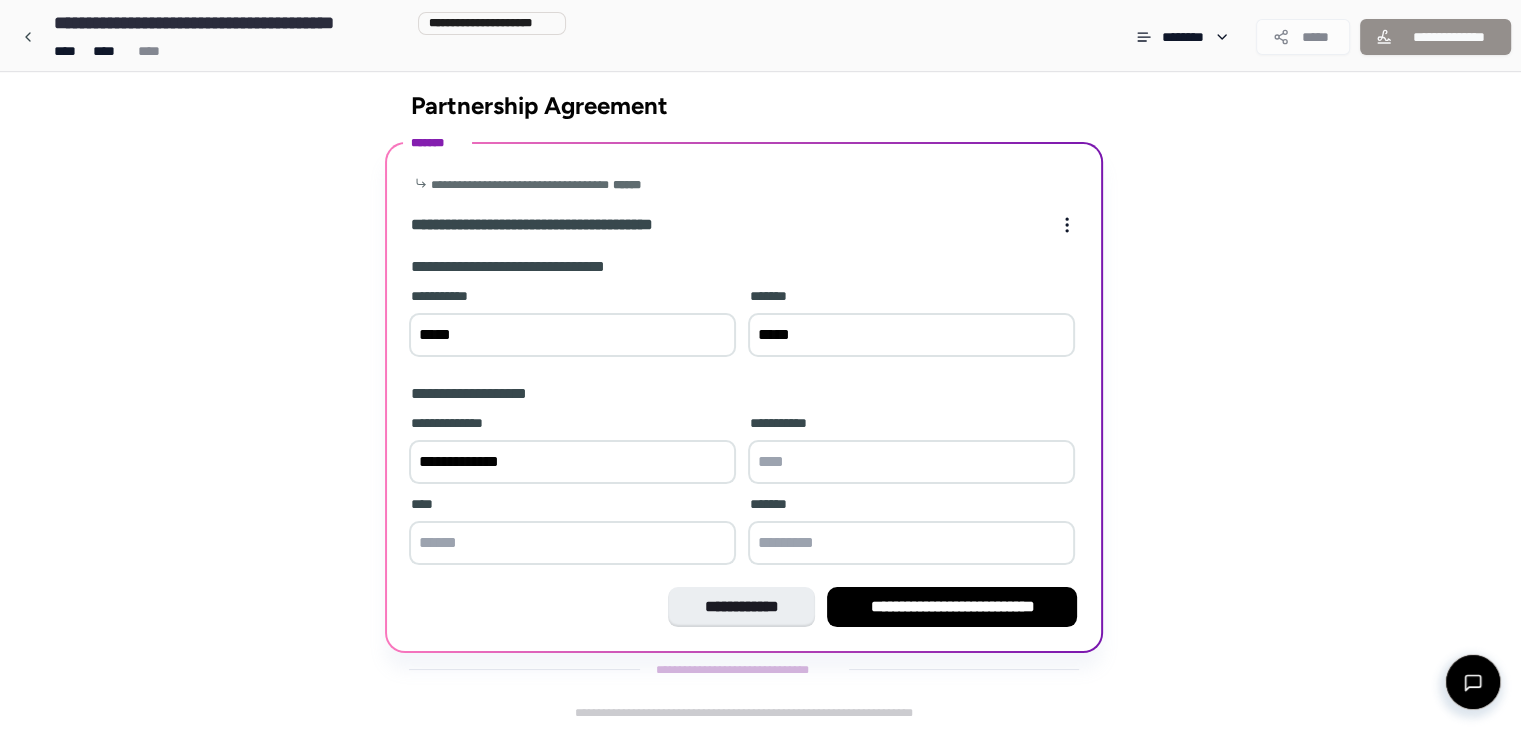 click at bounding box center (911, 462) 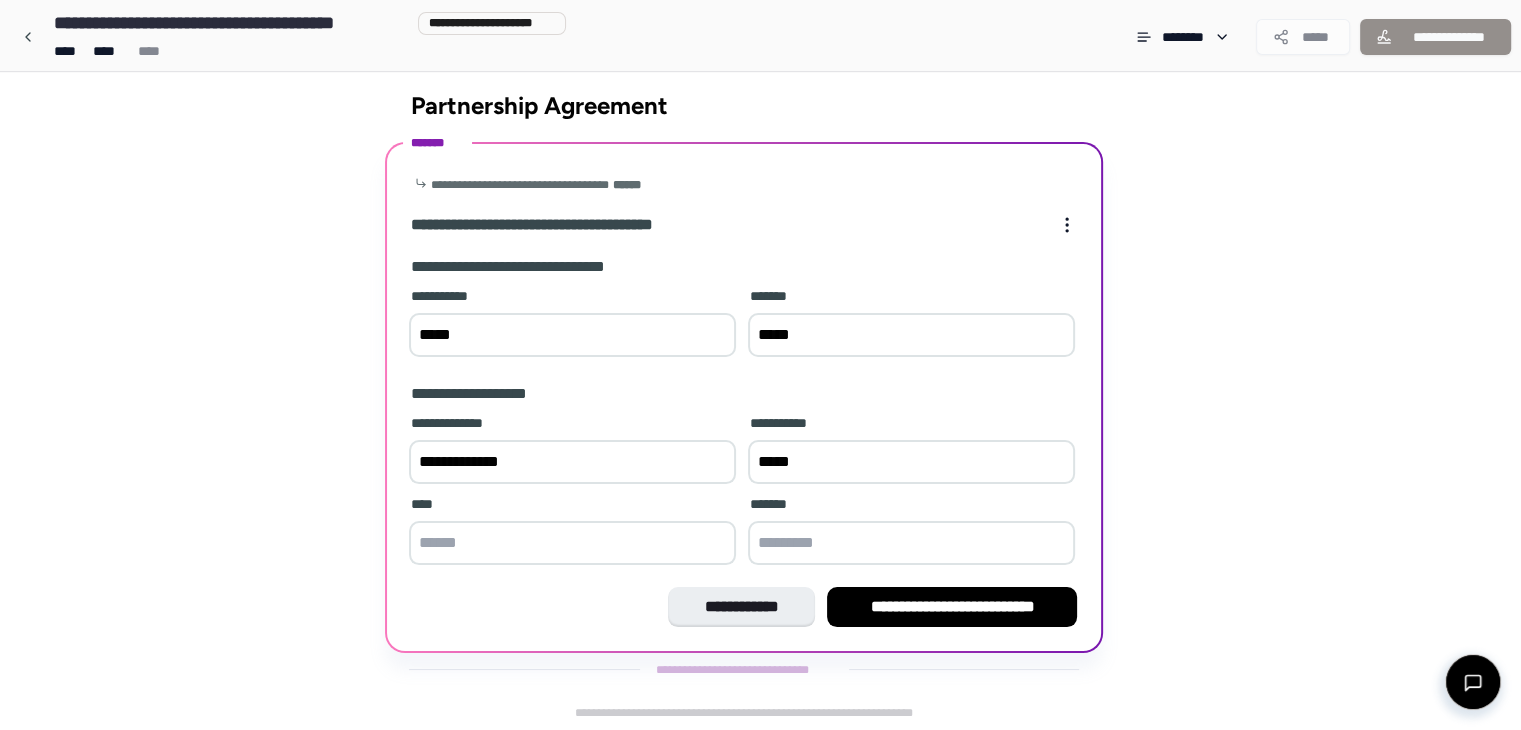 type on "*****" 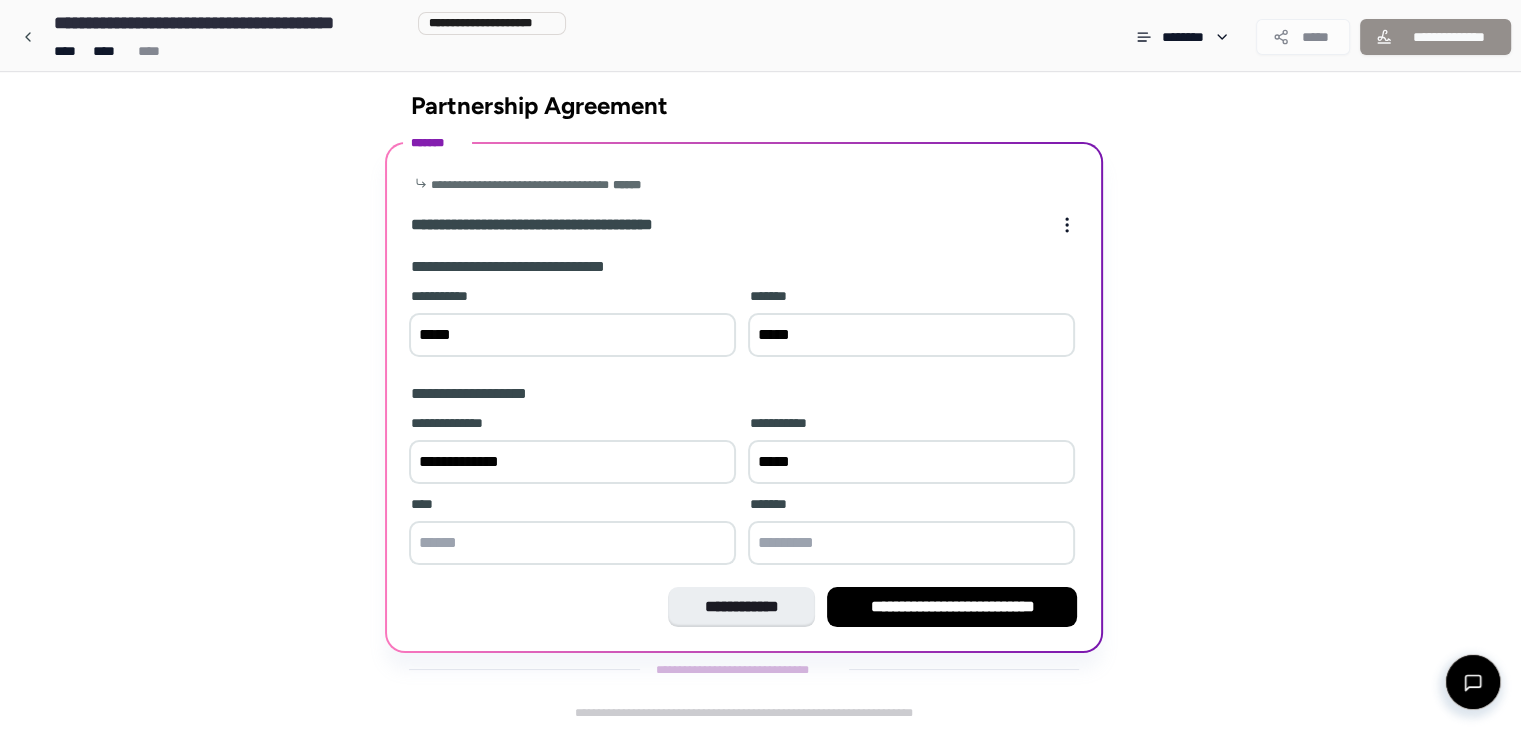 click at bounding box center [572, 543] 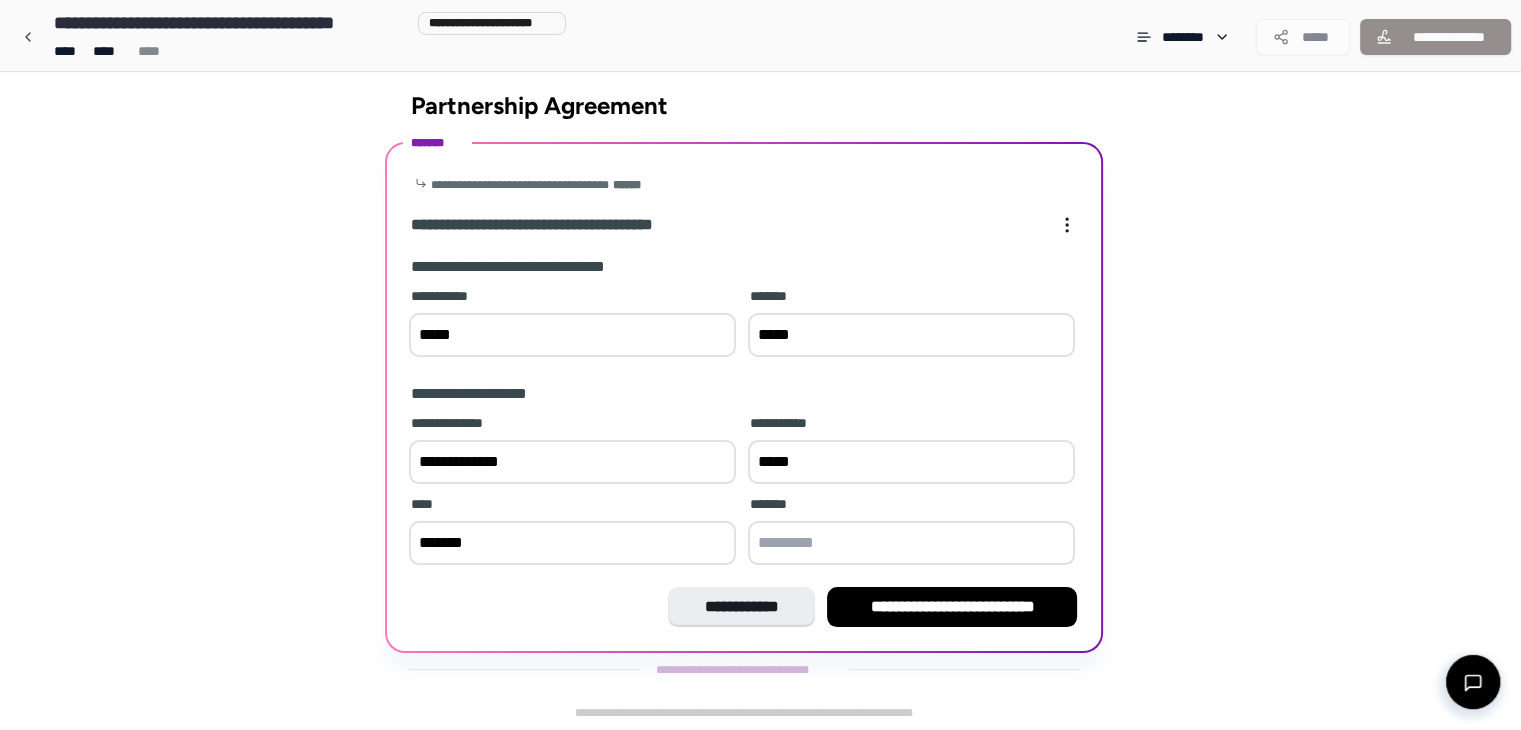 type on "*******" 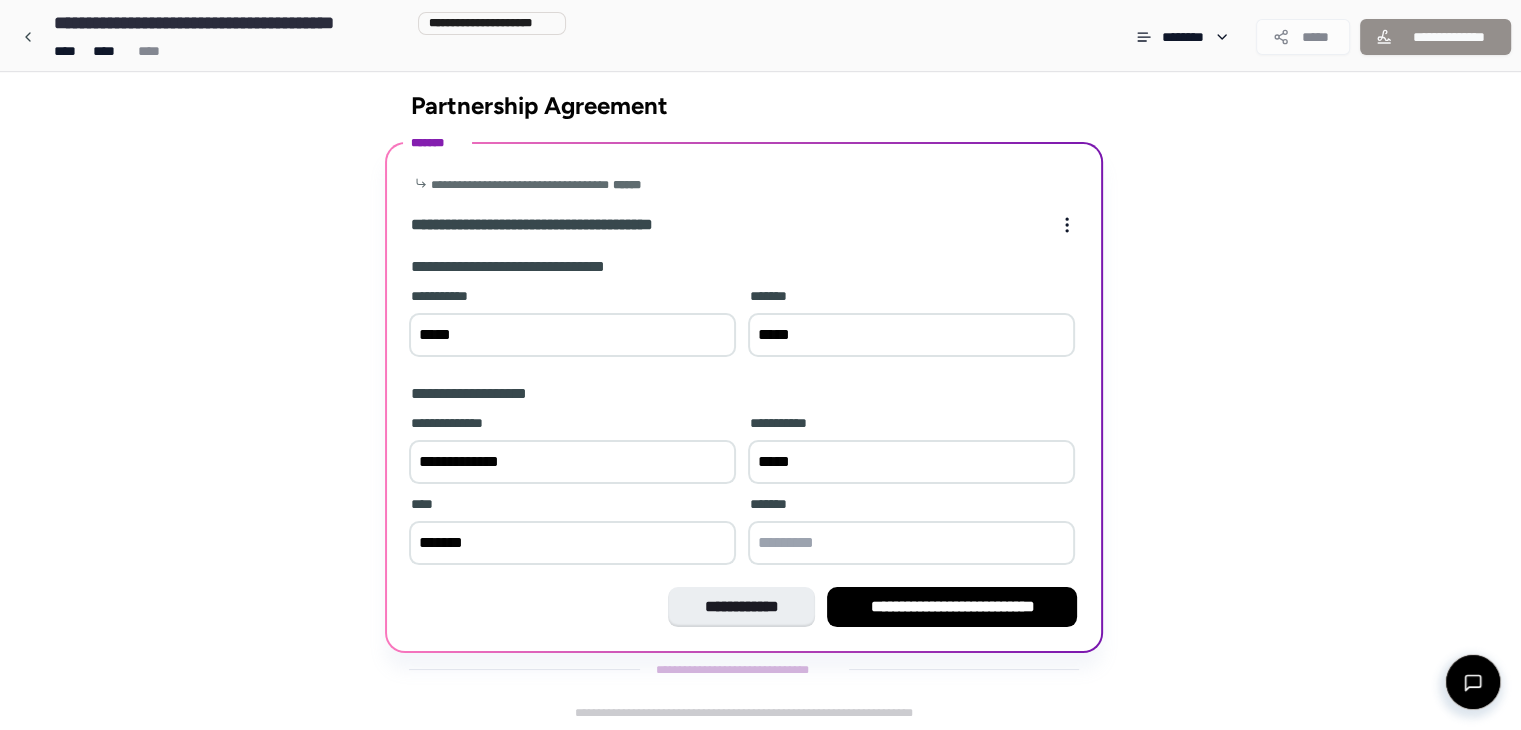 click at bounding box center [911, 543] 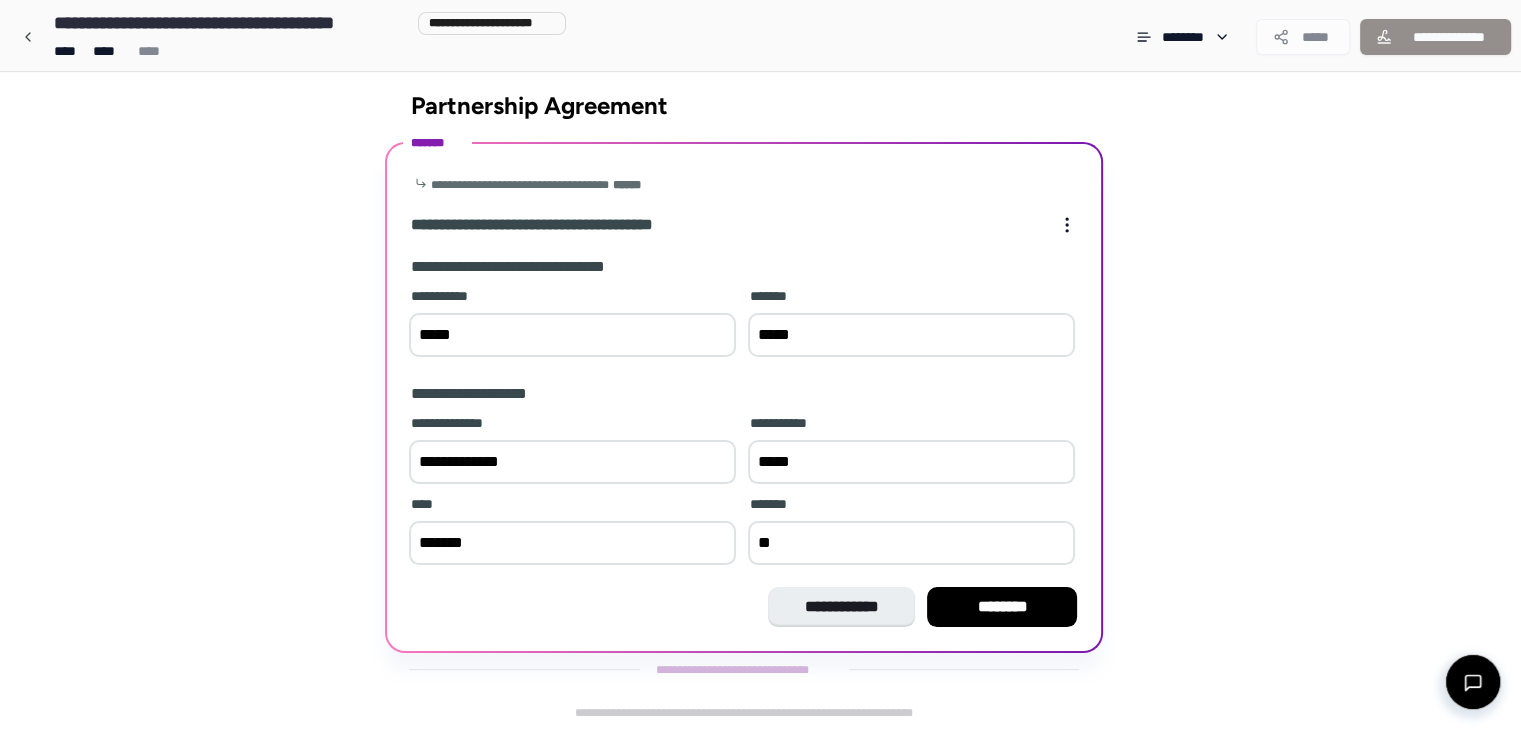 type on "*" 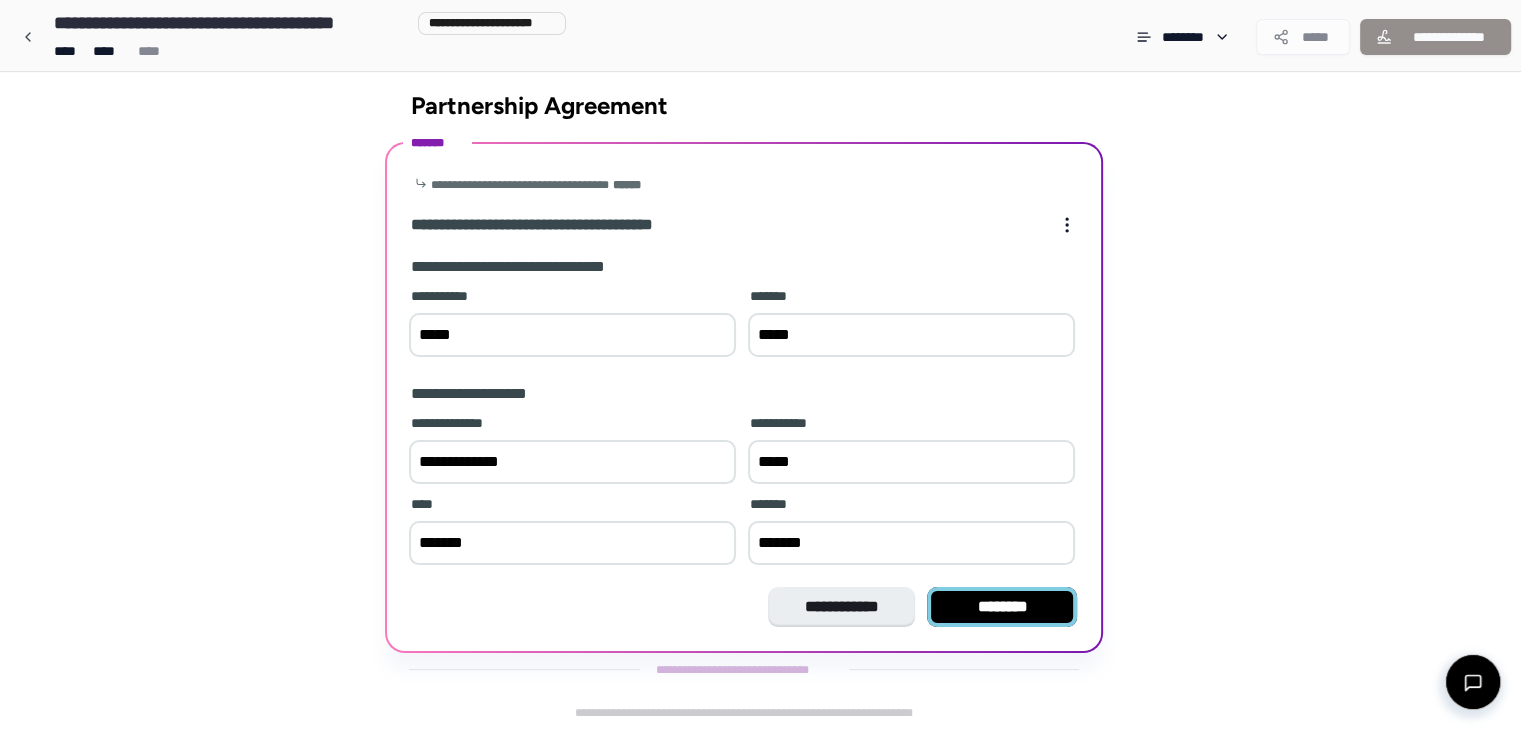 type on "*******" 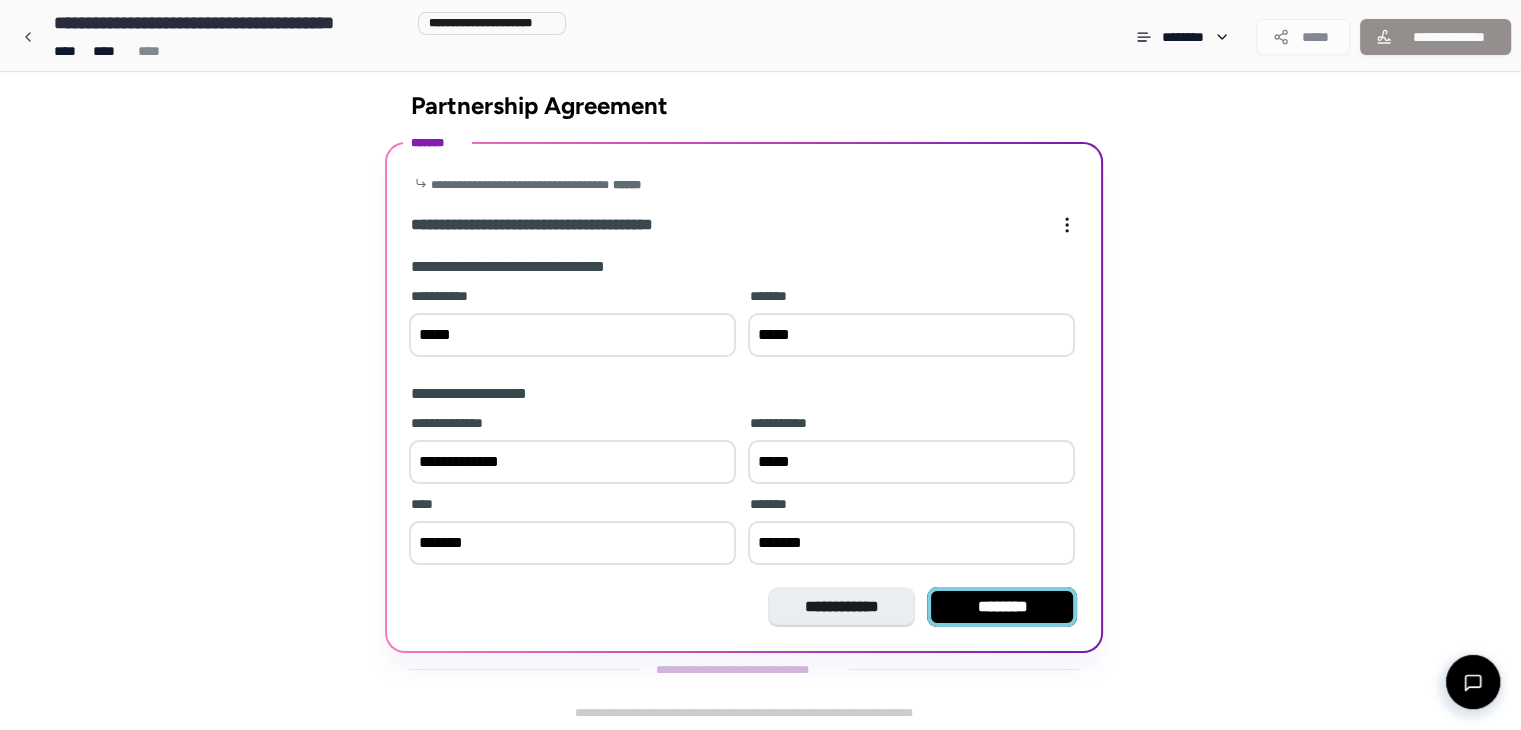 click on "********" at bounding box center (1002, 607) 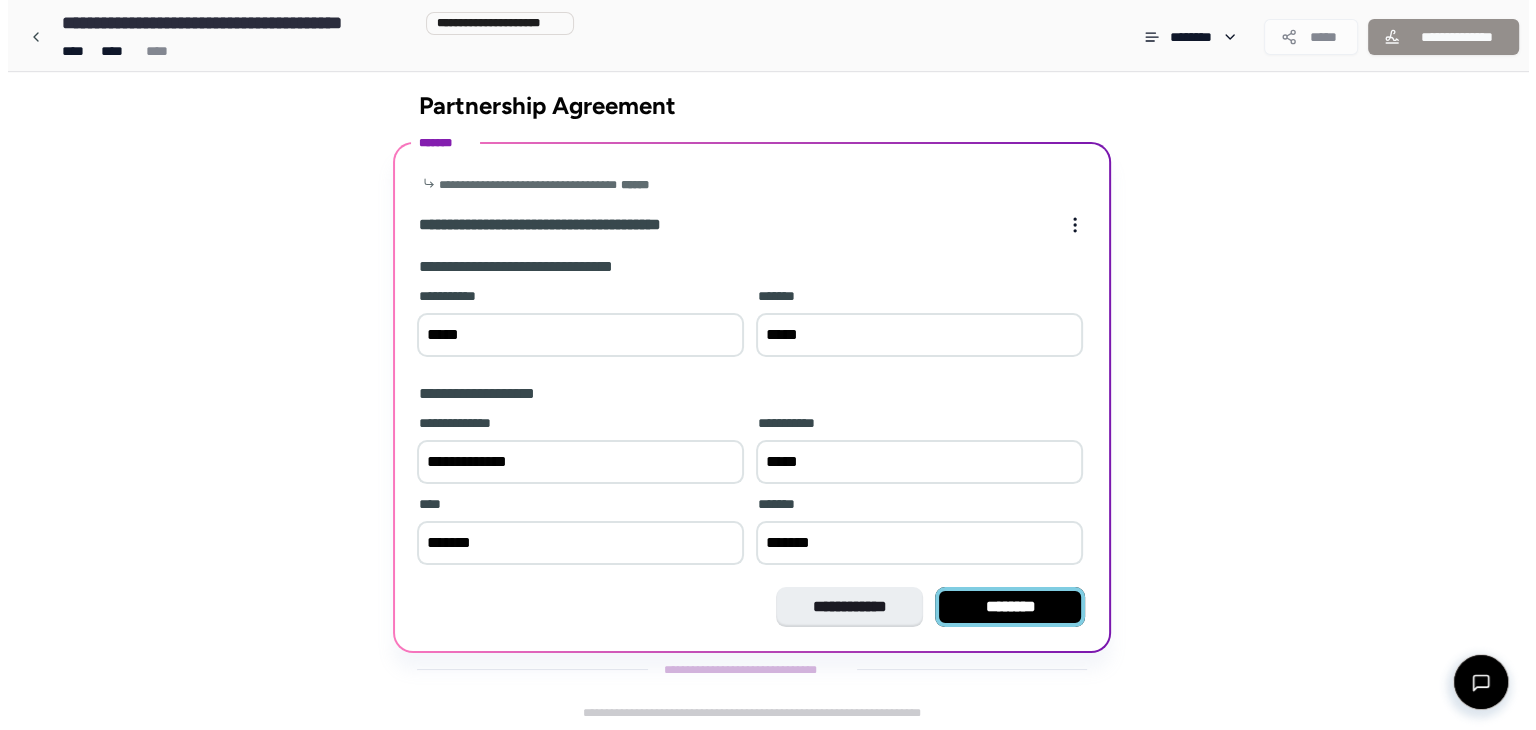 scroll, scrollTop: 0, scrollLeft: 0, axis: both 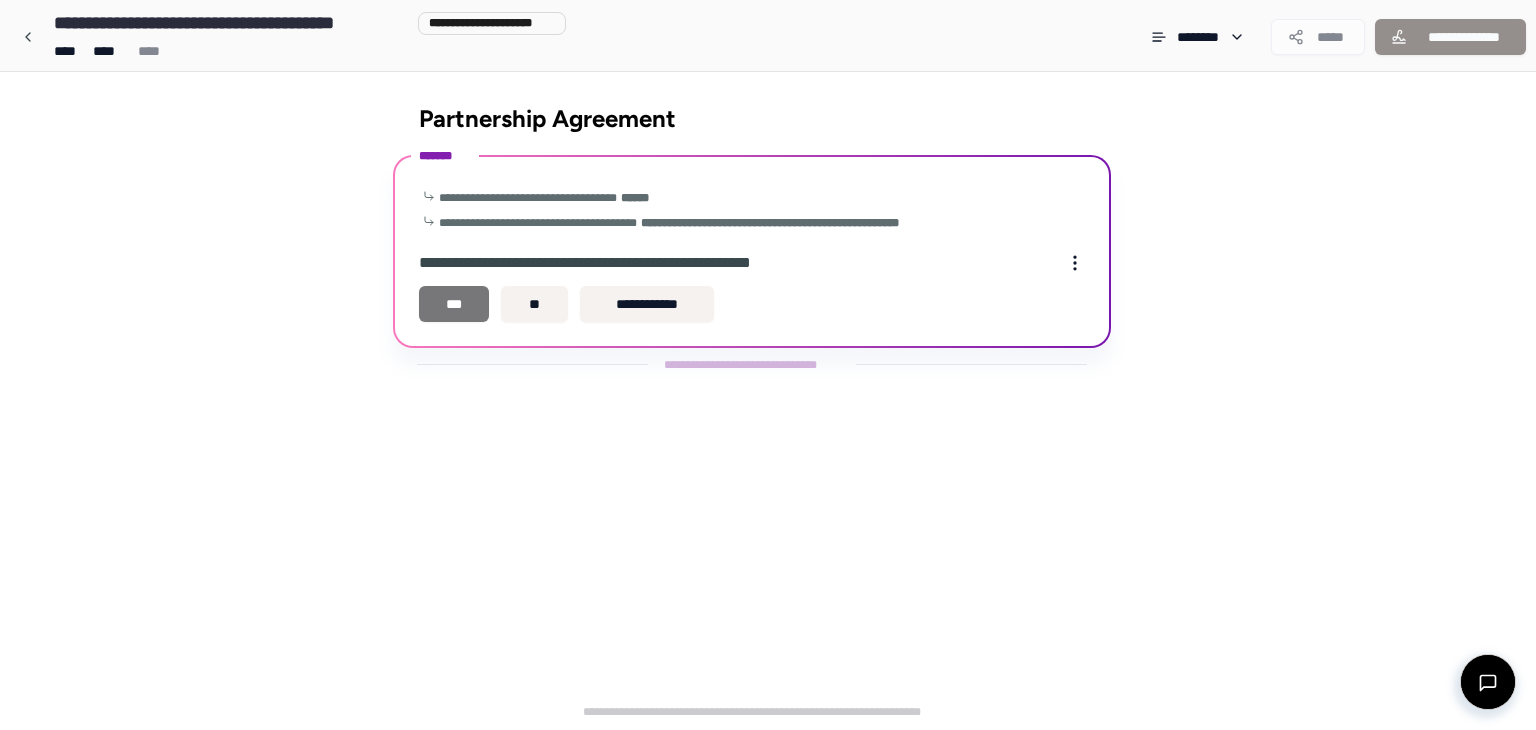 click on "***" at bounding box center (454, 304) 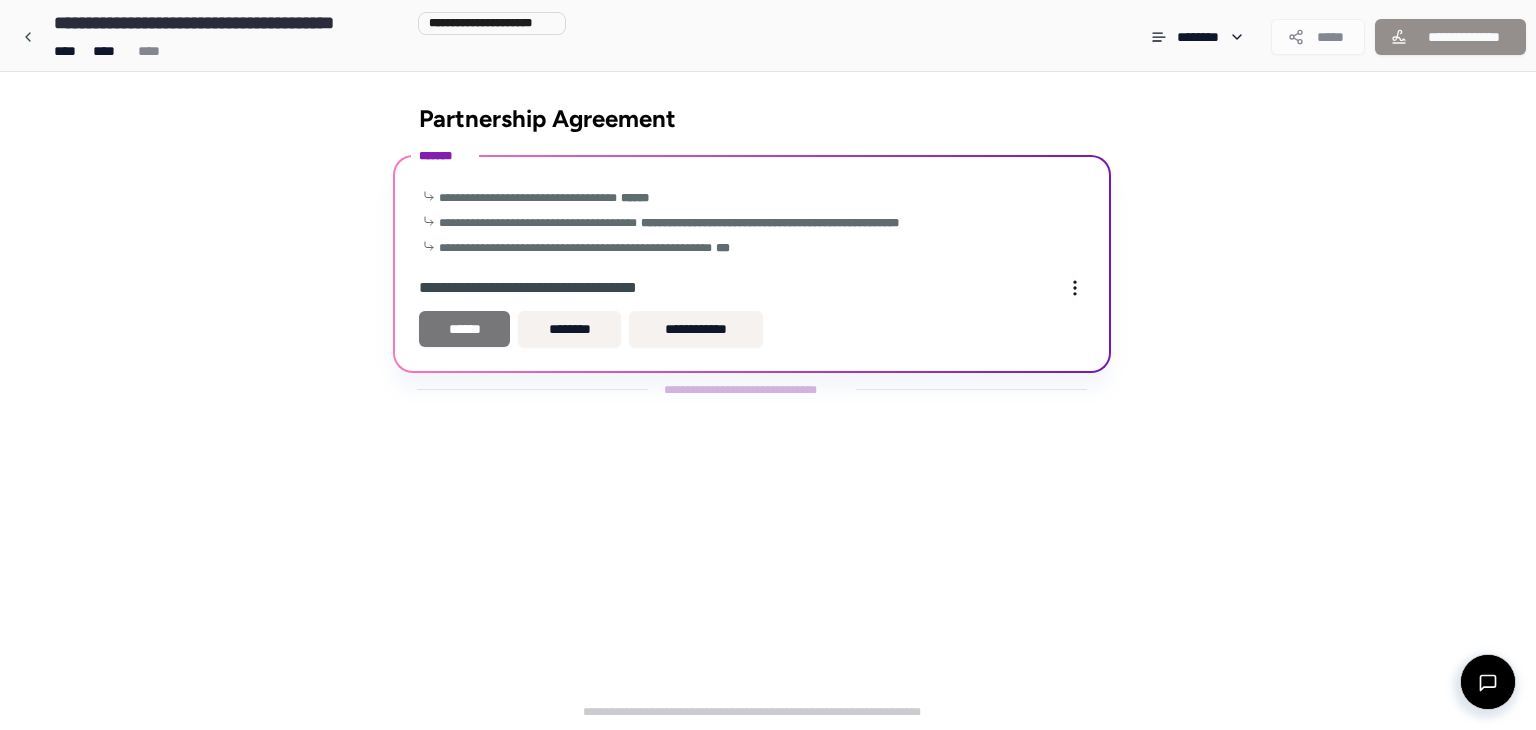 click on "******" at bounding box center (464, 329) 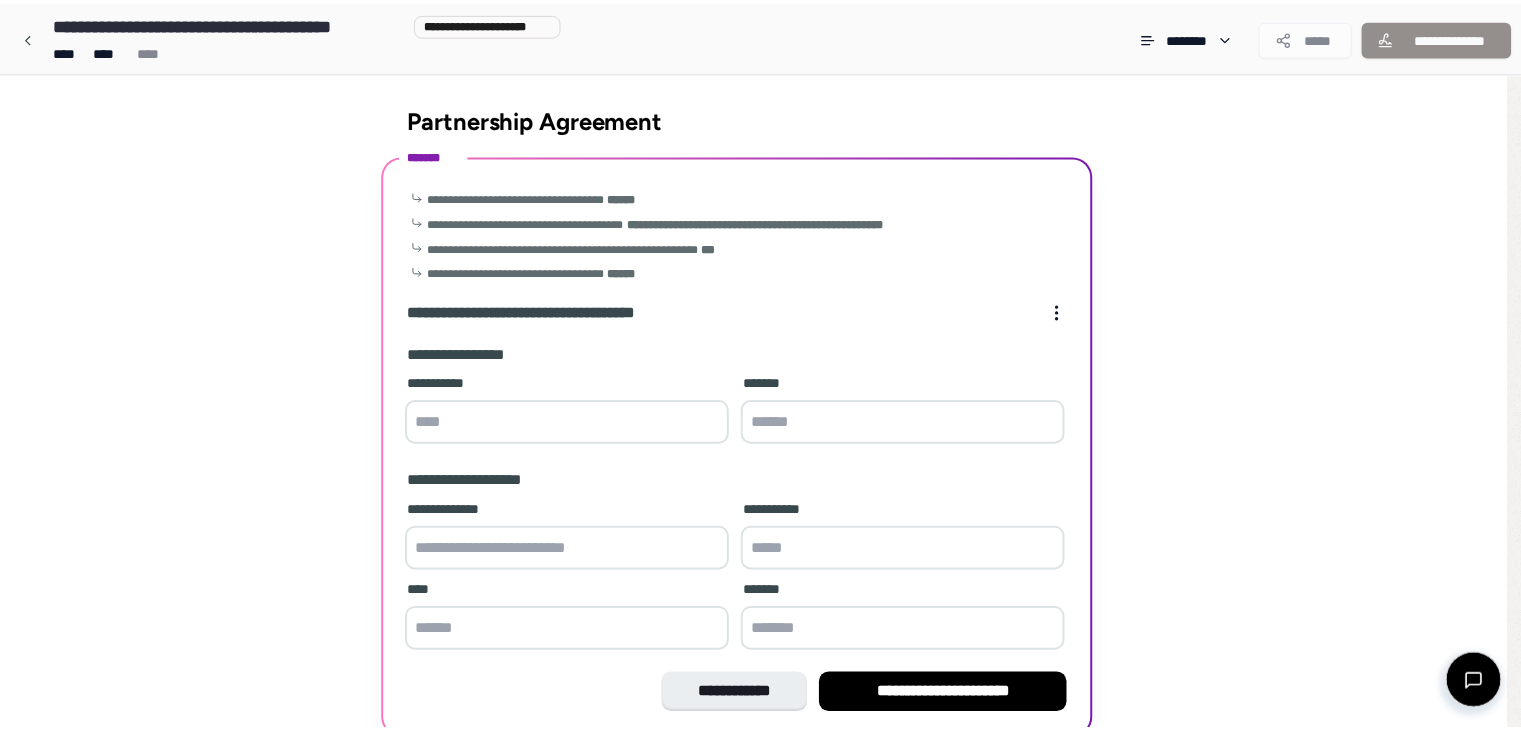 scroll, scrollTop: 88, scrollLeft: 0, axis: vertical 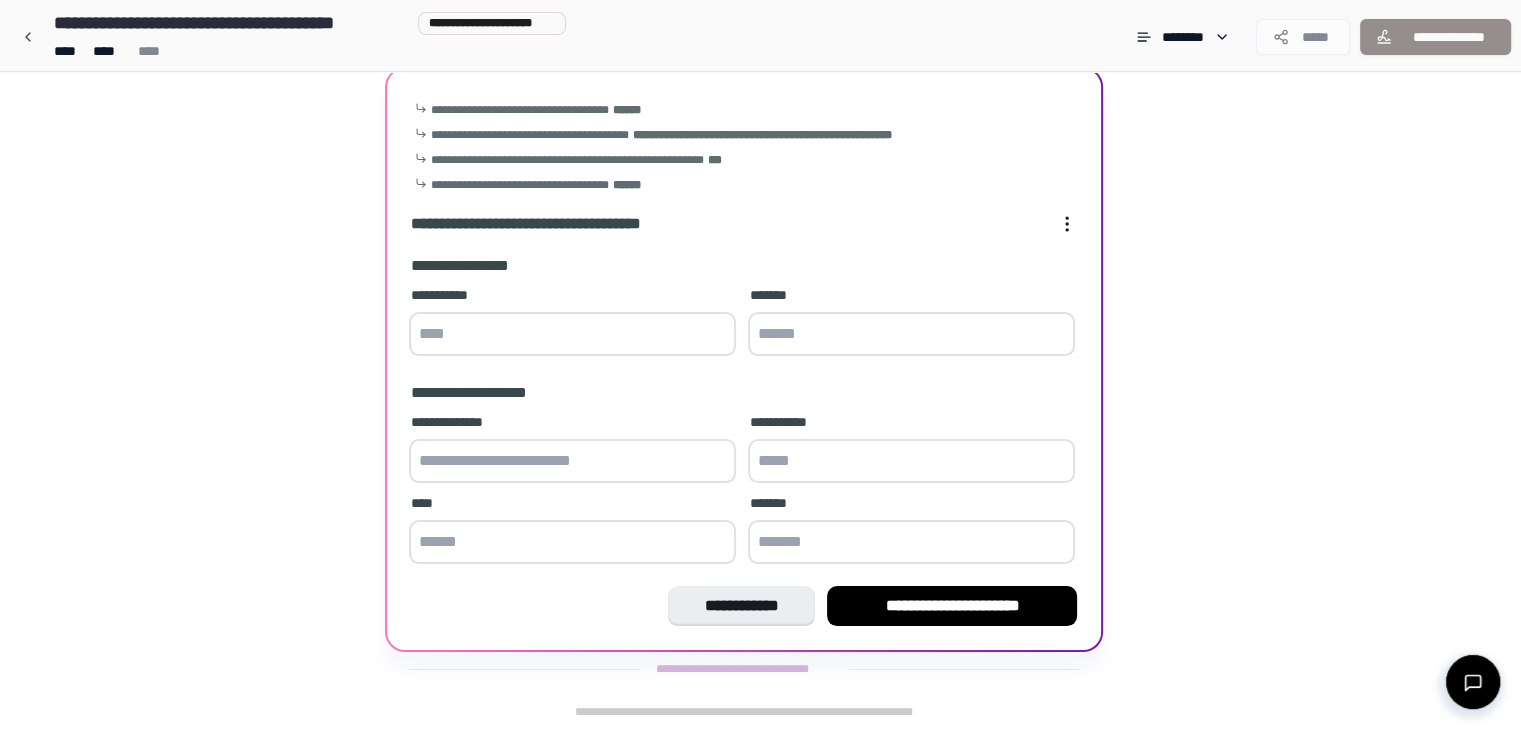 click at bounding box center (572, 334) 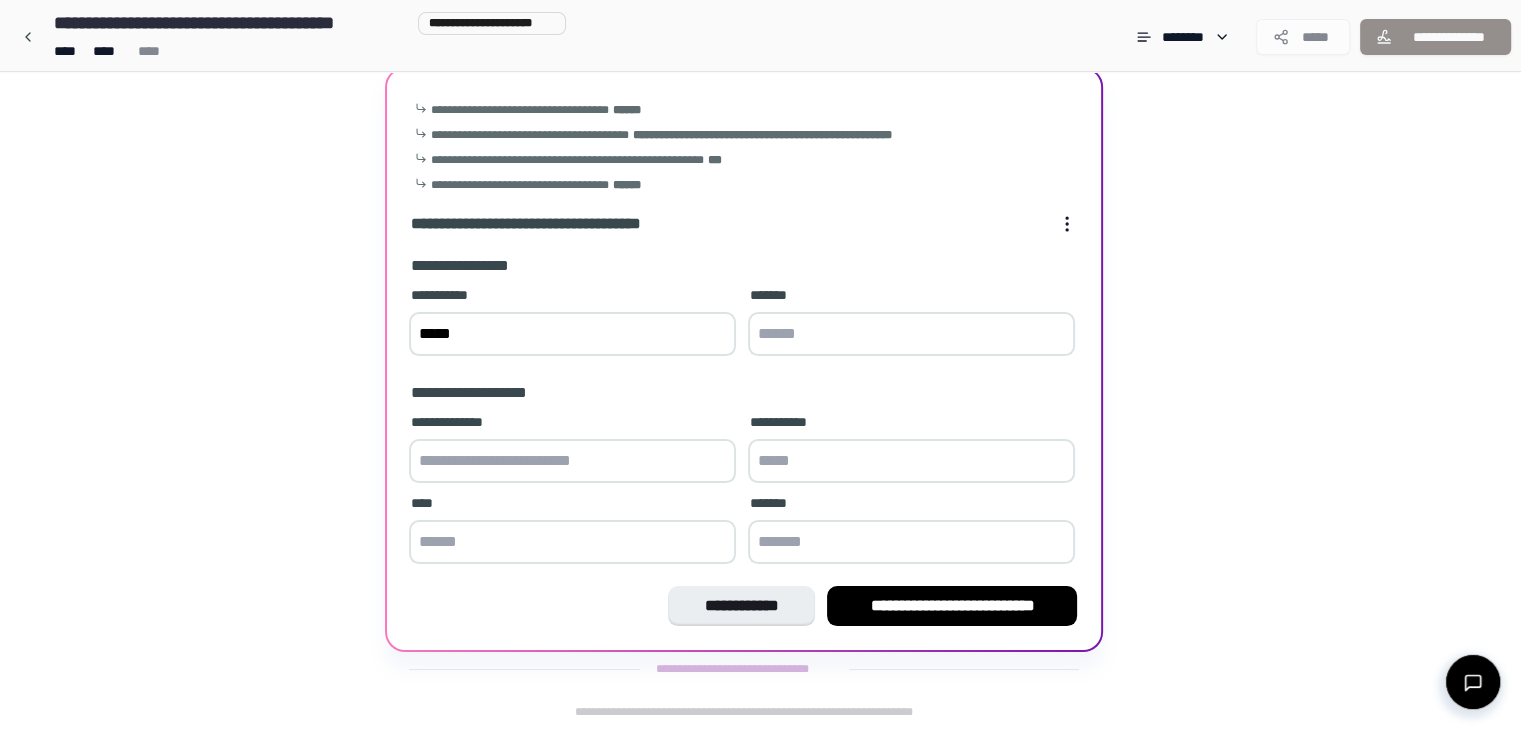 type on "*****" 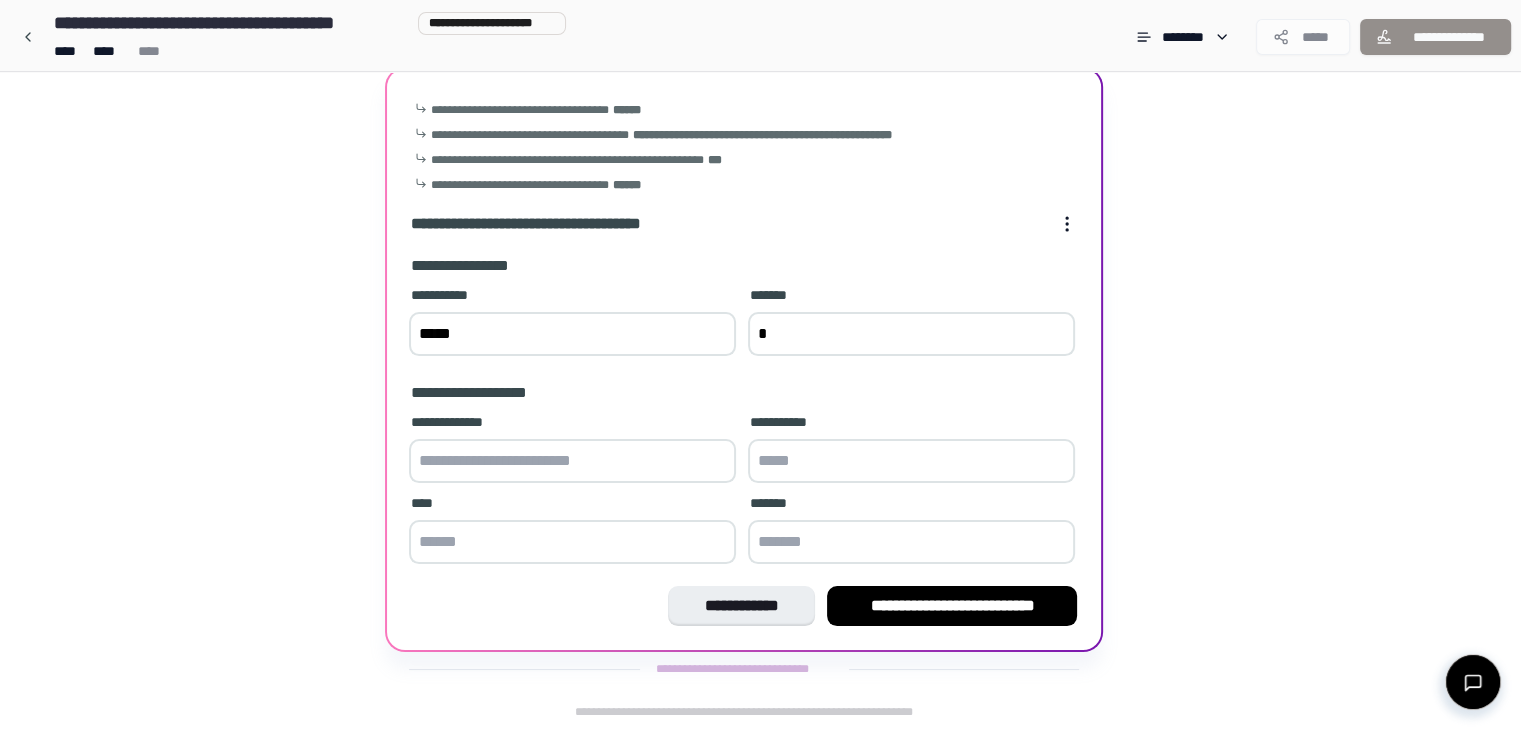 type on "*" 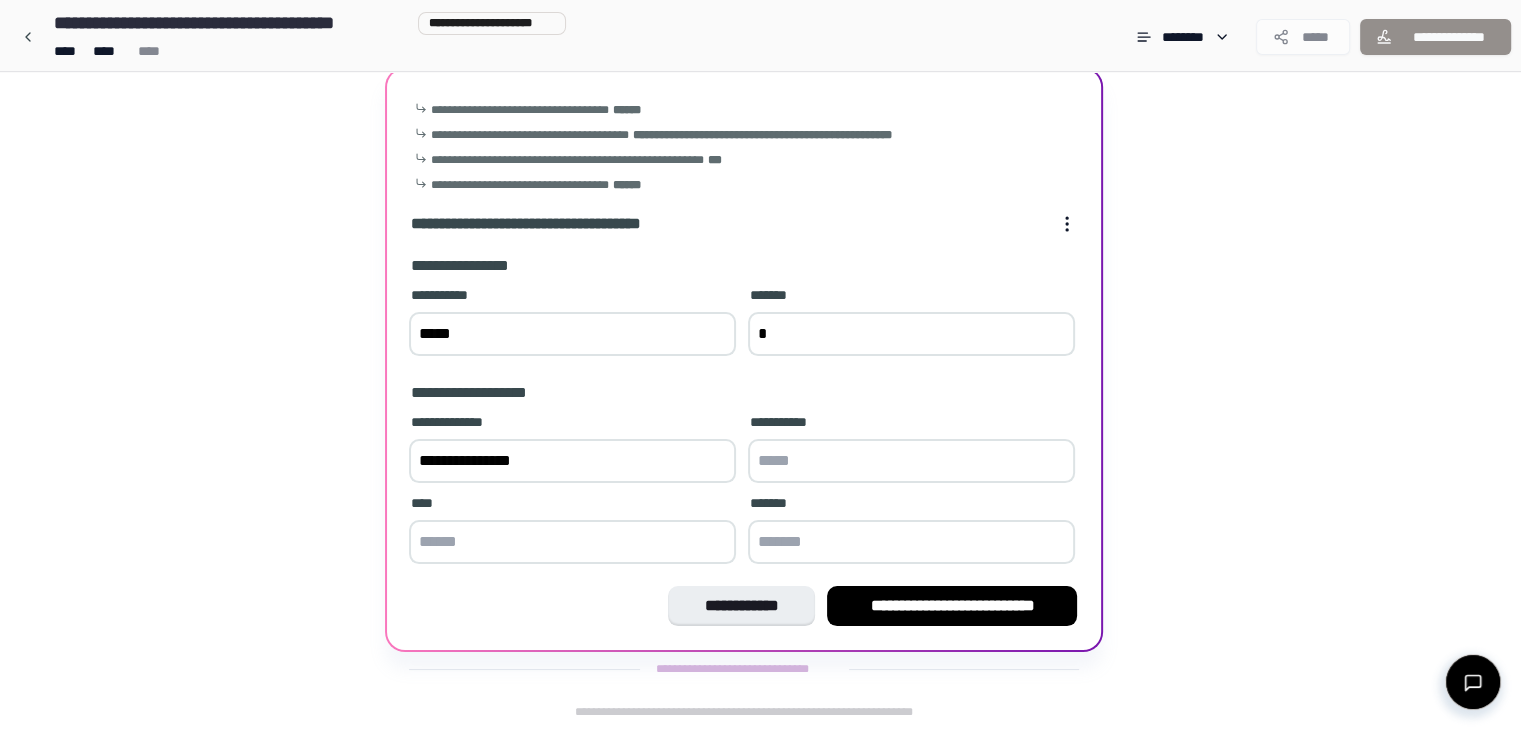 type on "**********" 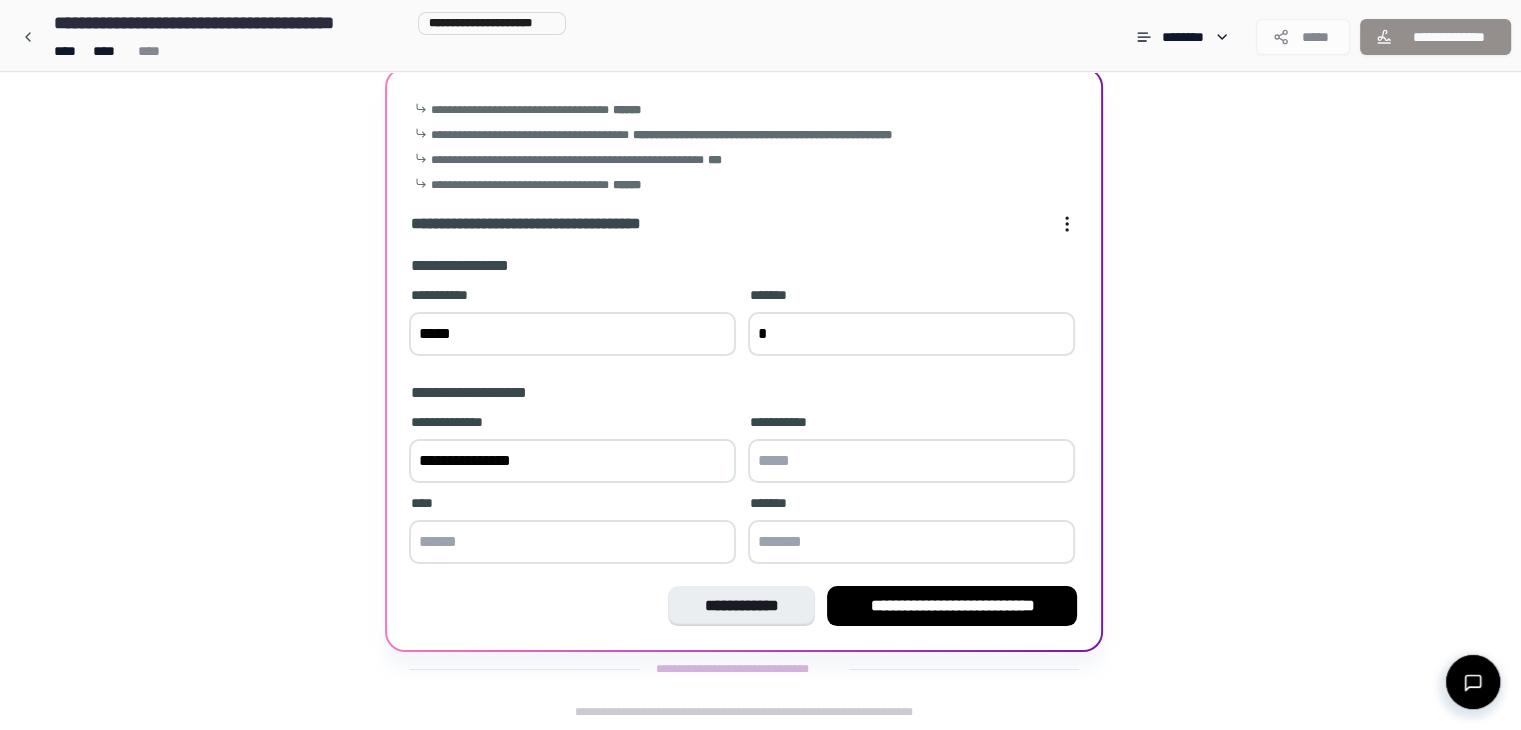 click at bounding box center (911, 461) 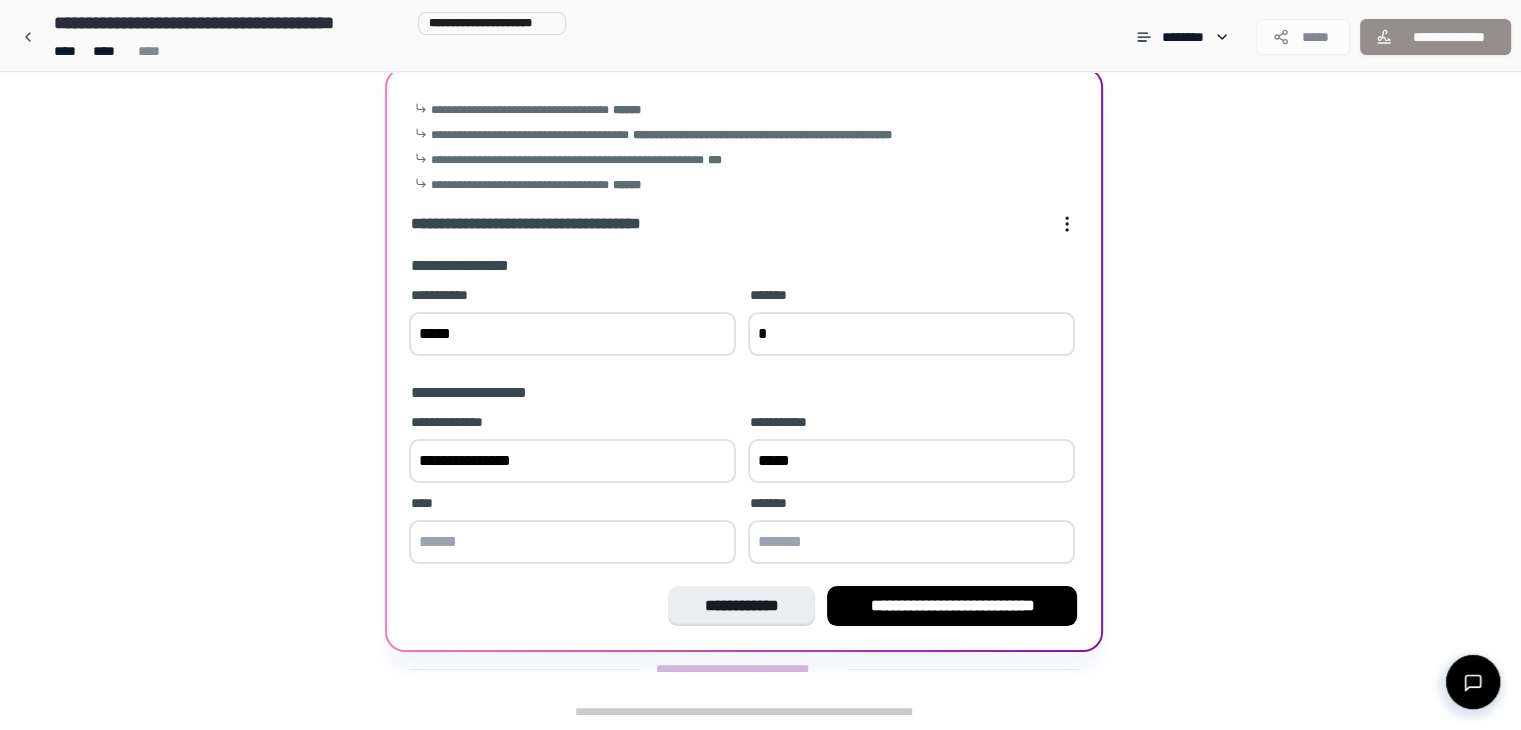 type on "*****" 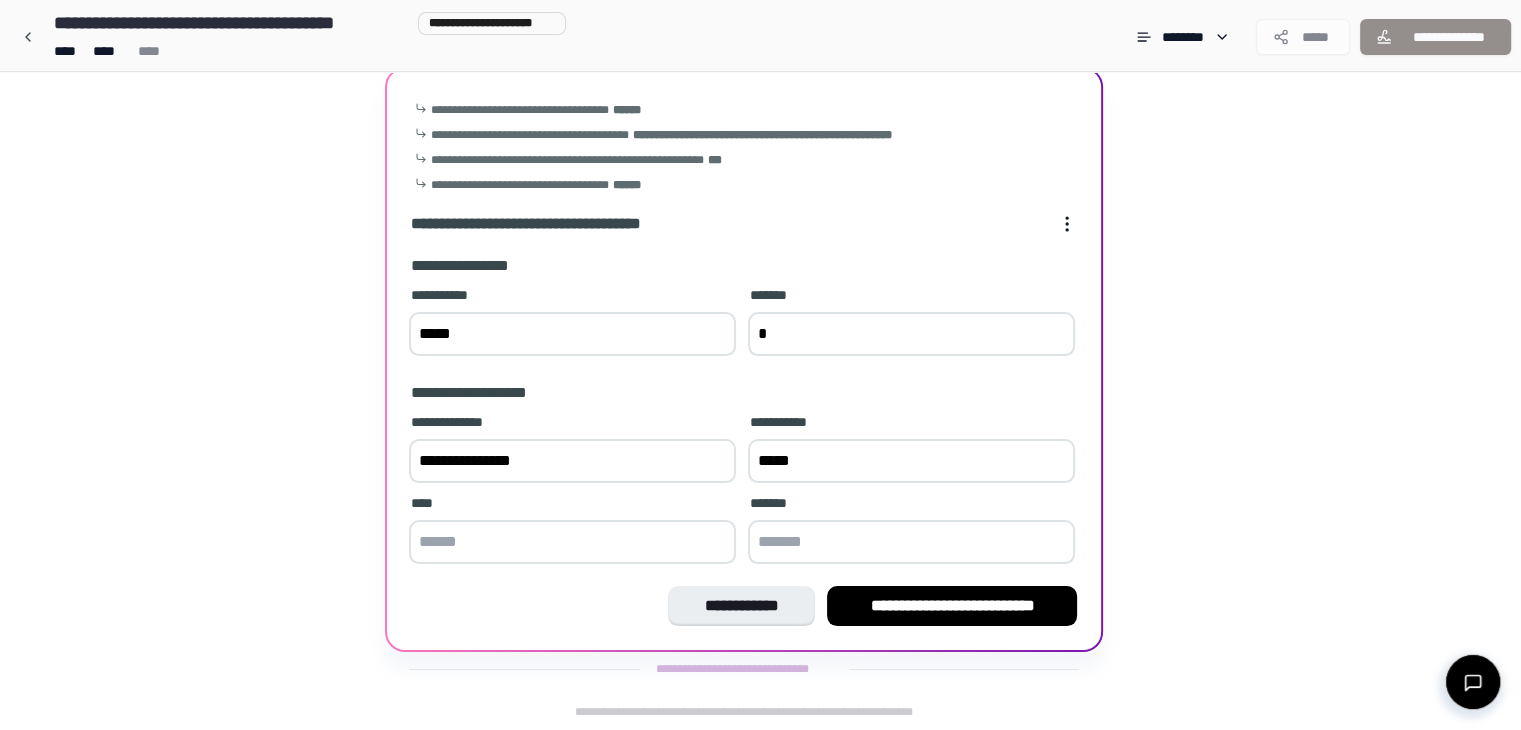 click at bounding box center [572, 542] 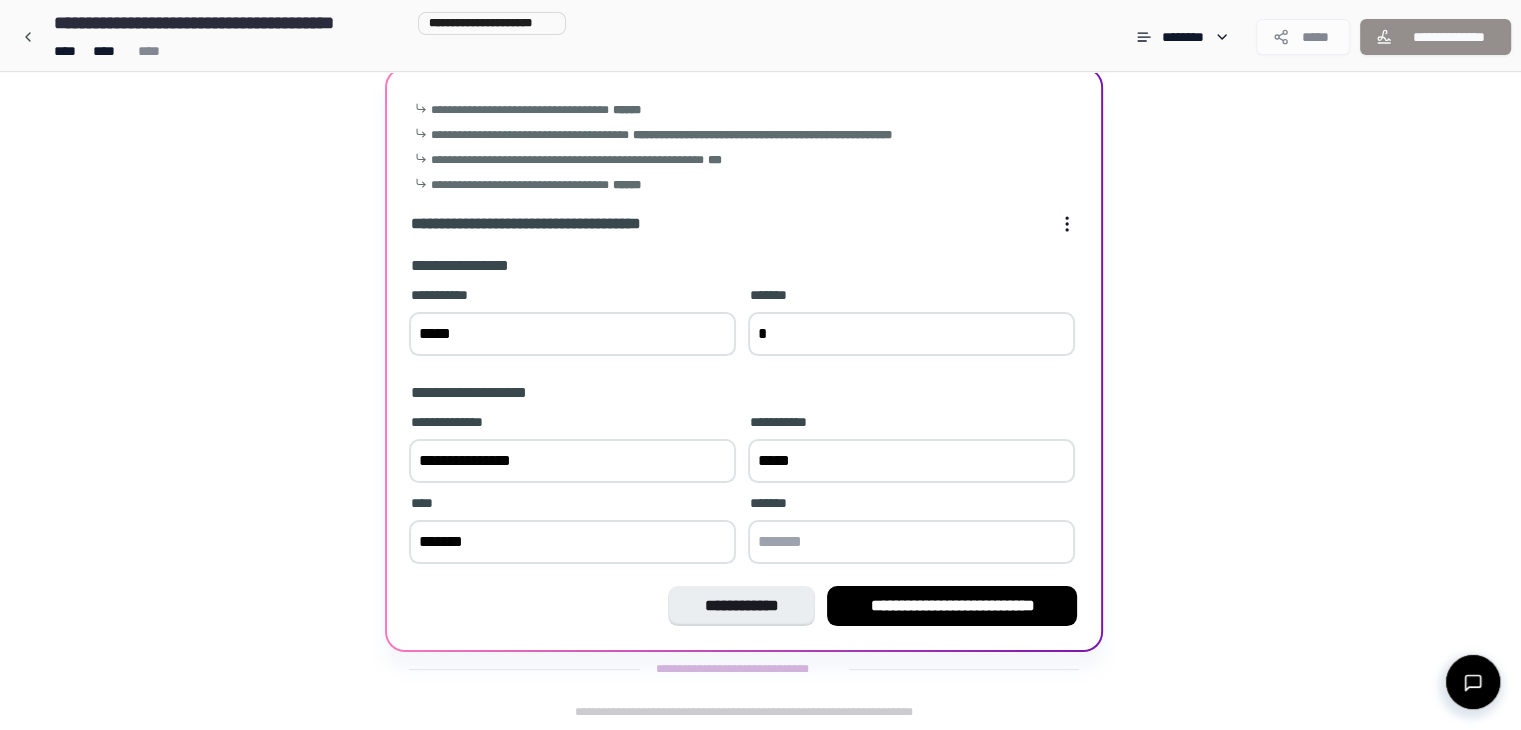 type on "*******" 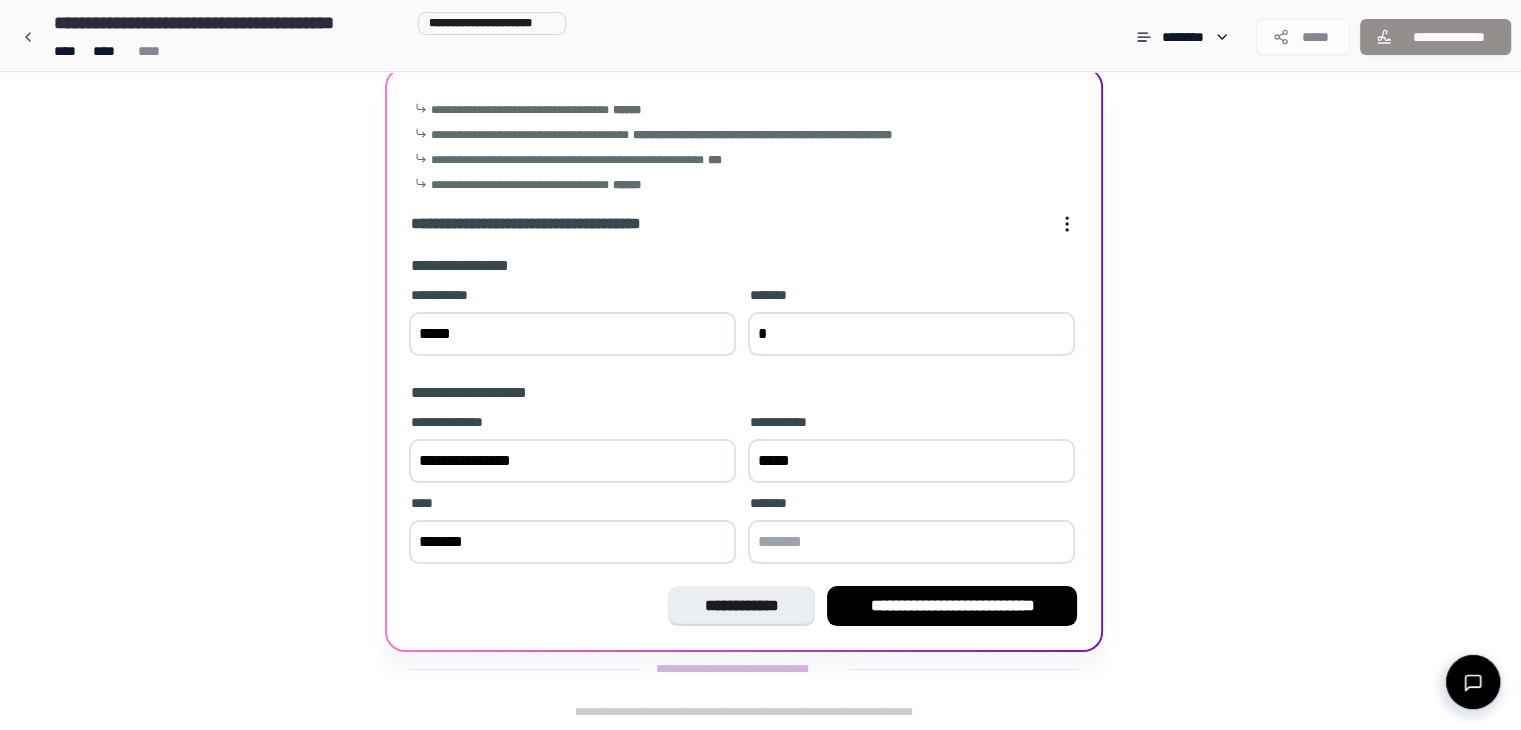 click at bounding box center [911, 542] 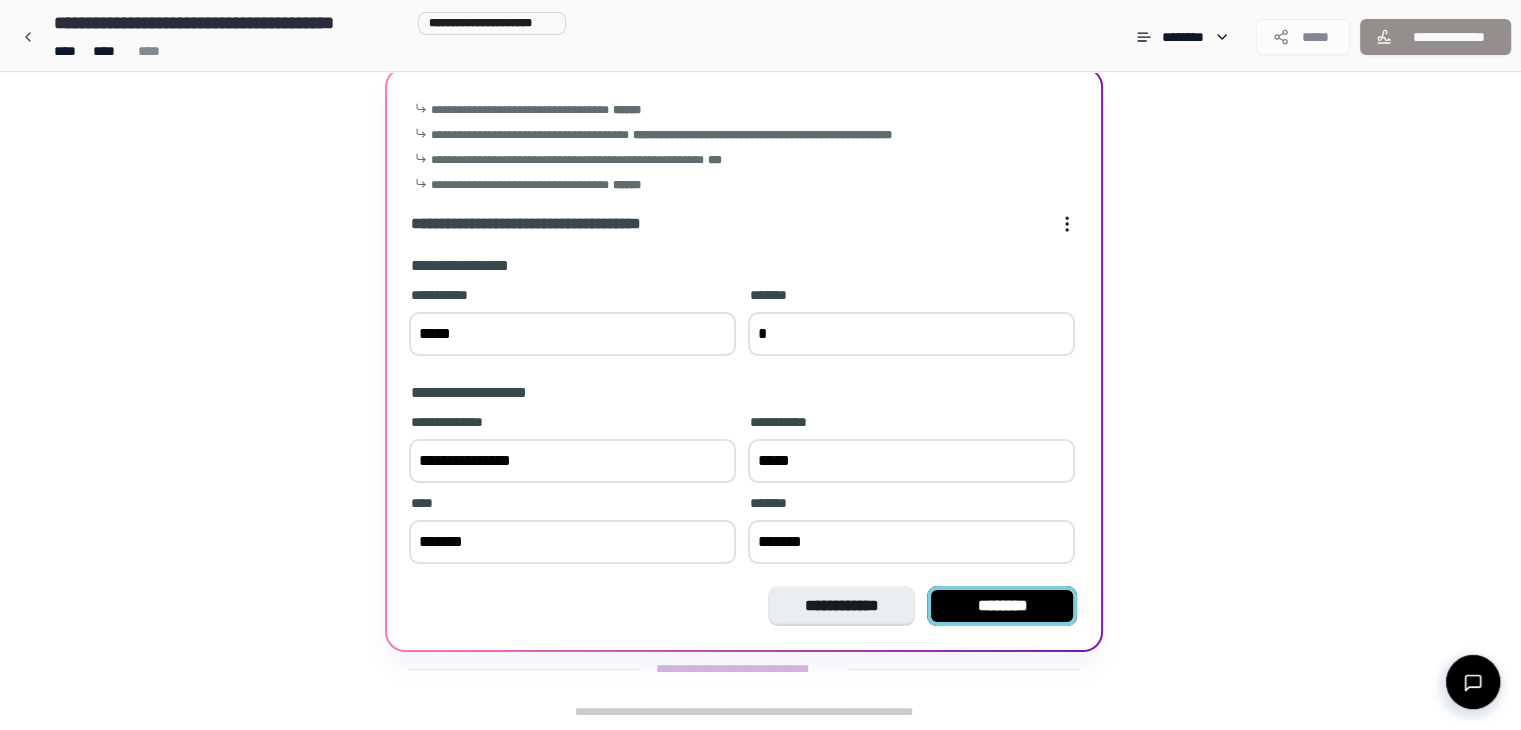 type on "*******" 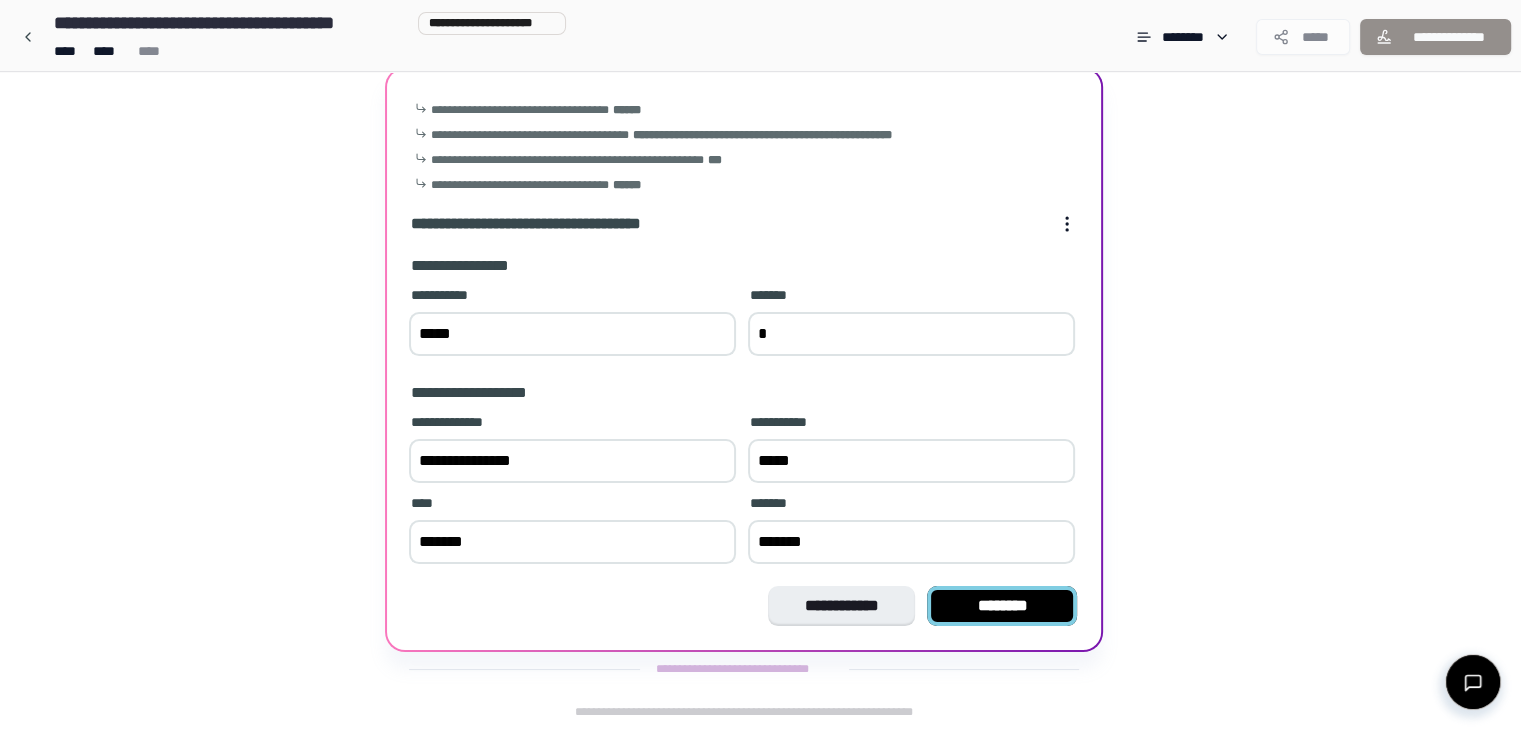 click on "********" at bounding box center [1002, 606] 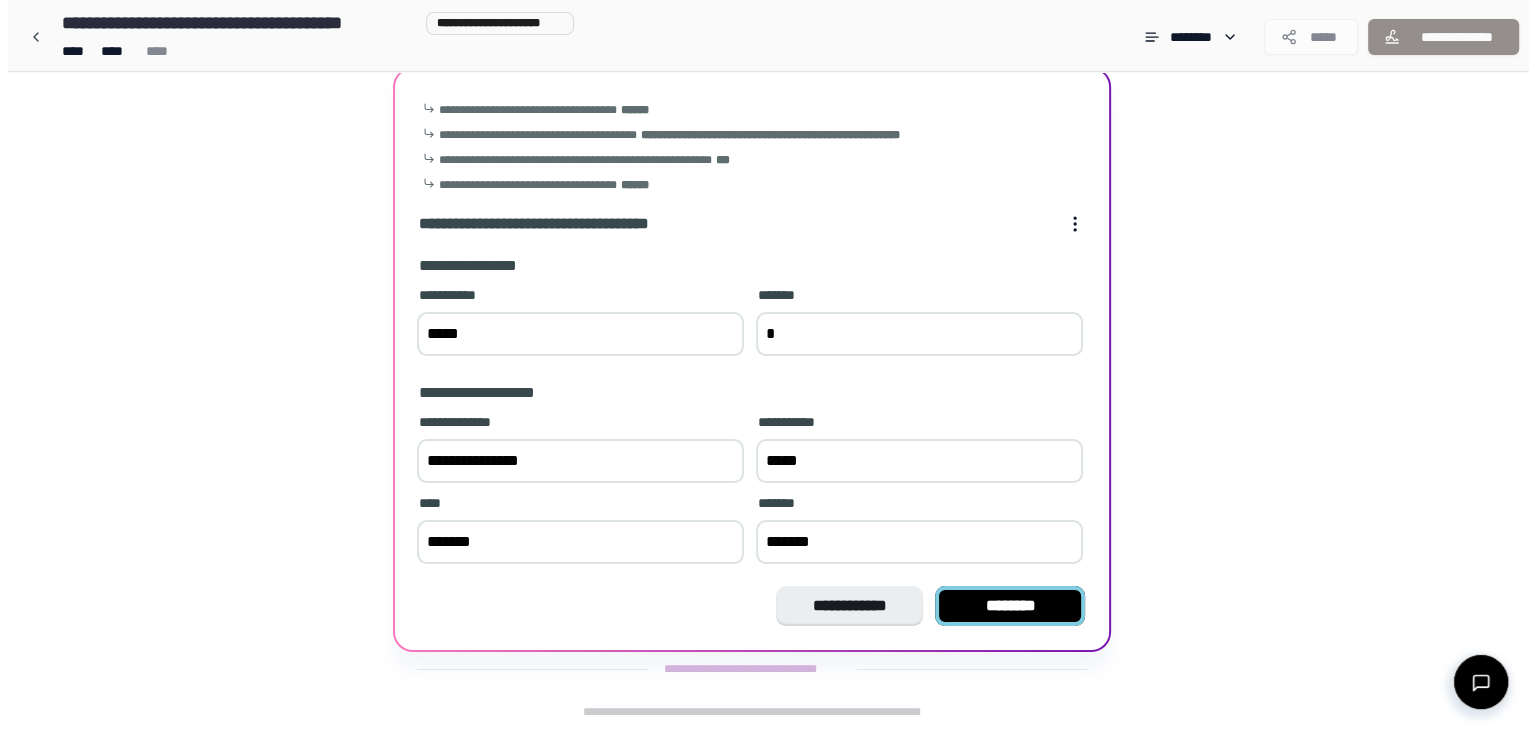 scroll, scrollTop: 0, scrollLeft: 0, axis: both 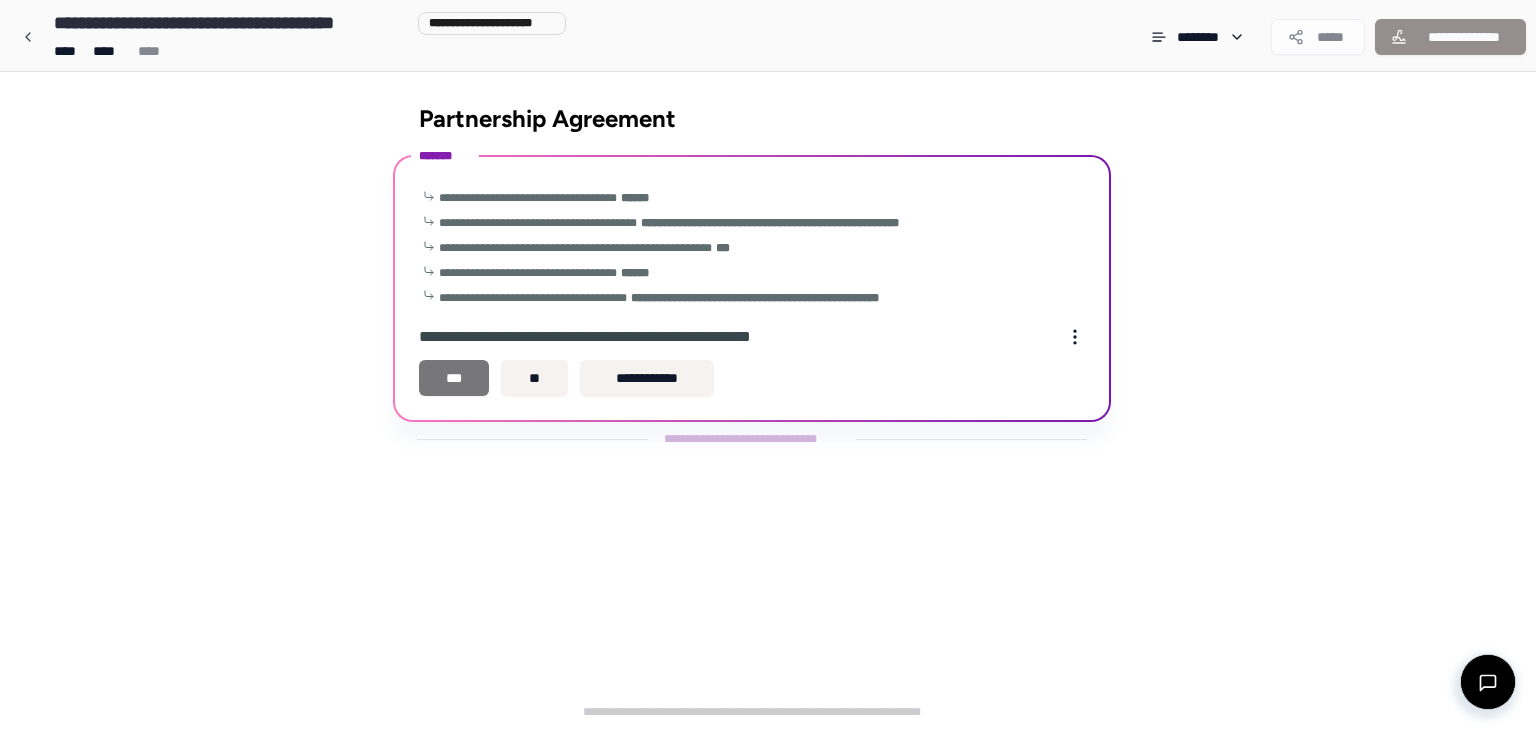 click on "***" at bounding box center [454, 378] 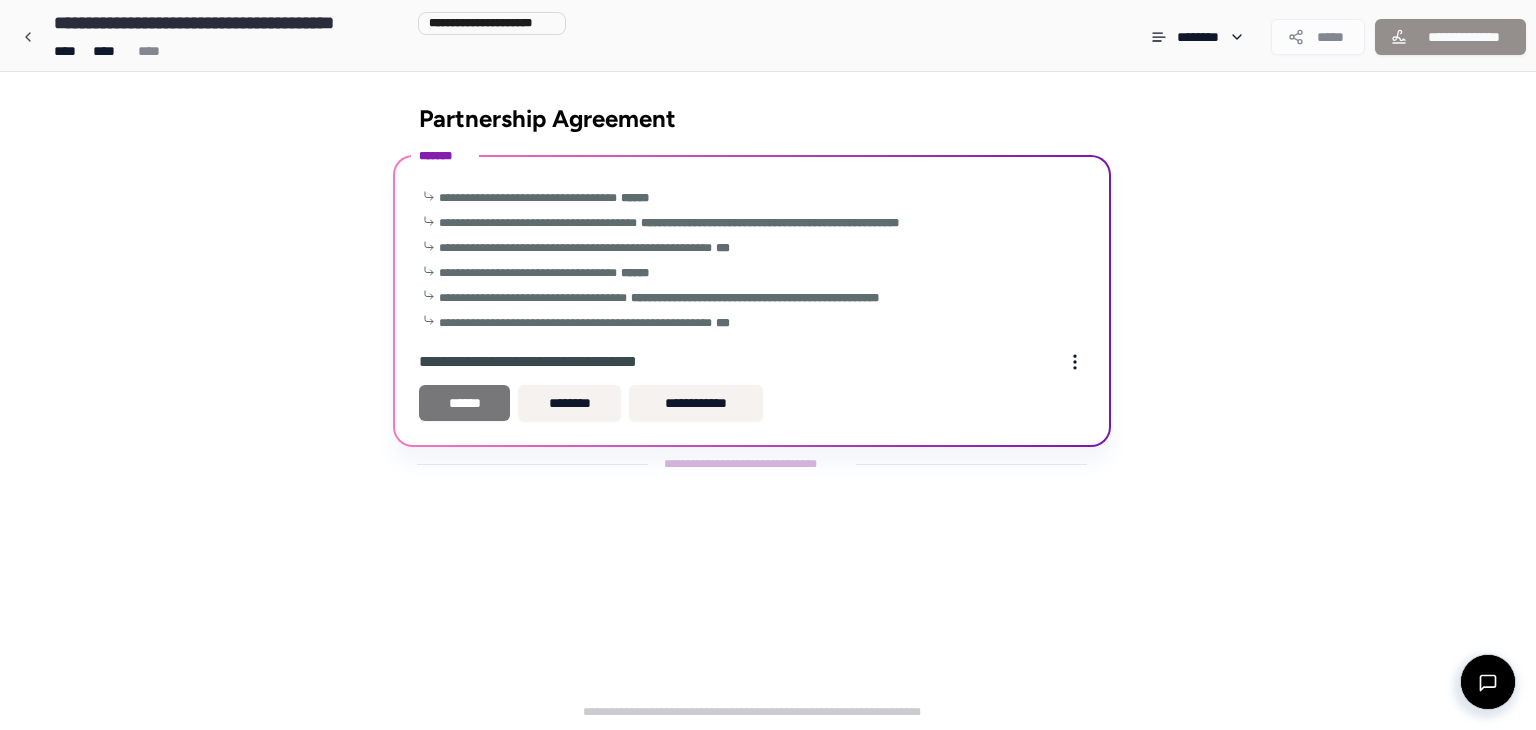 click on "******" at bounding box center [464, 403] 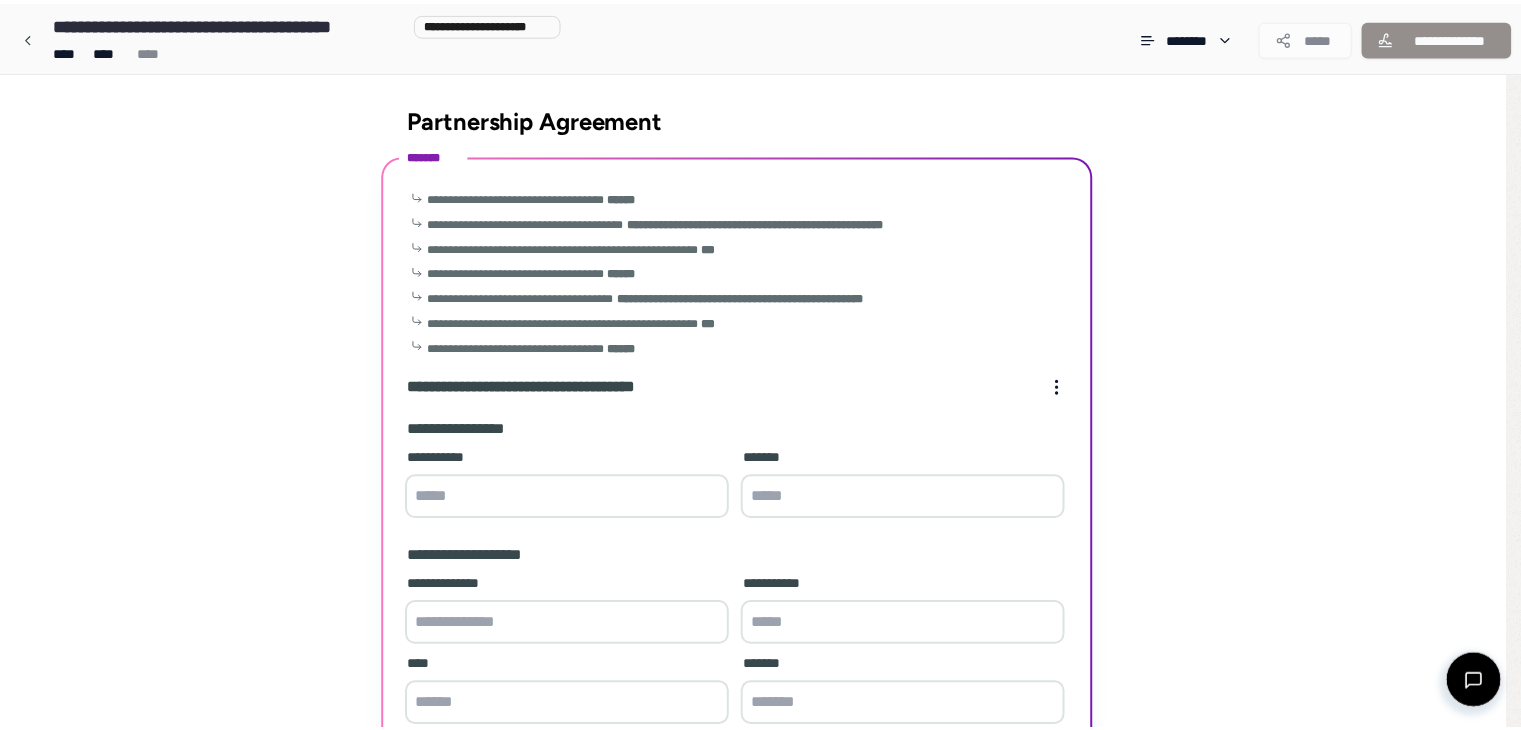 scroll, scrollTop: 164, scrollLeft: 0, axis: vertical 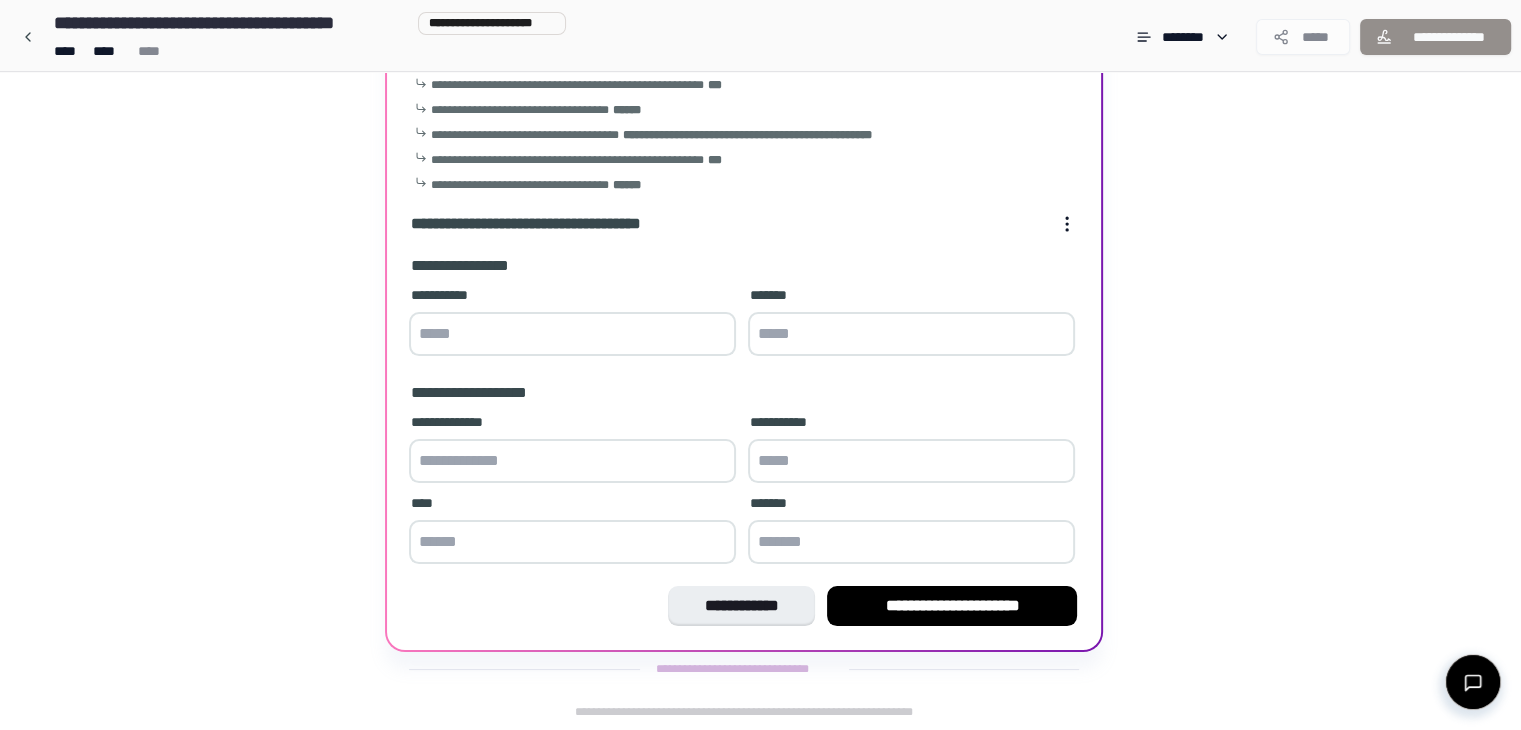 click at bounding box center [572, 334] 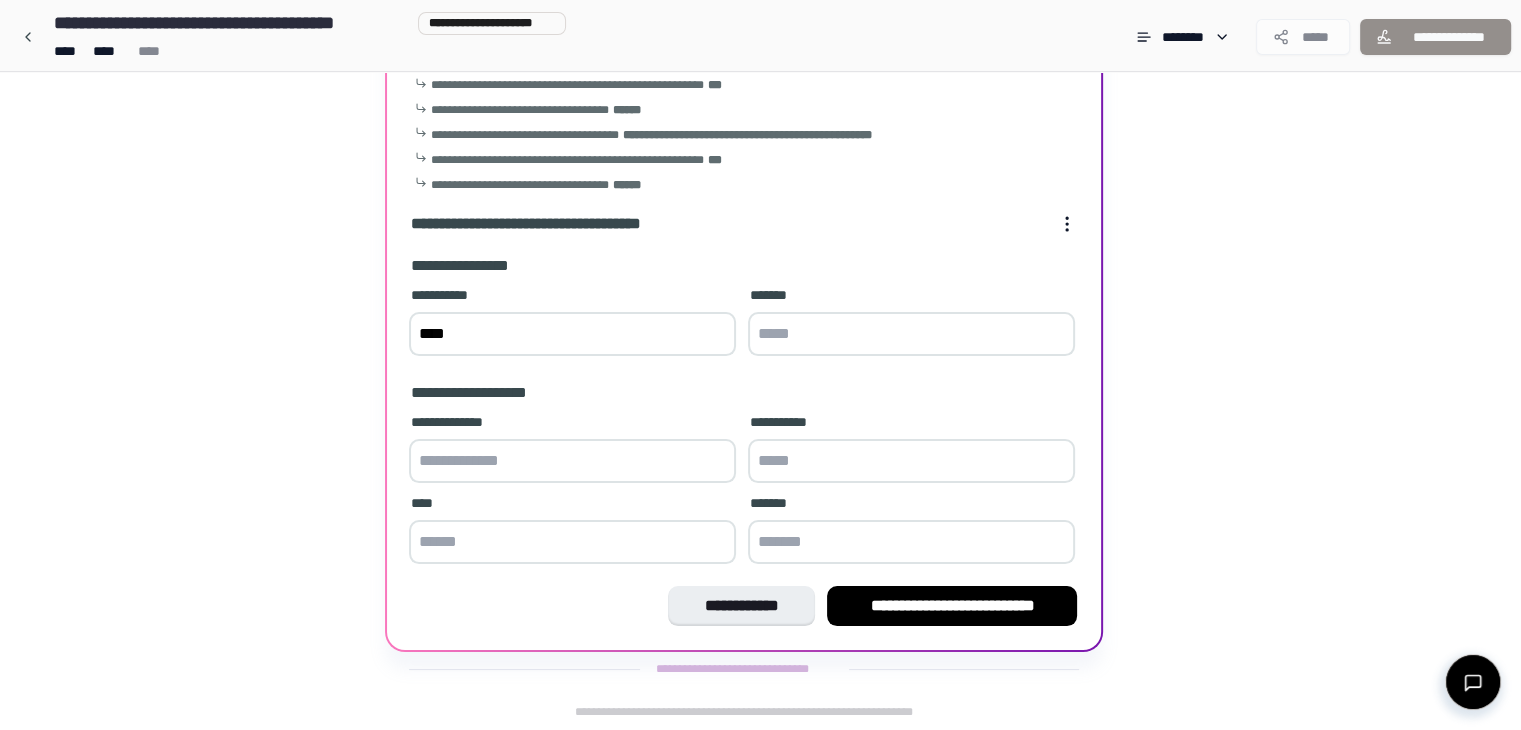 type on "****" 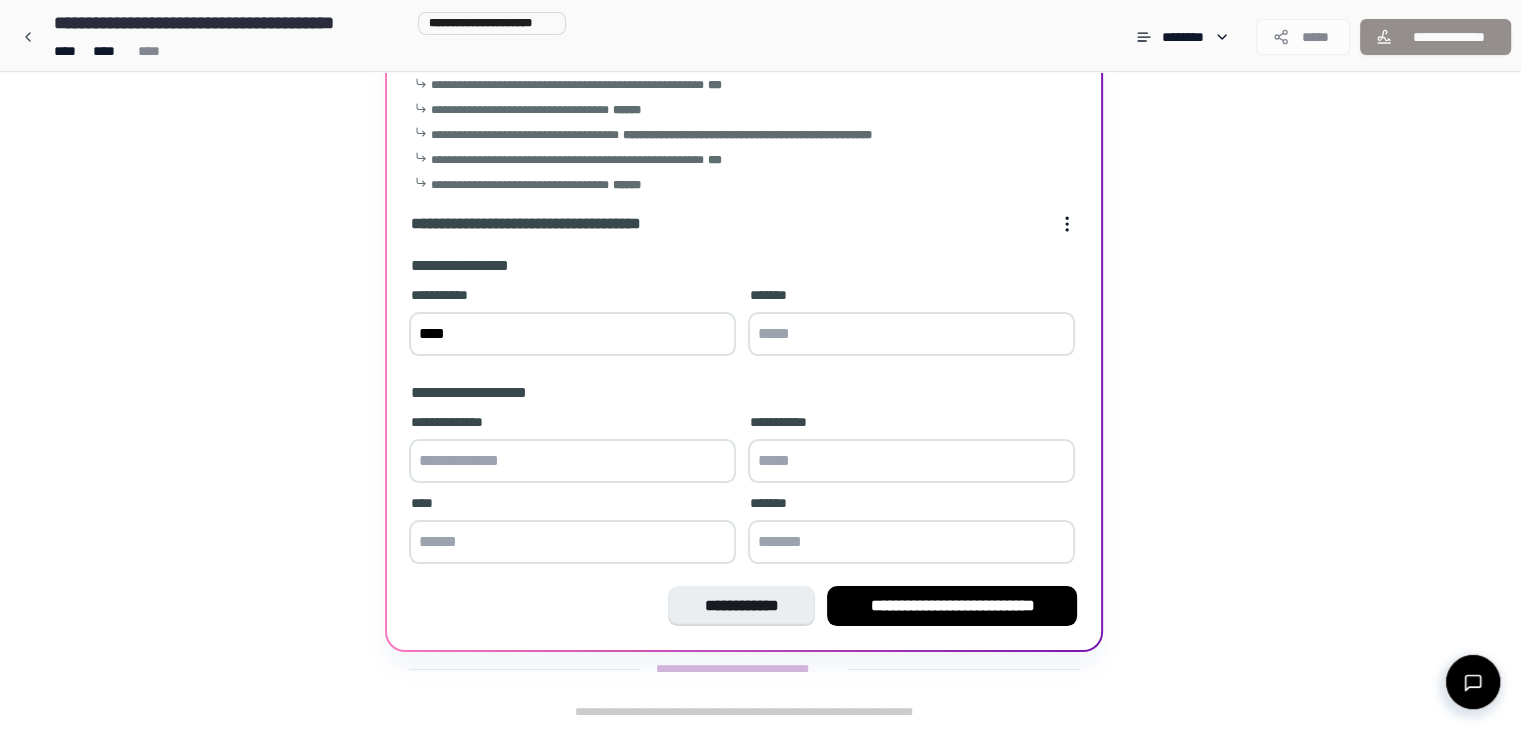 click at bounding box center (911, 334) 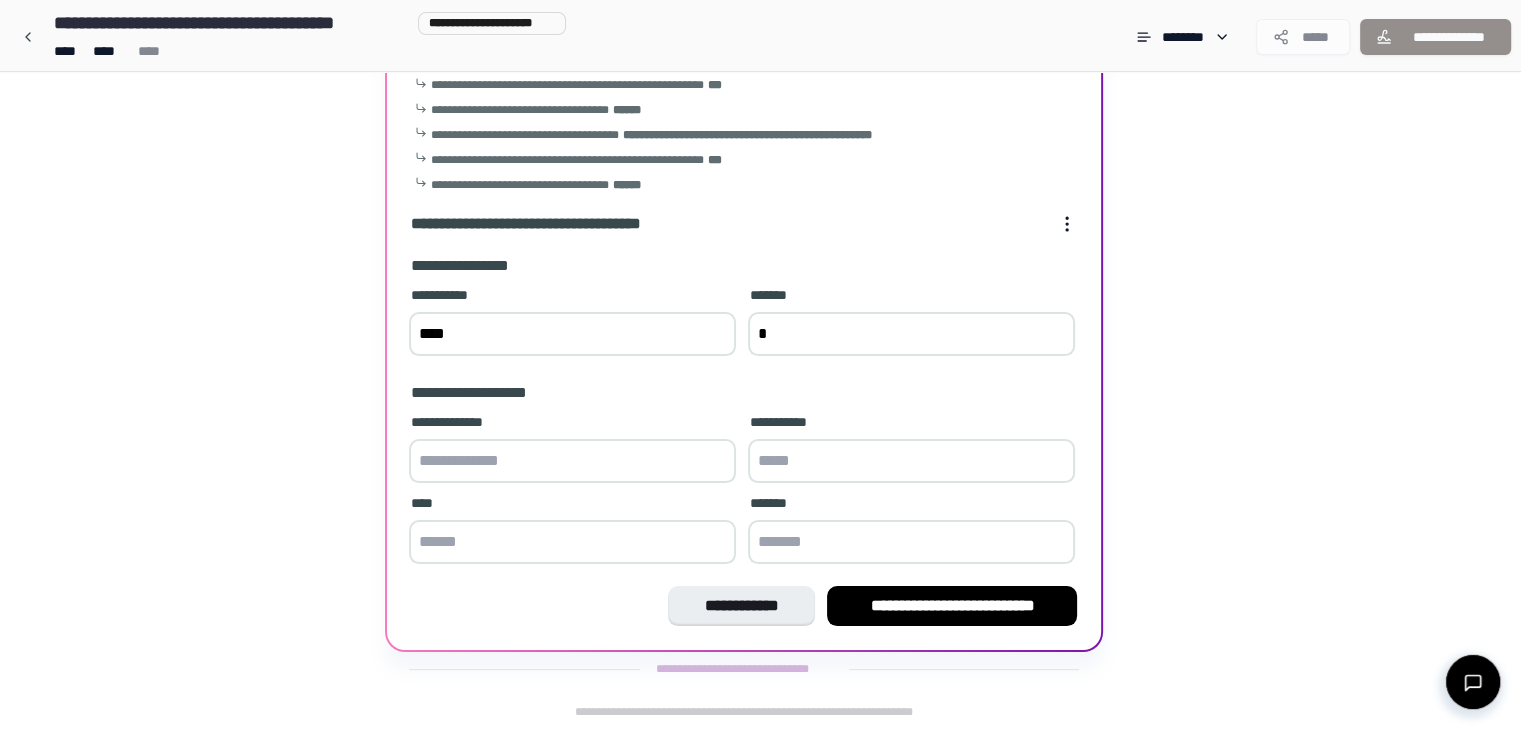 type on "*" 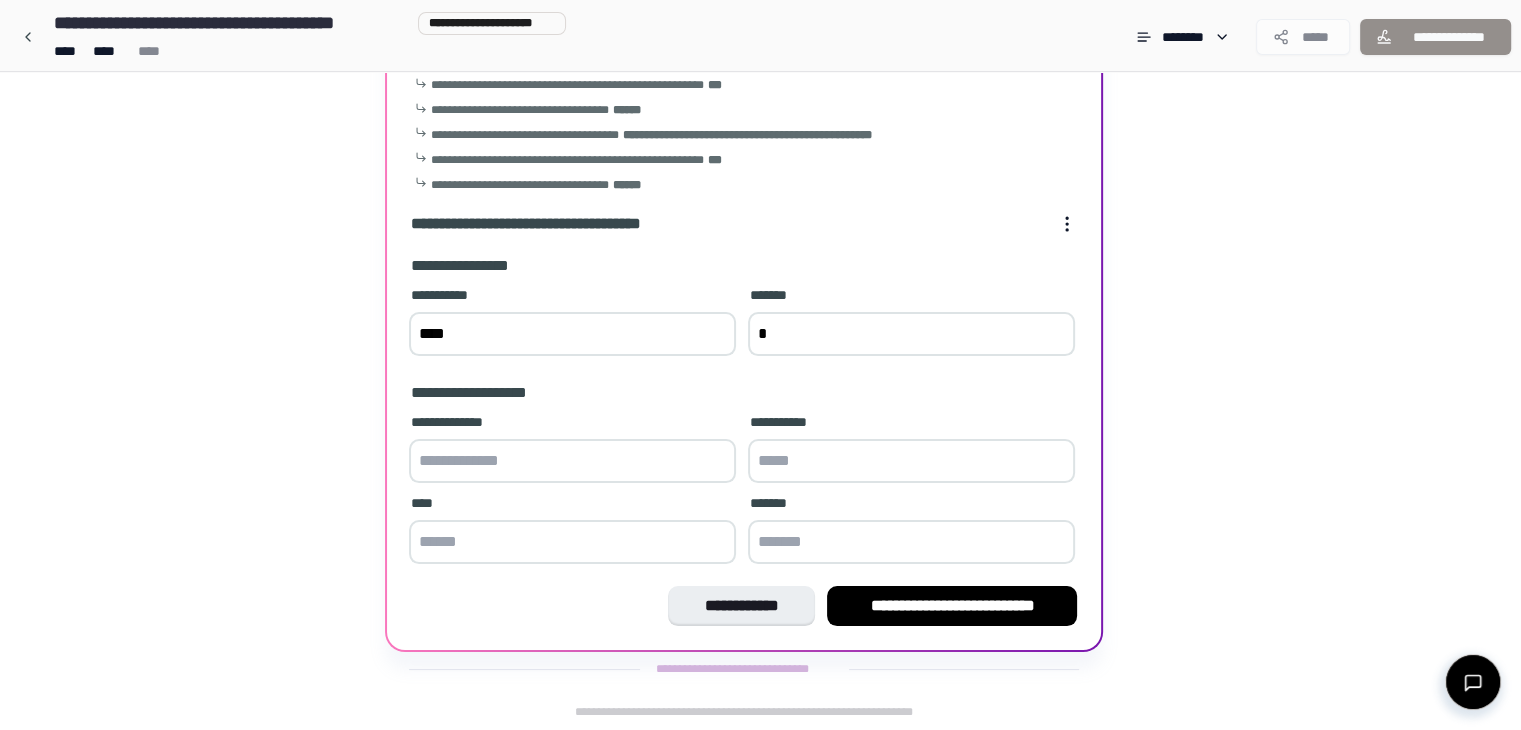 click at bounding box center (572, 461) 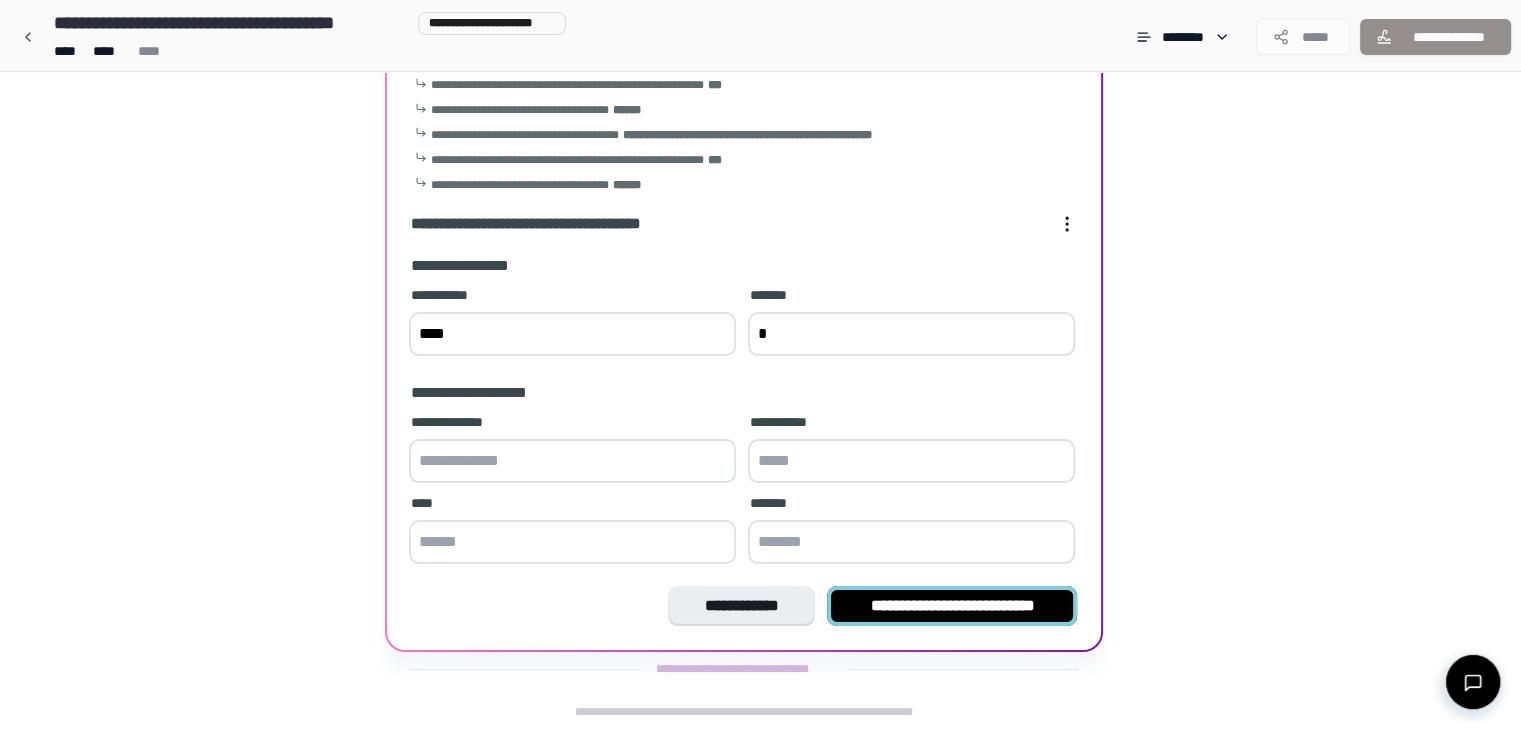click on "**********" at bounding box center (952, 606) 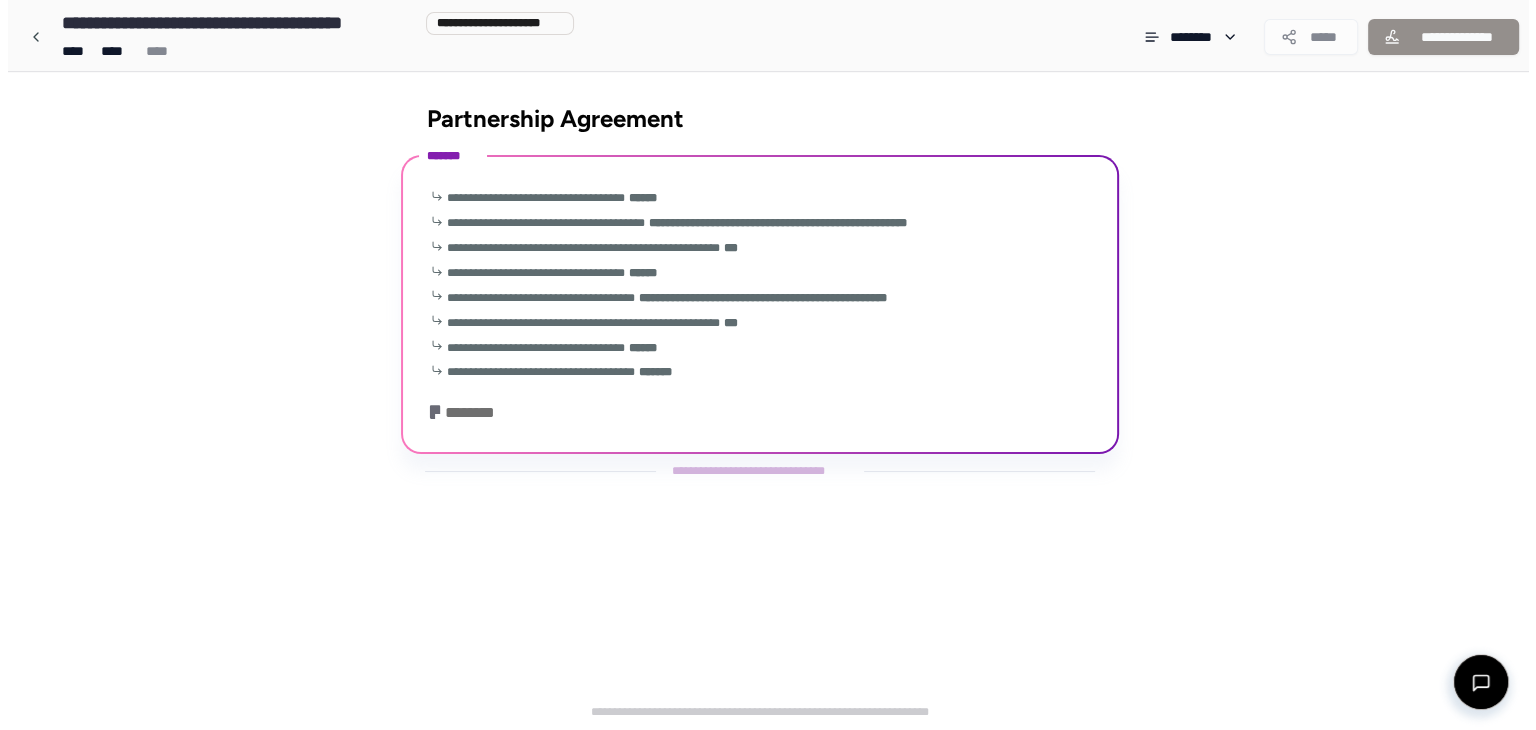 scroll, scrollTop: 0, scrollLeft: 0, axis: both 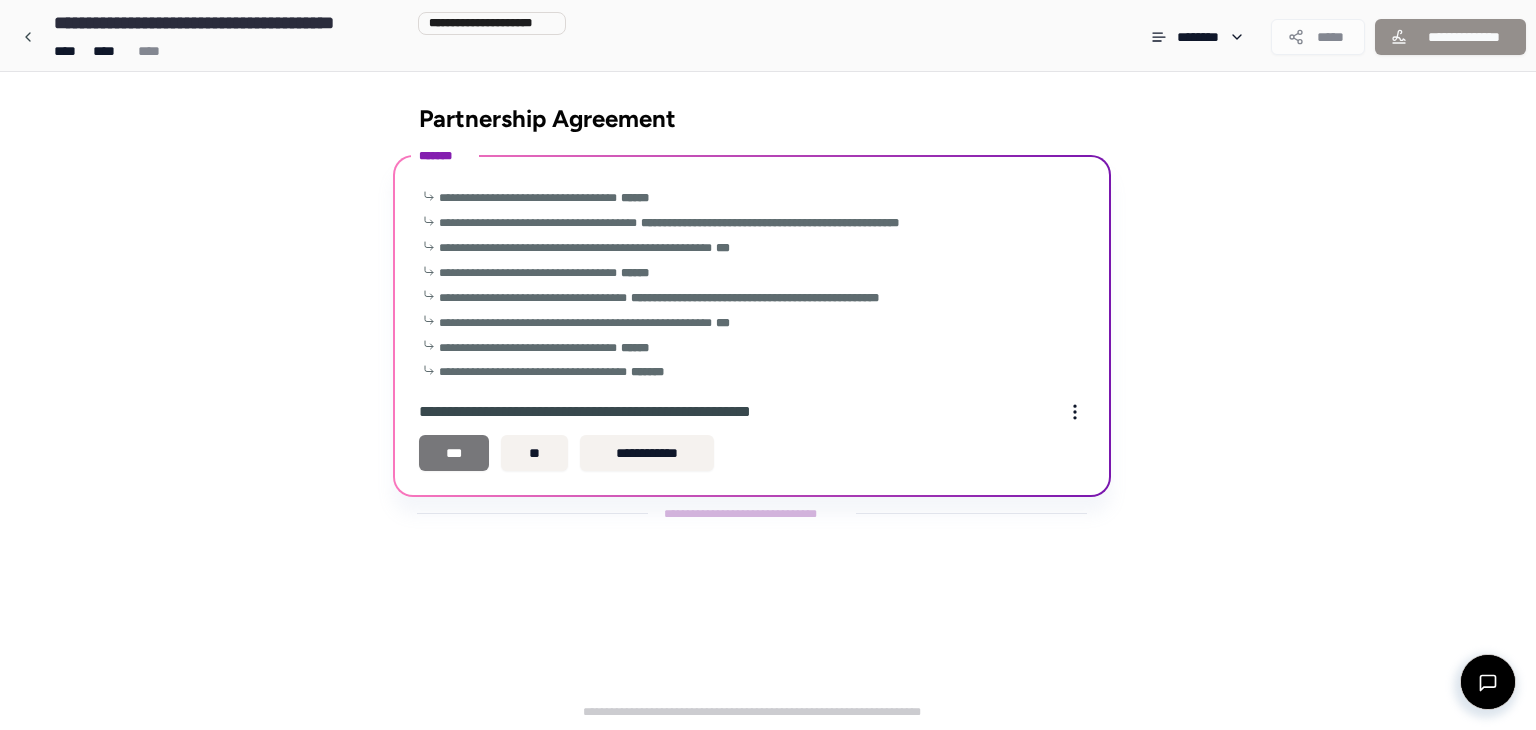 click on "***" at bounding box center [454, 453] 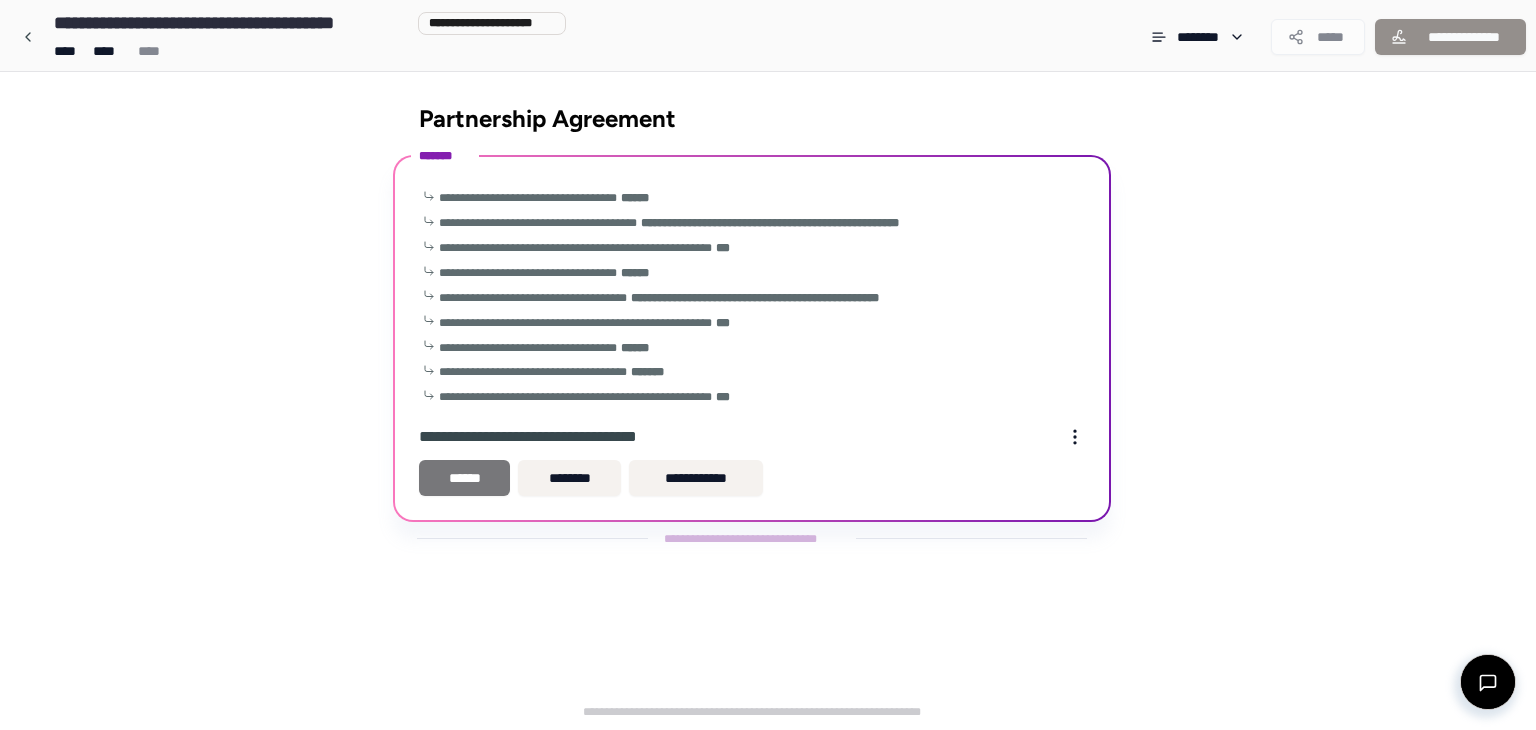 click on "******" at bounding box center (464, 478) 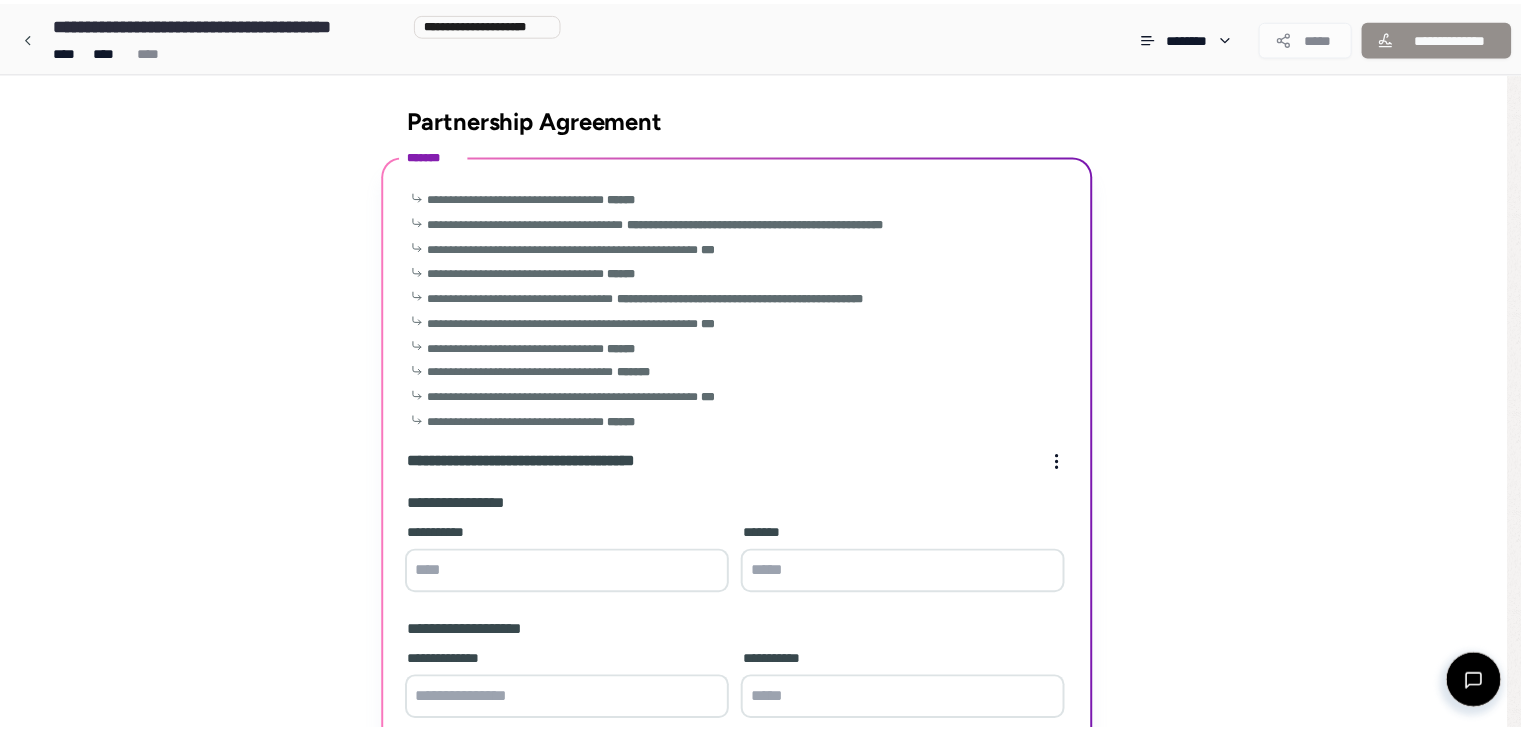scroll, scrollTop: 238, scrollLeft: 0, axis: vertical 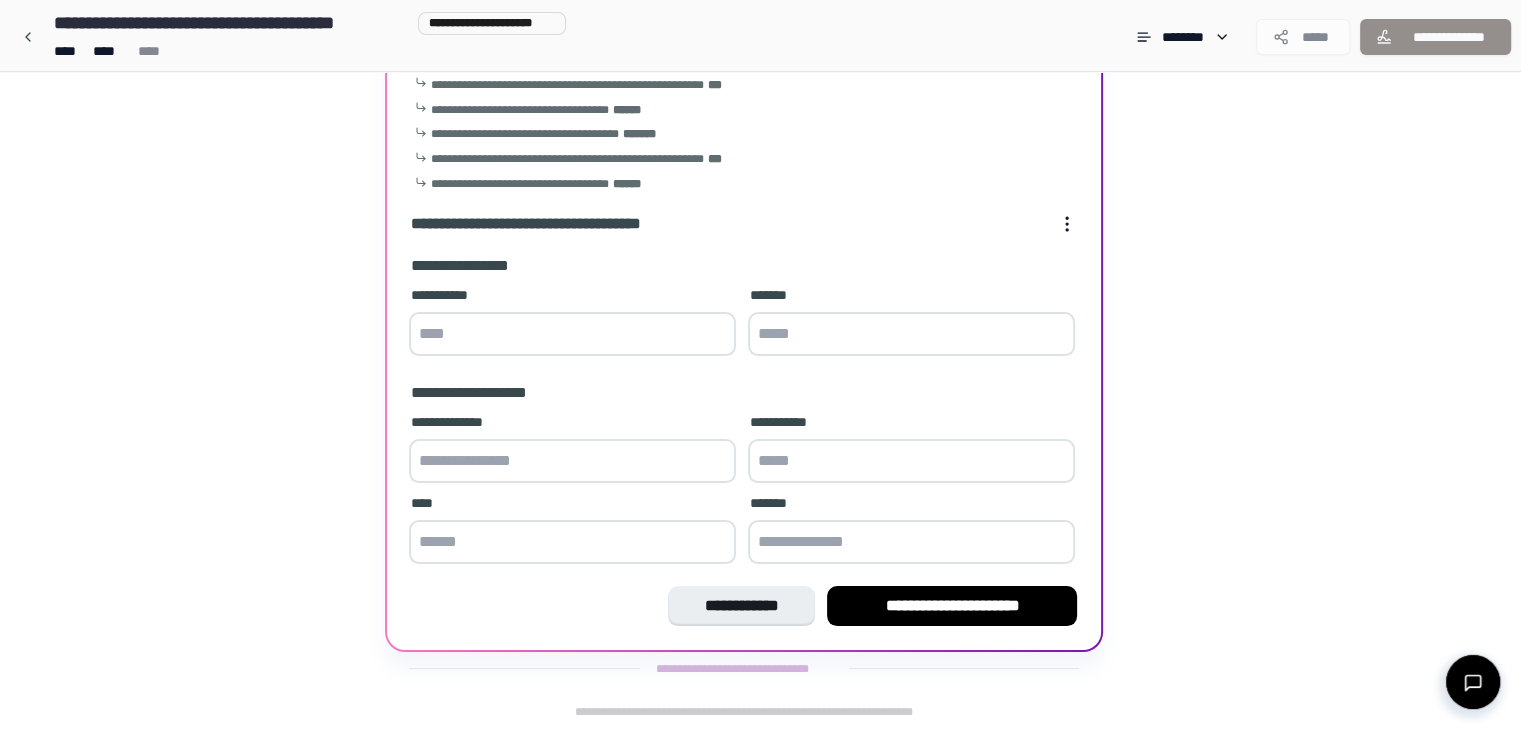 click at bounding box center [572, 334] 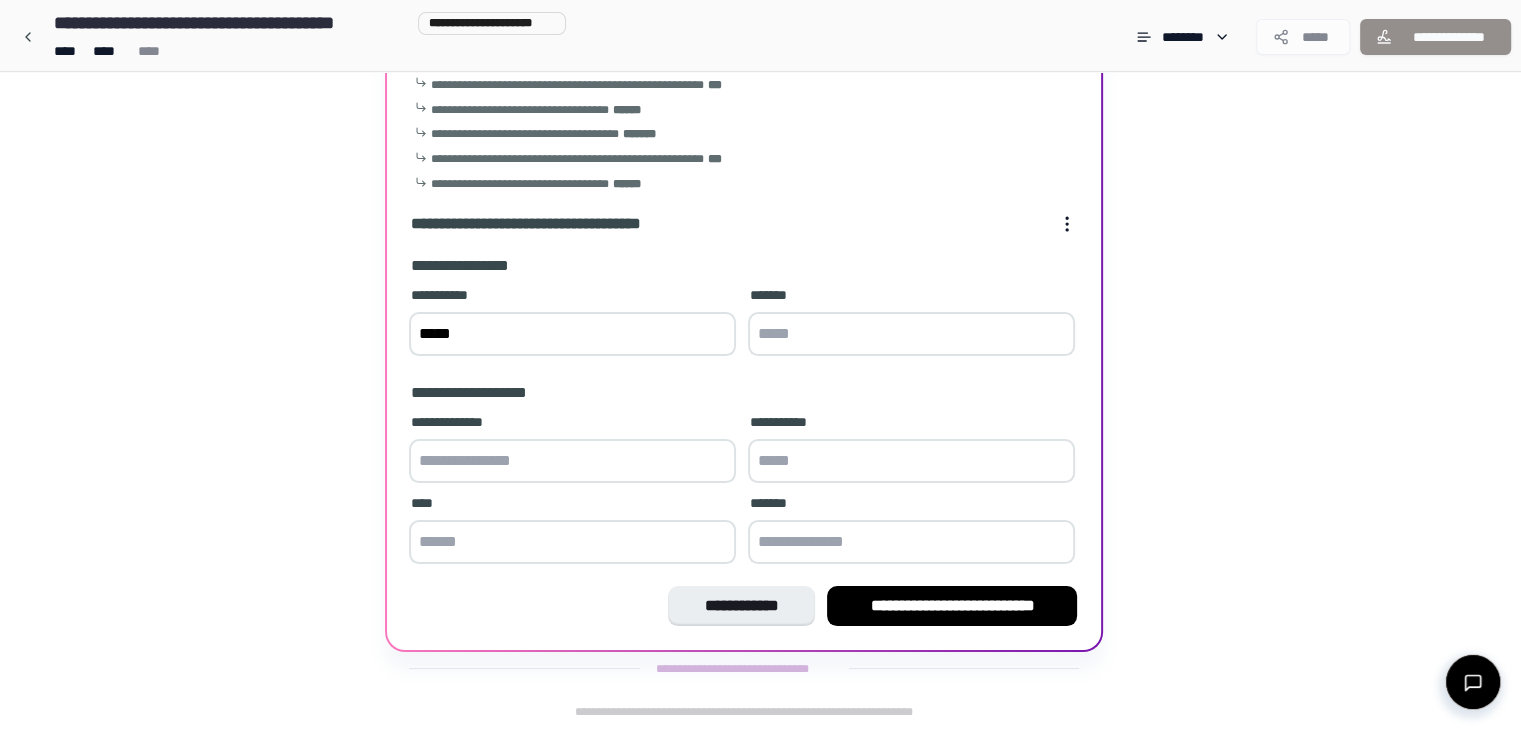 type on "*****" 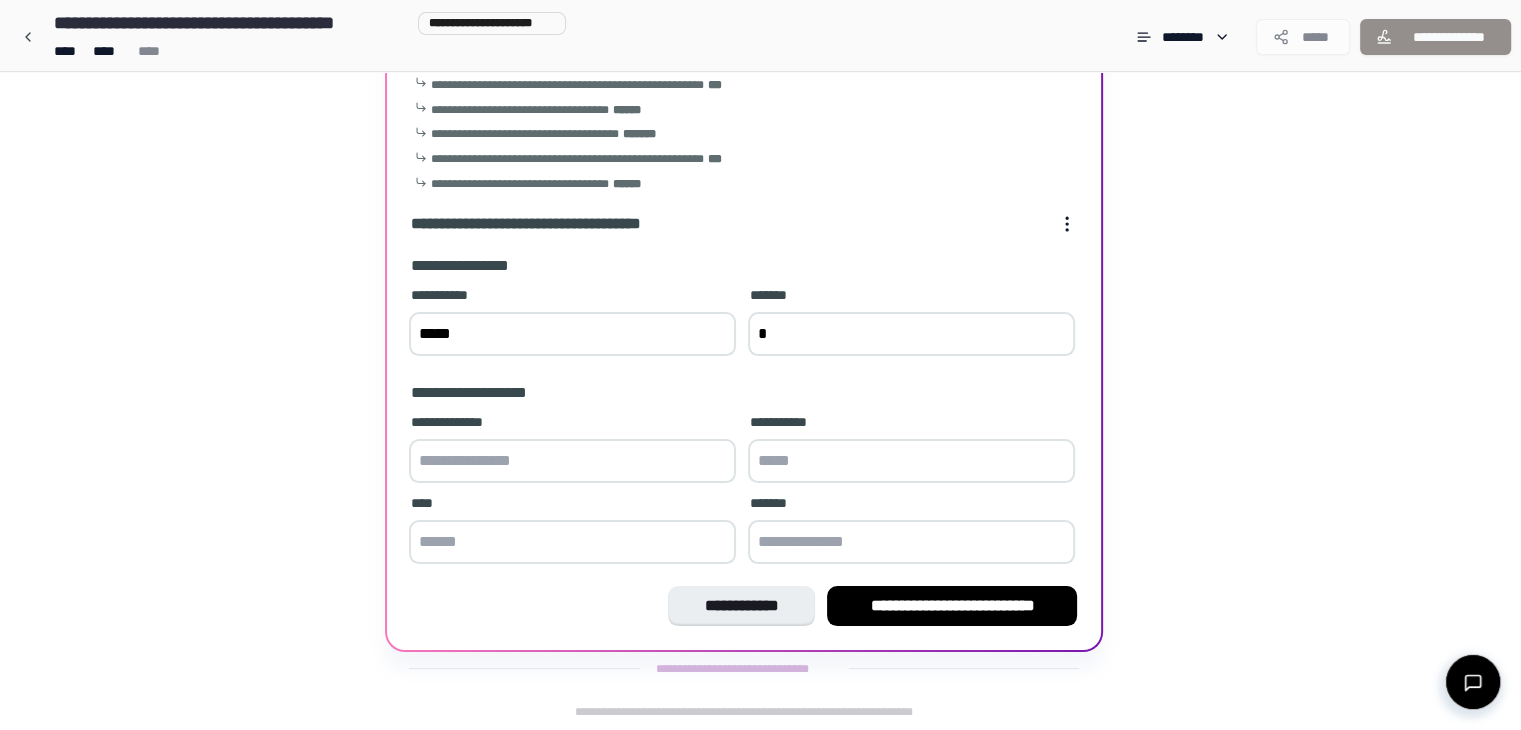 type on "*" 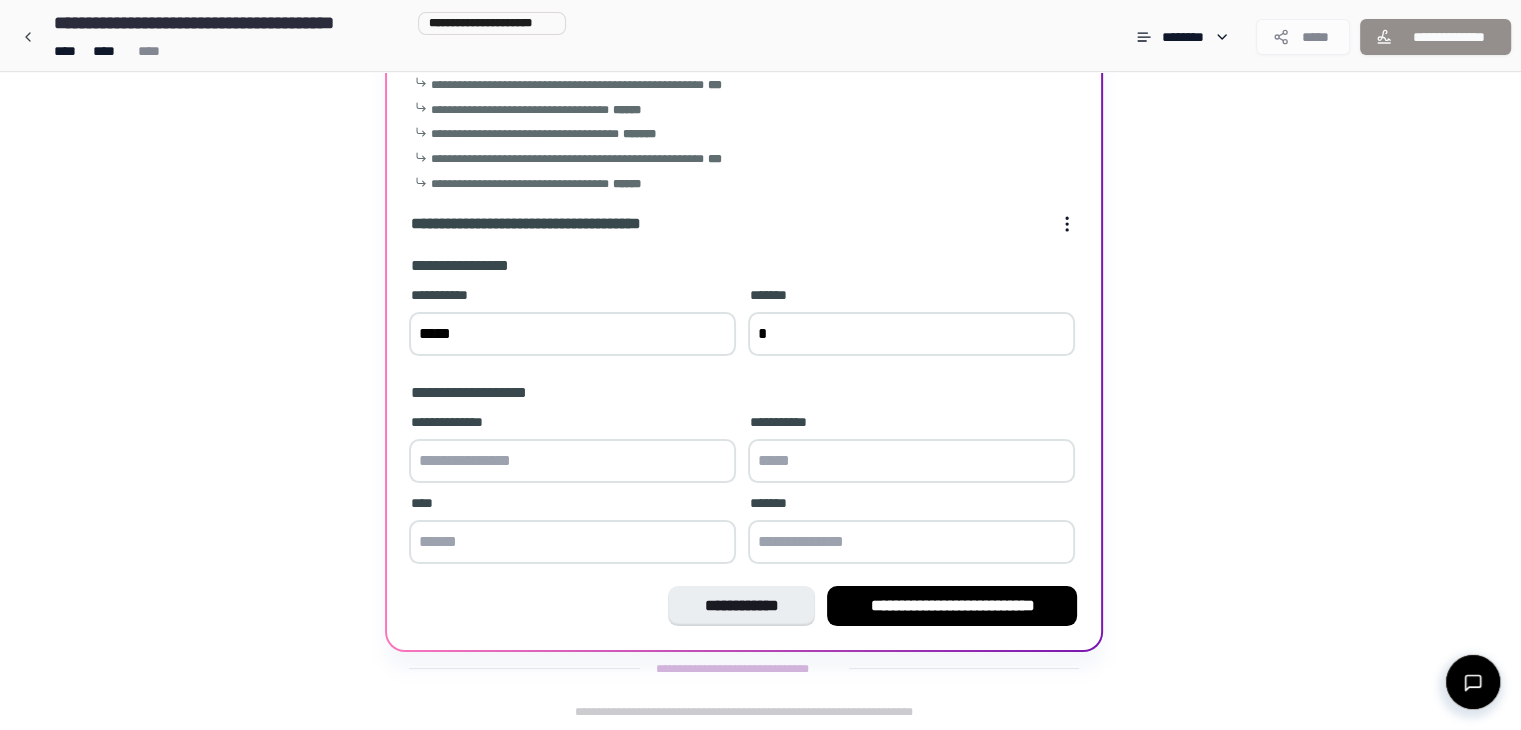 click at bounding box center [911, 542] 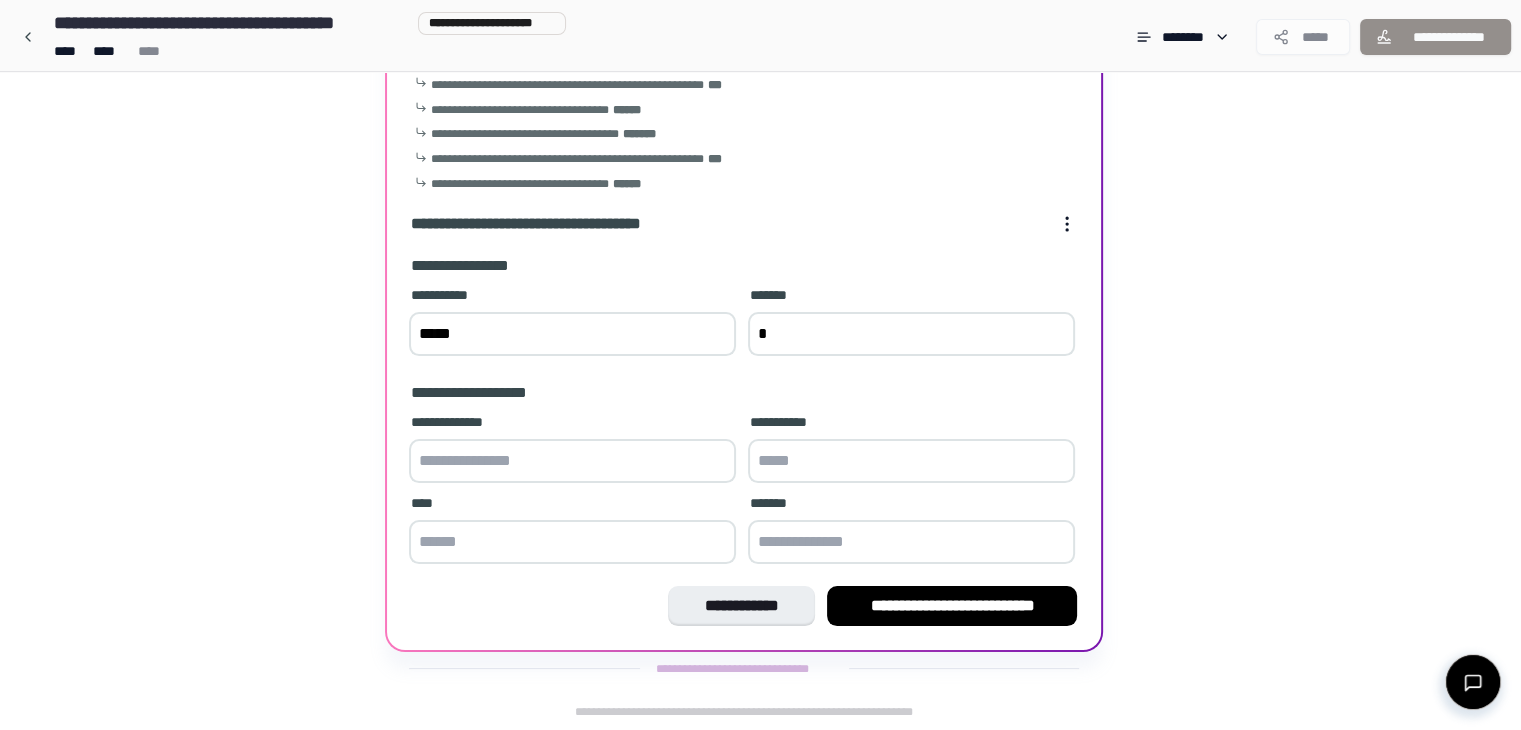 type on "*" 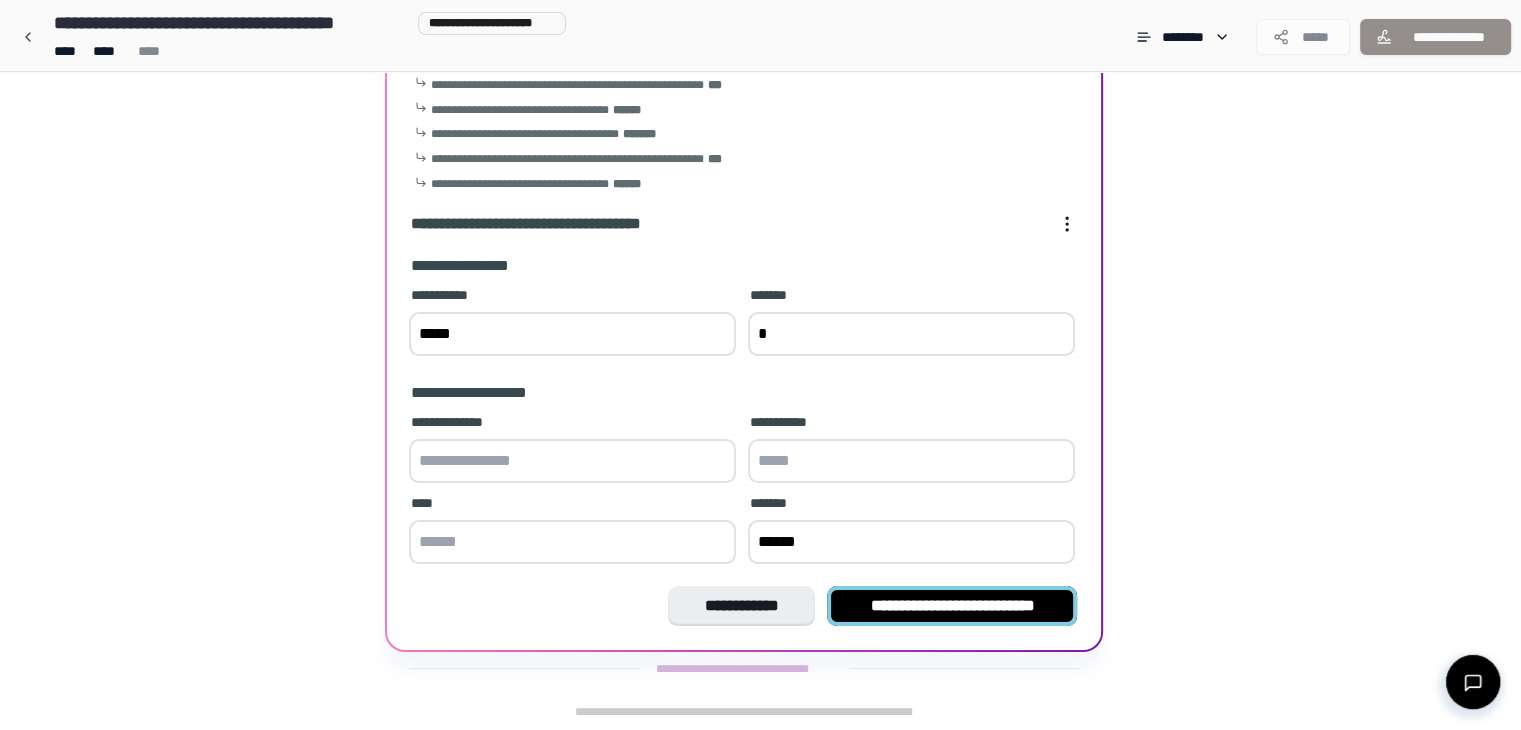 type on "******" 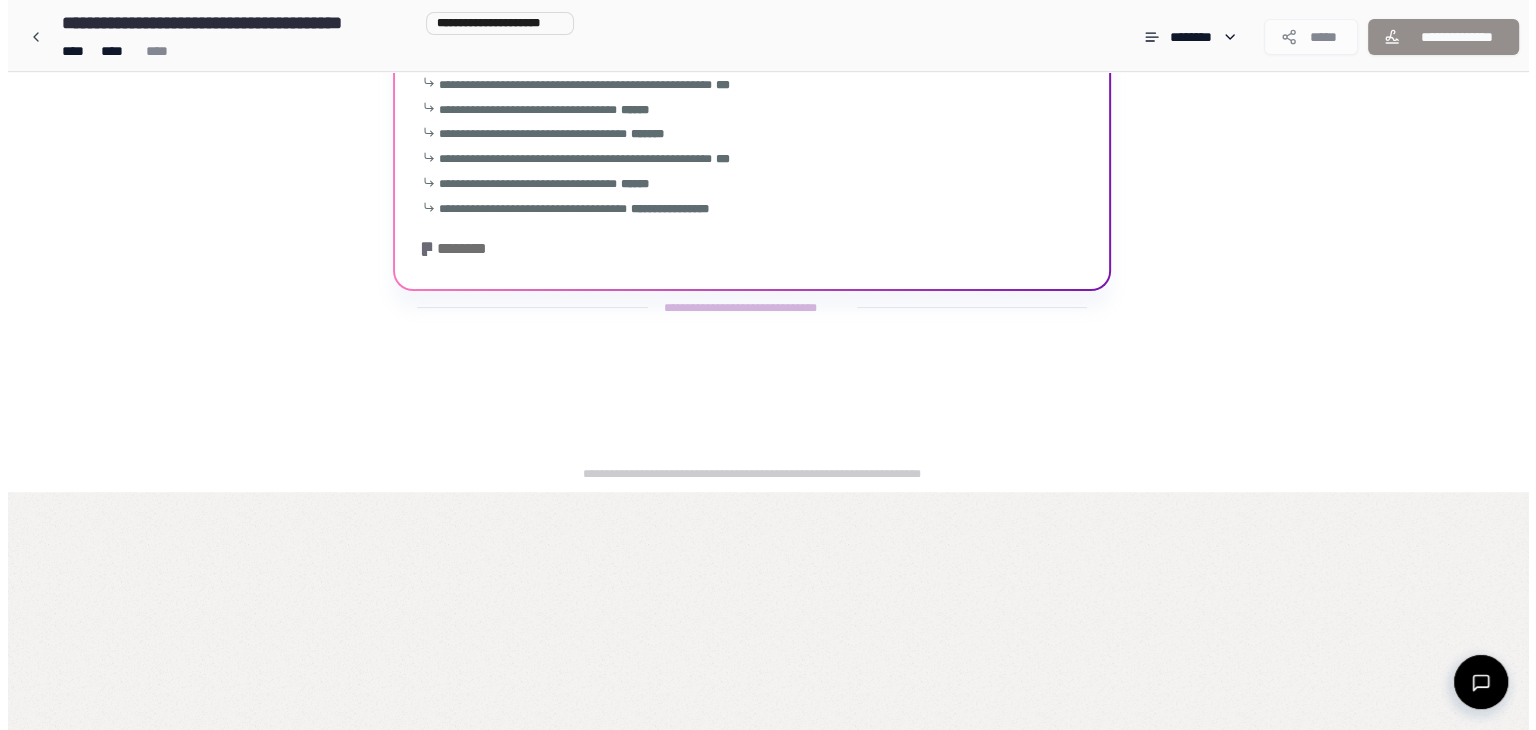 scroll, scrollTop: 0, scrollLeft: 0, axis: both 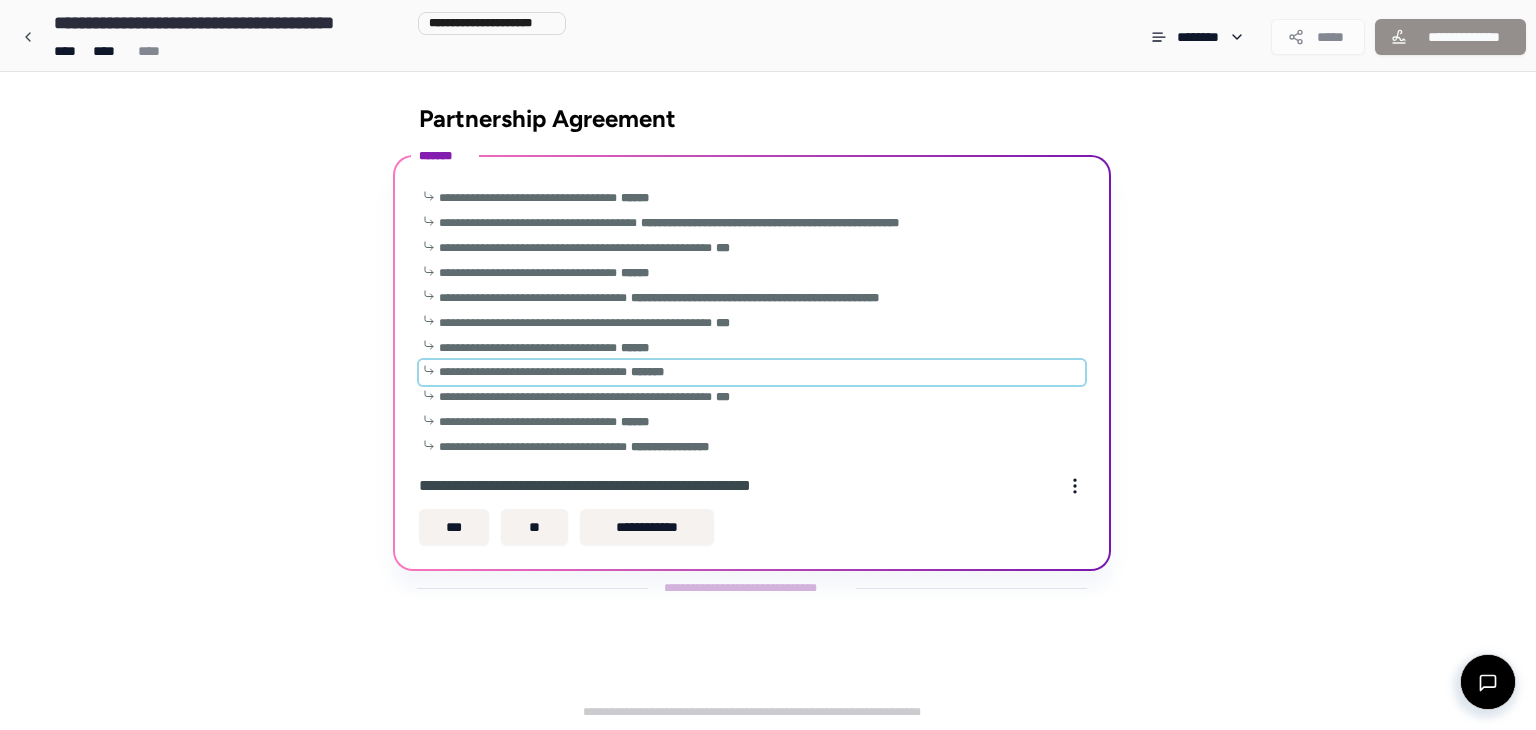 click on "**********" at bounding box center [752, 372] 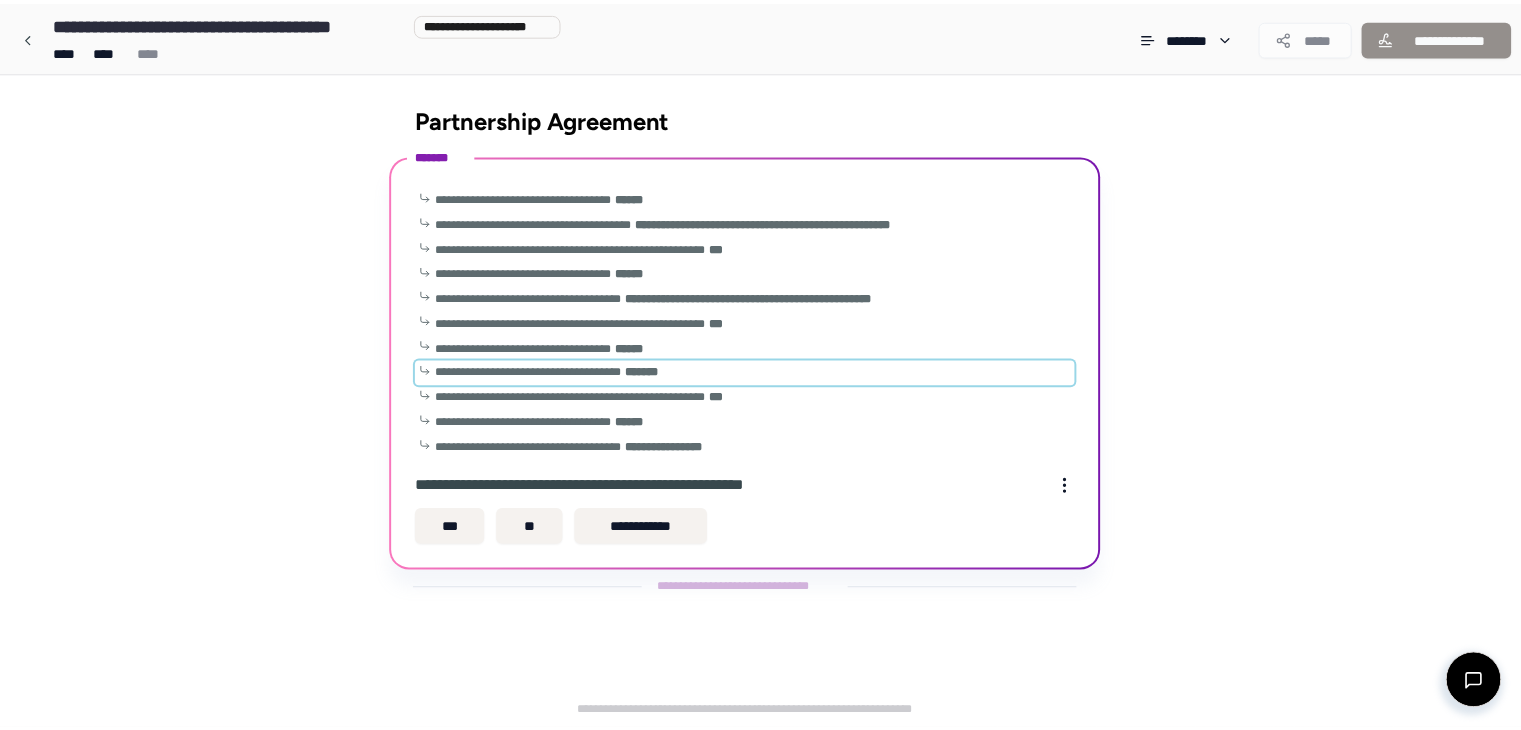 scroll, scrollTop: 288, scrollLeft: 0, axis: vertical 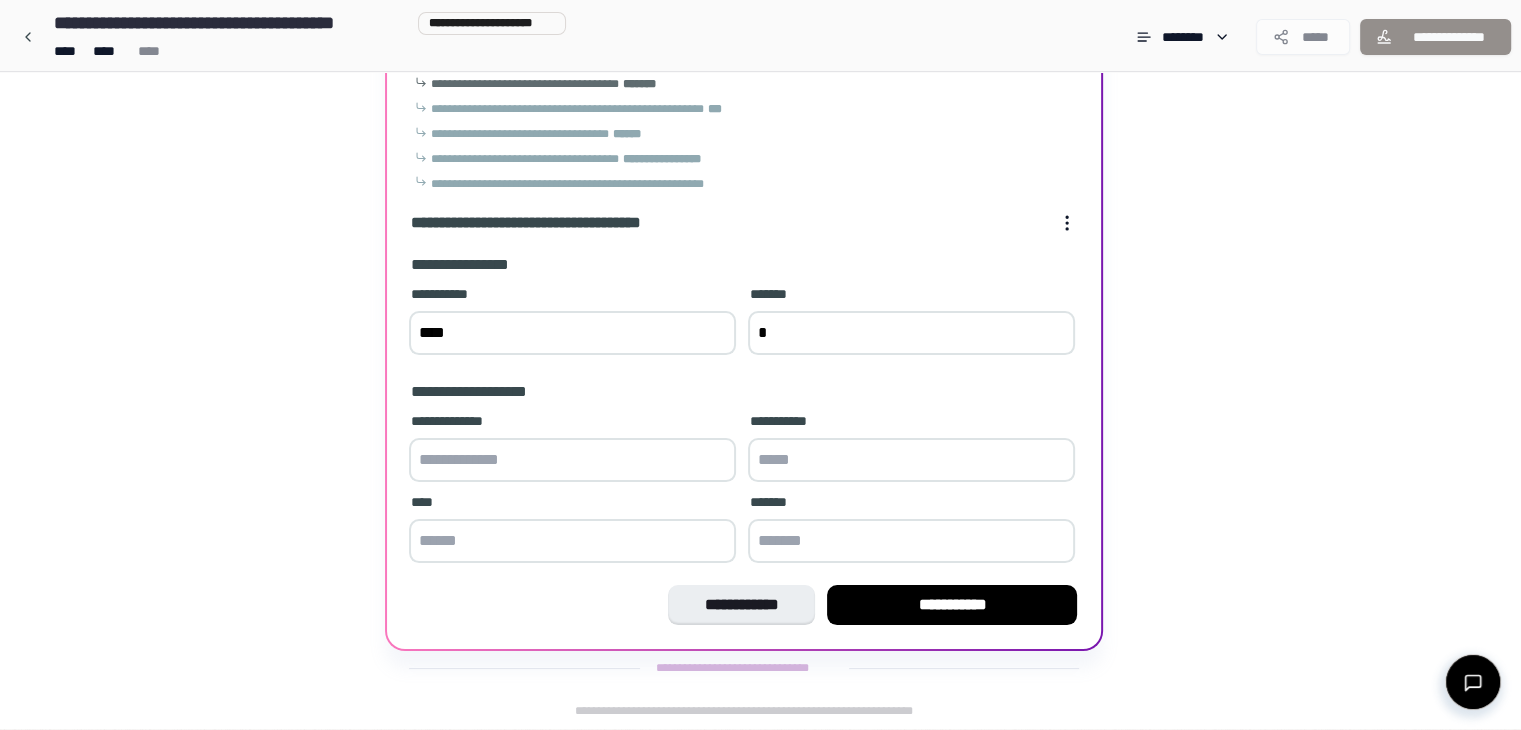 click at bounding box center [911, 541] 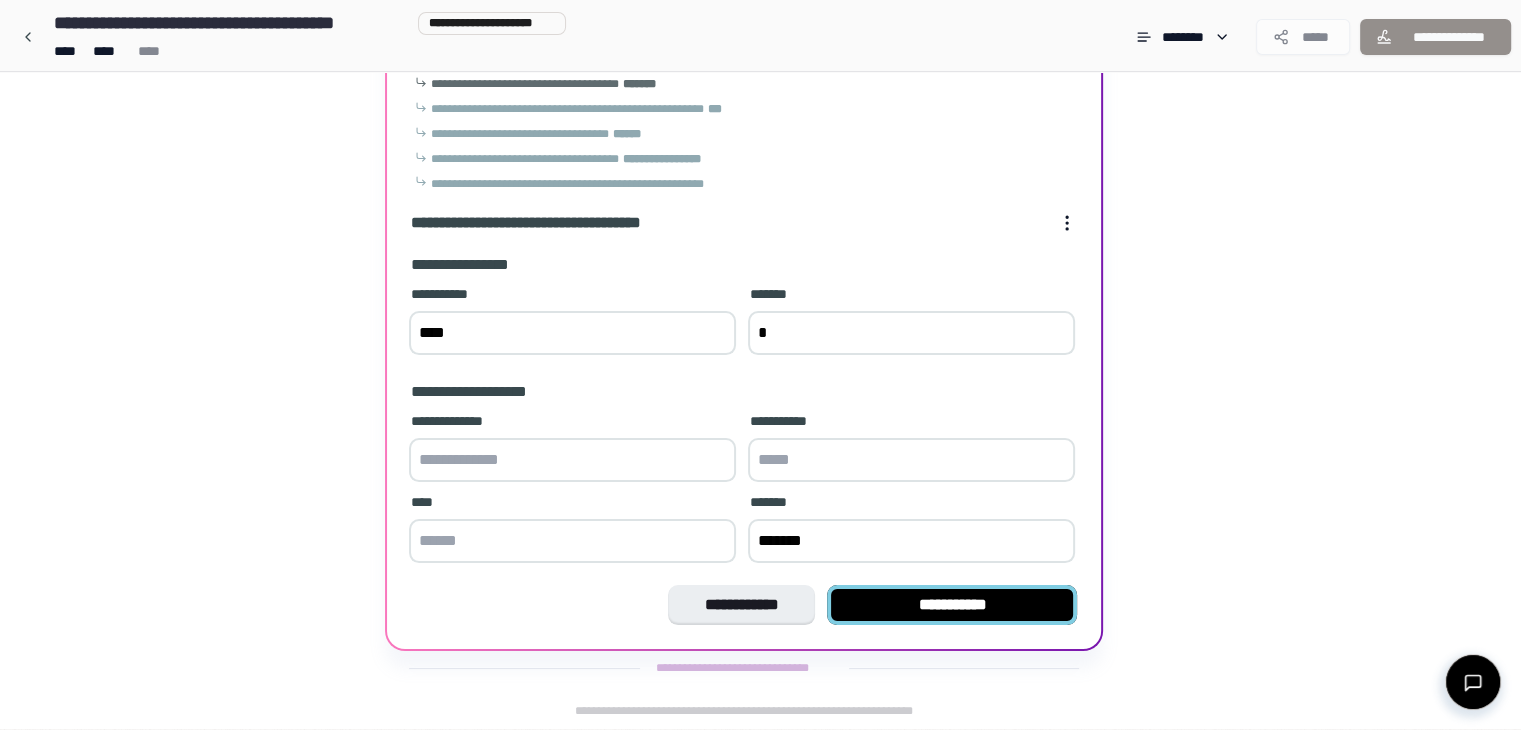 type on "*******" 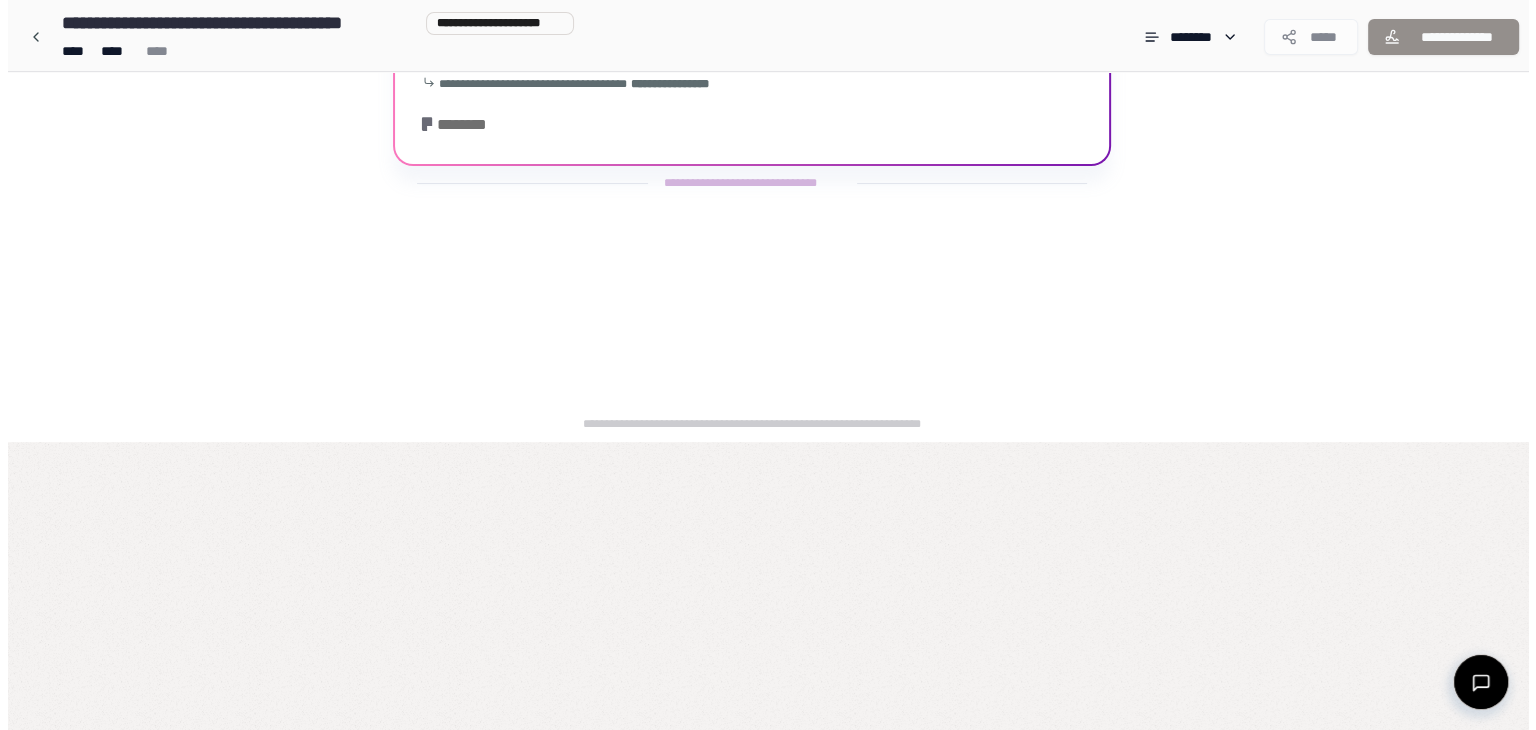 scroll, scrollTop: 0, scrollLeft: 0, axis: both 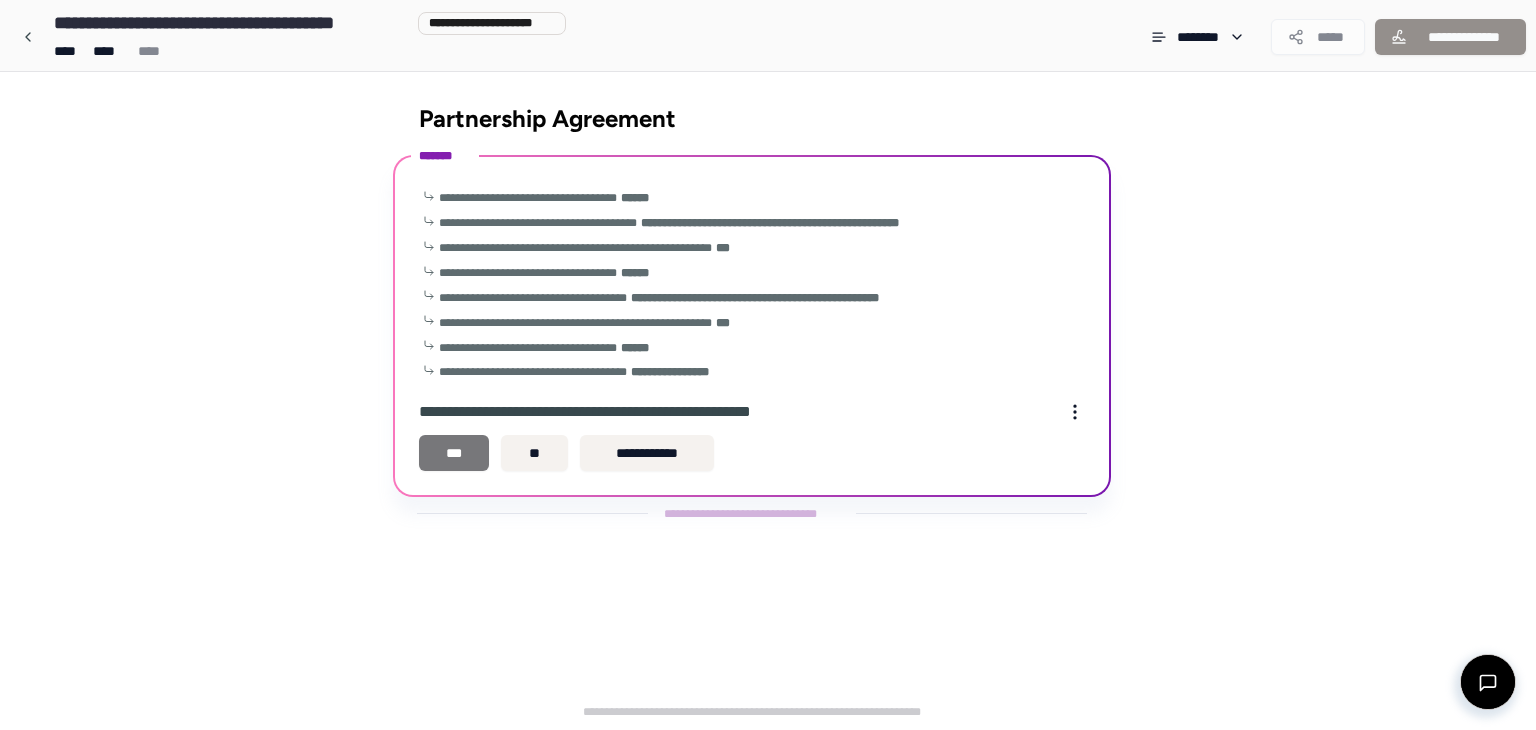 click on "***" at bounding box center (454, 453) 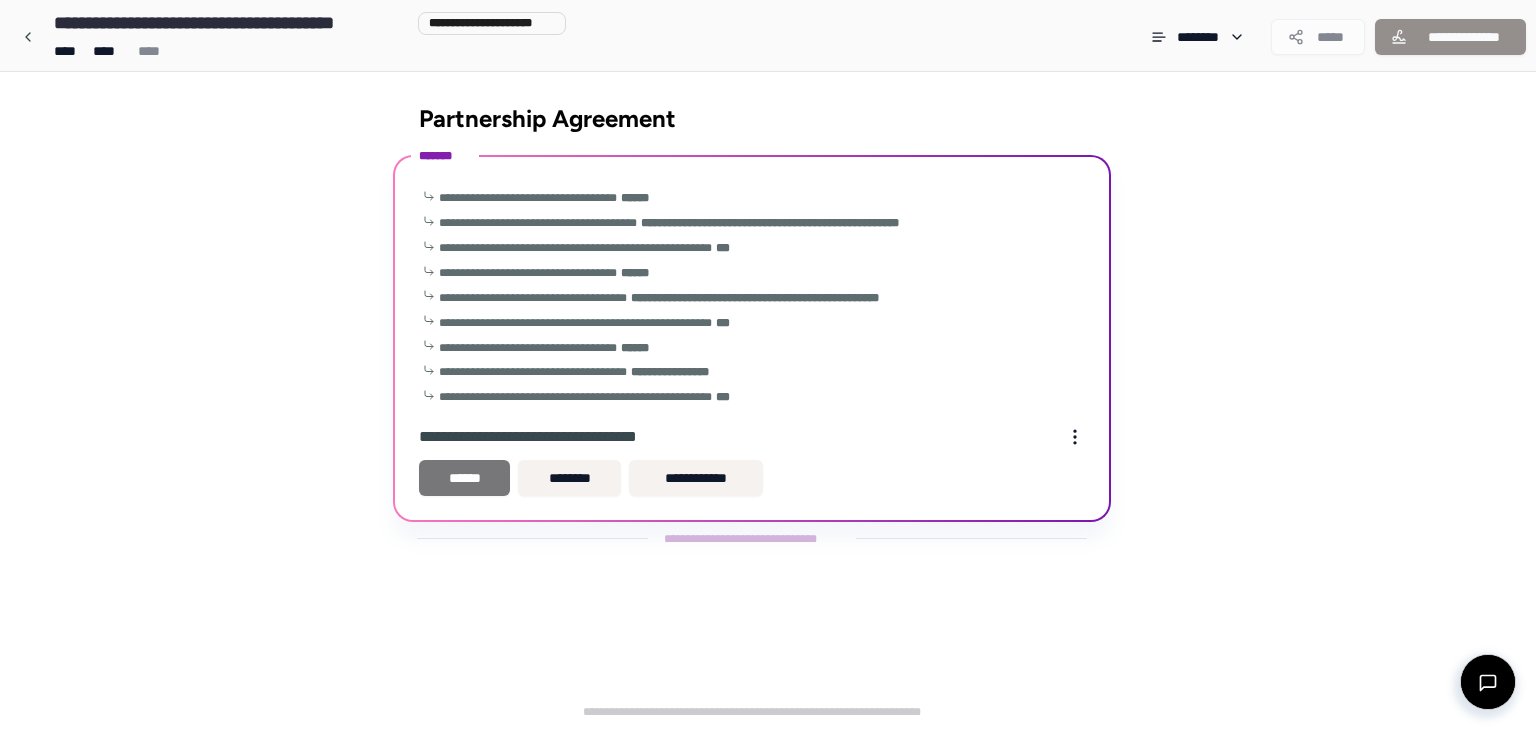 click on "******" at bounding box center (464, 478) 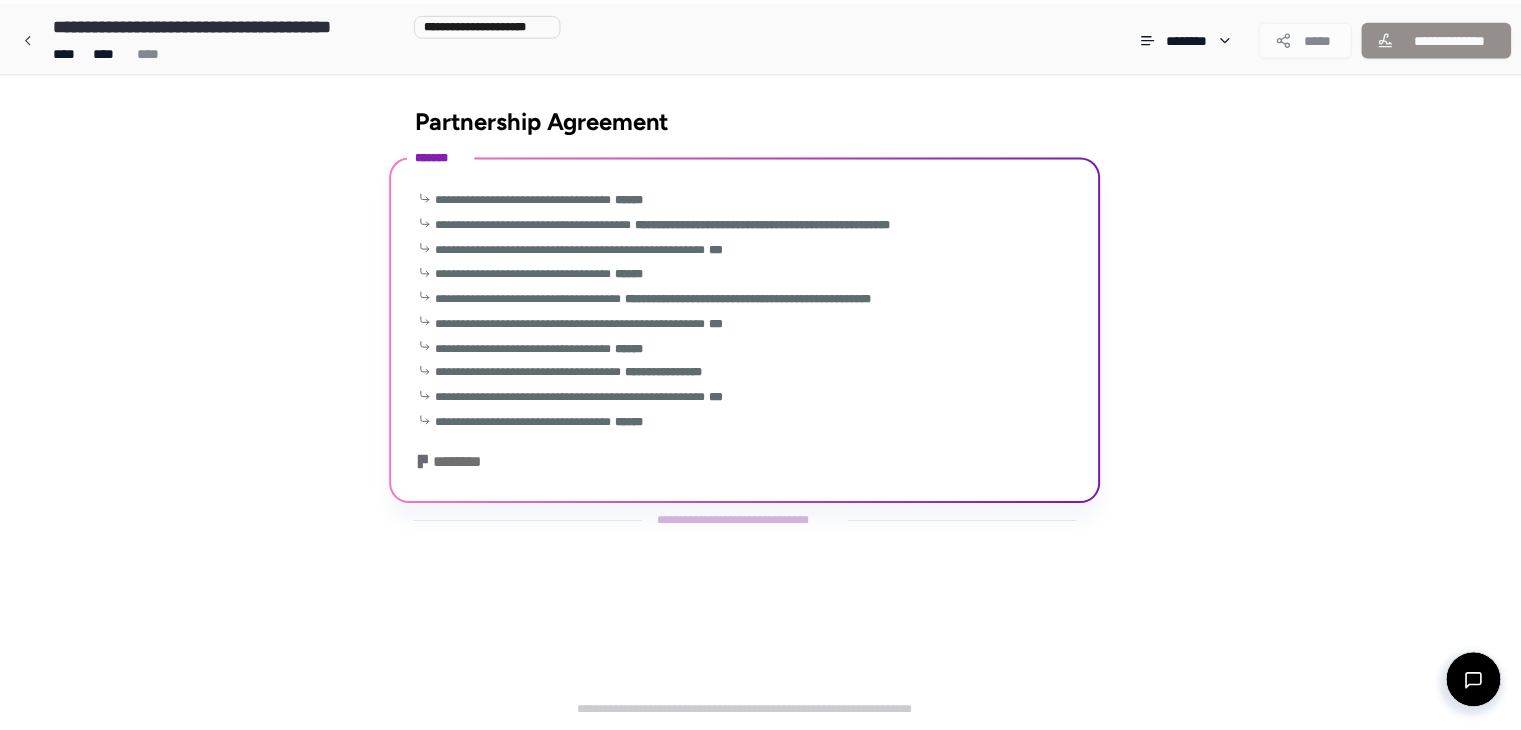 scroll, scrollTop: 238, scrollLeft: 0, axis: vertical 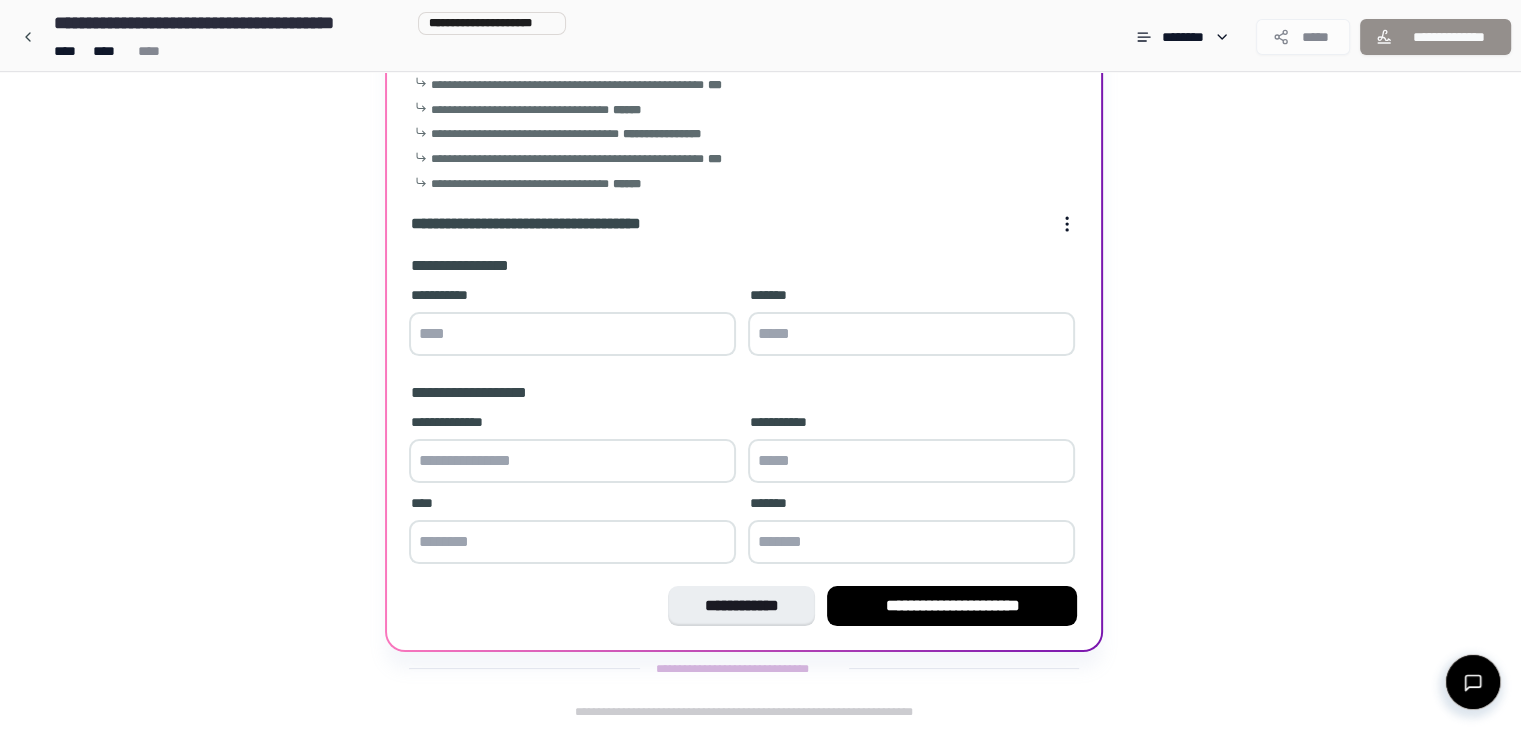 click at bounding box center [572, 334] 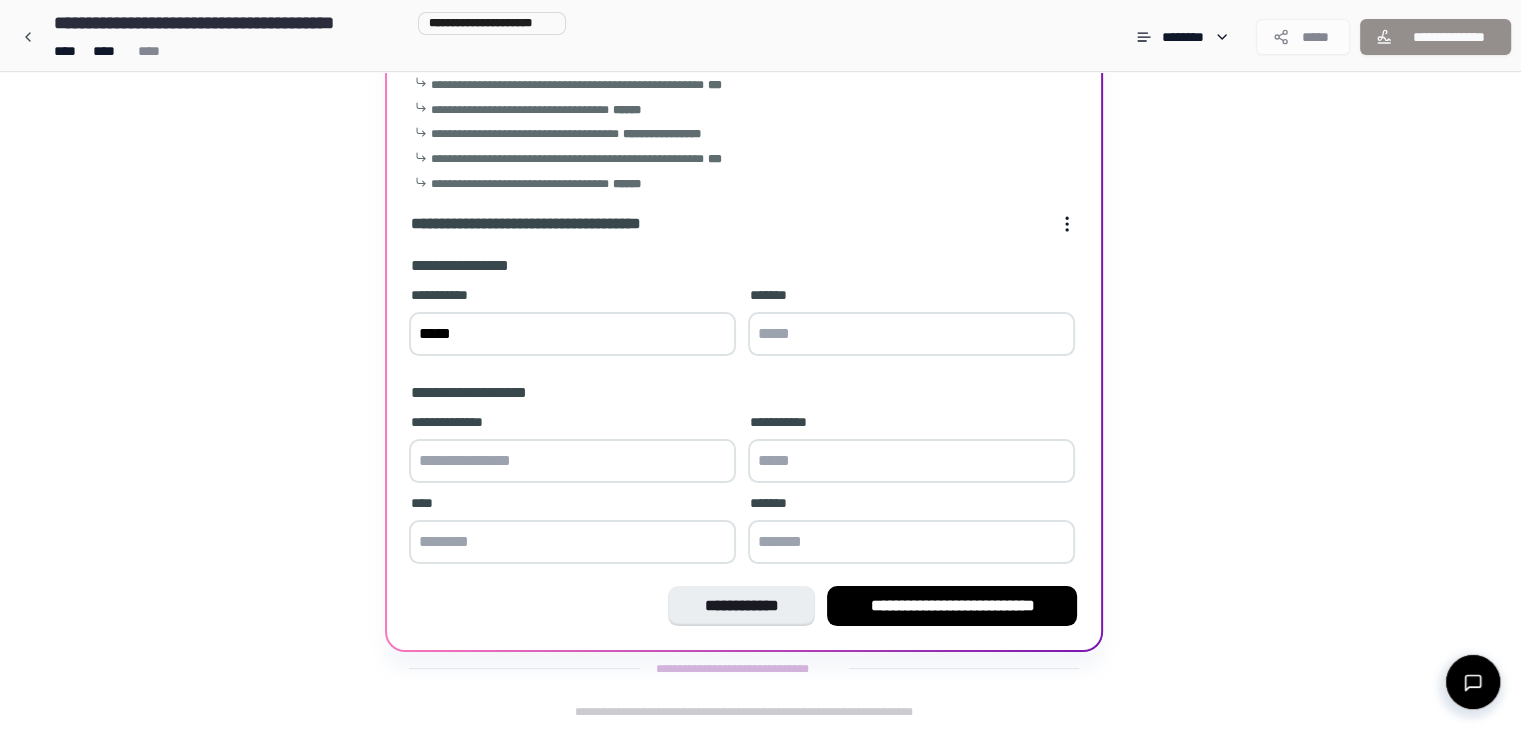 type on "*****" 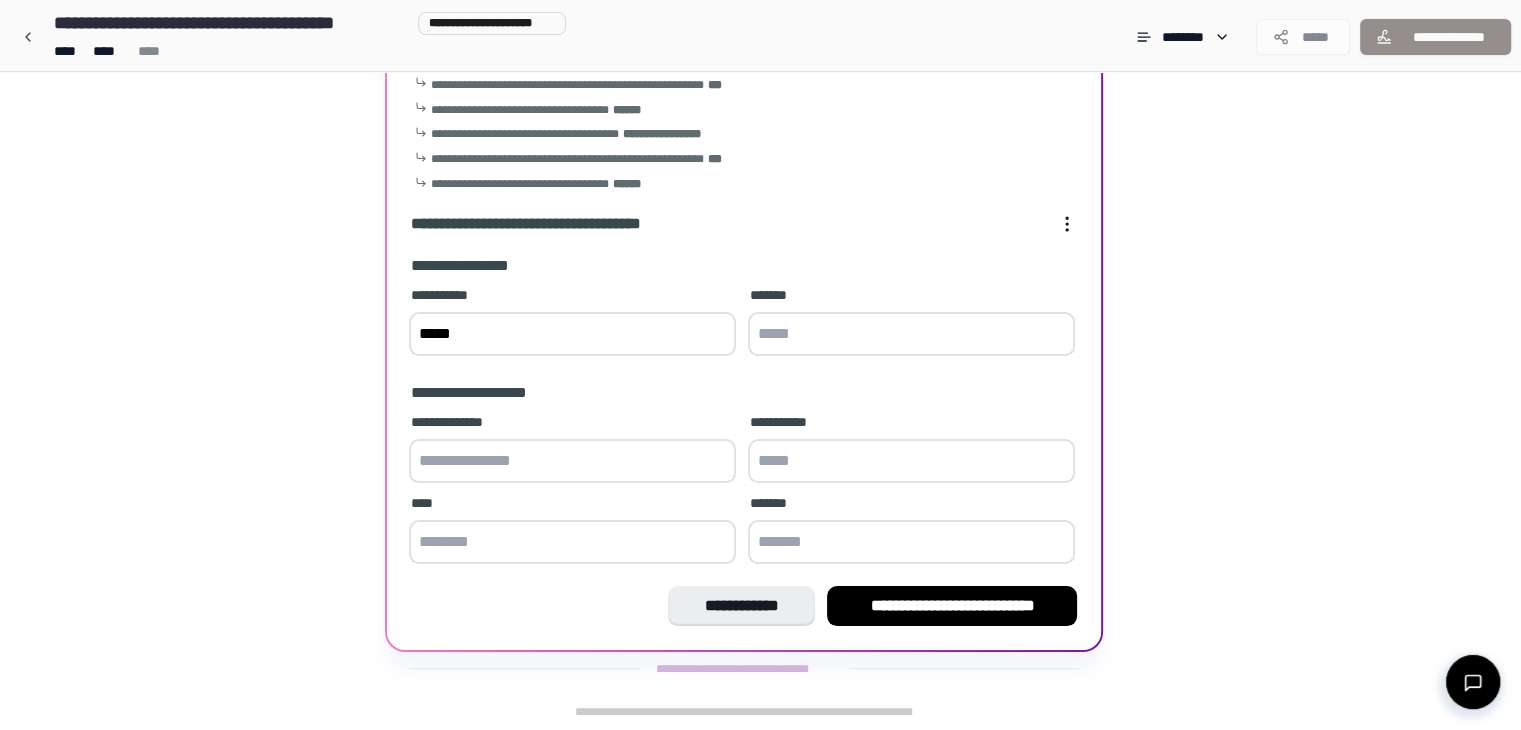 click at bounding box center (911, 542) 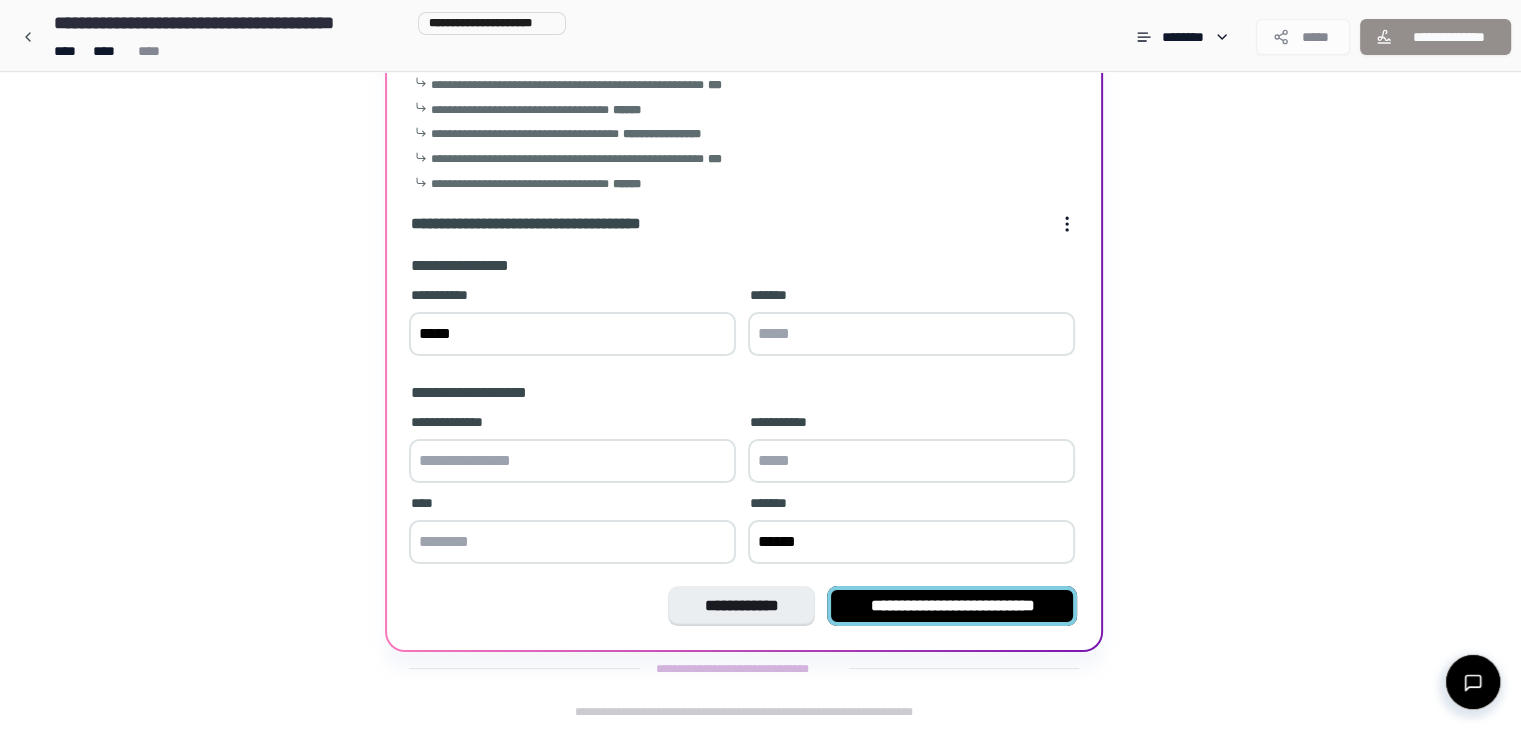 type on "******" 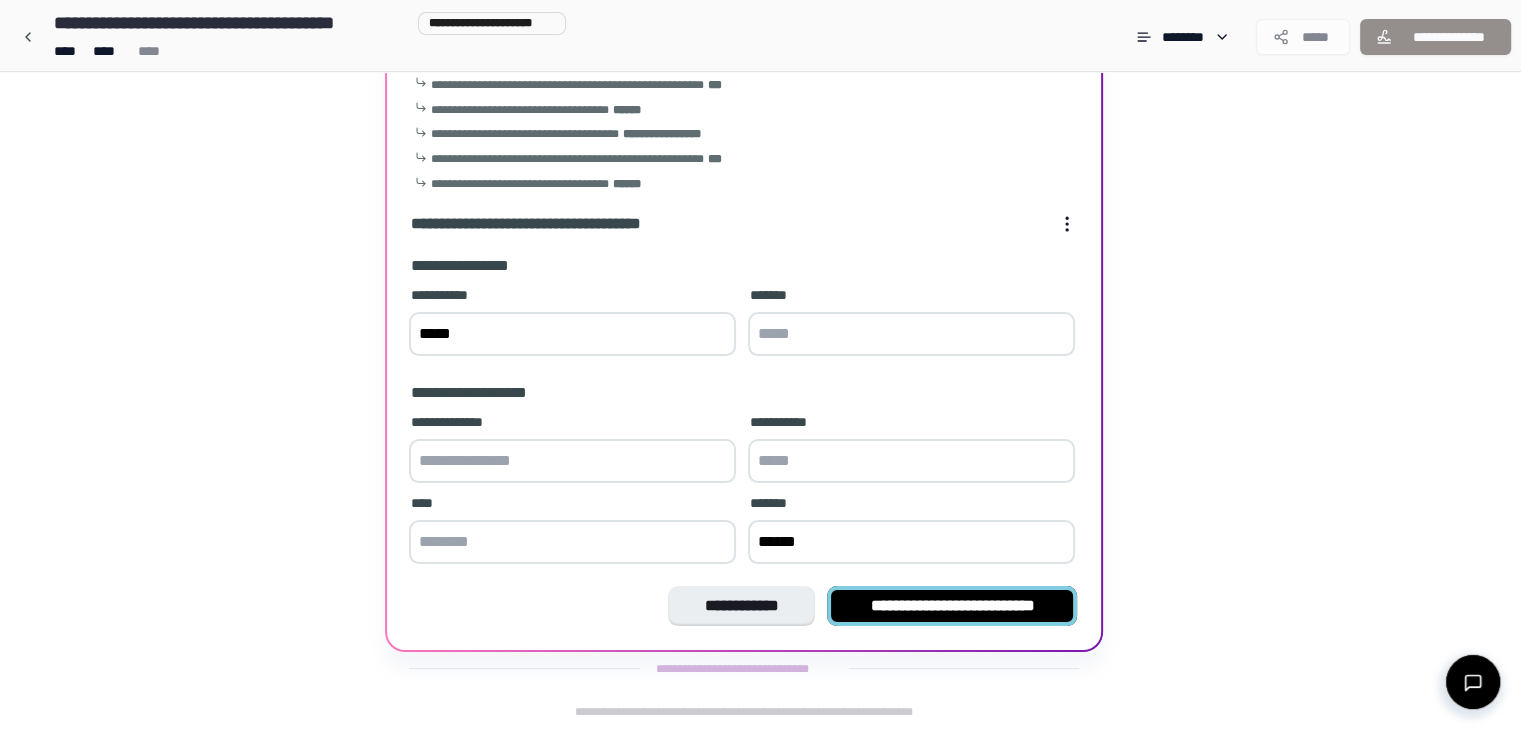 click on "**********" at bounding box center (952, 606) 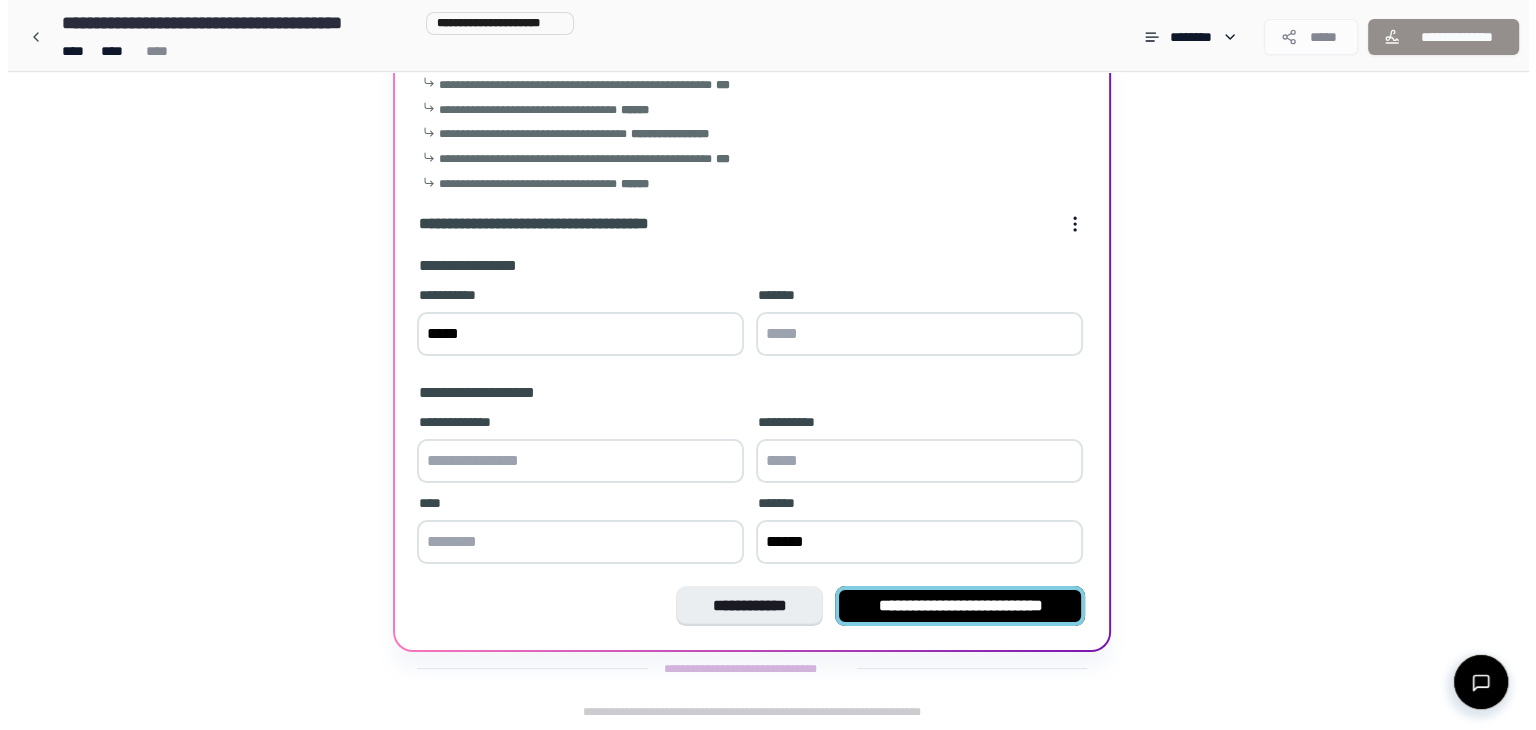 scroll, scrollTop: 0, scrollLeft: 0, axis: both 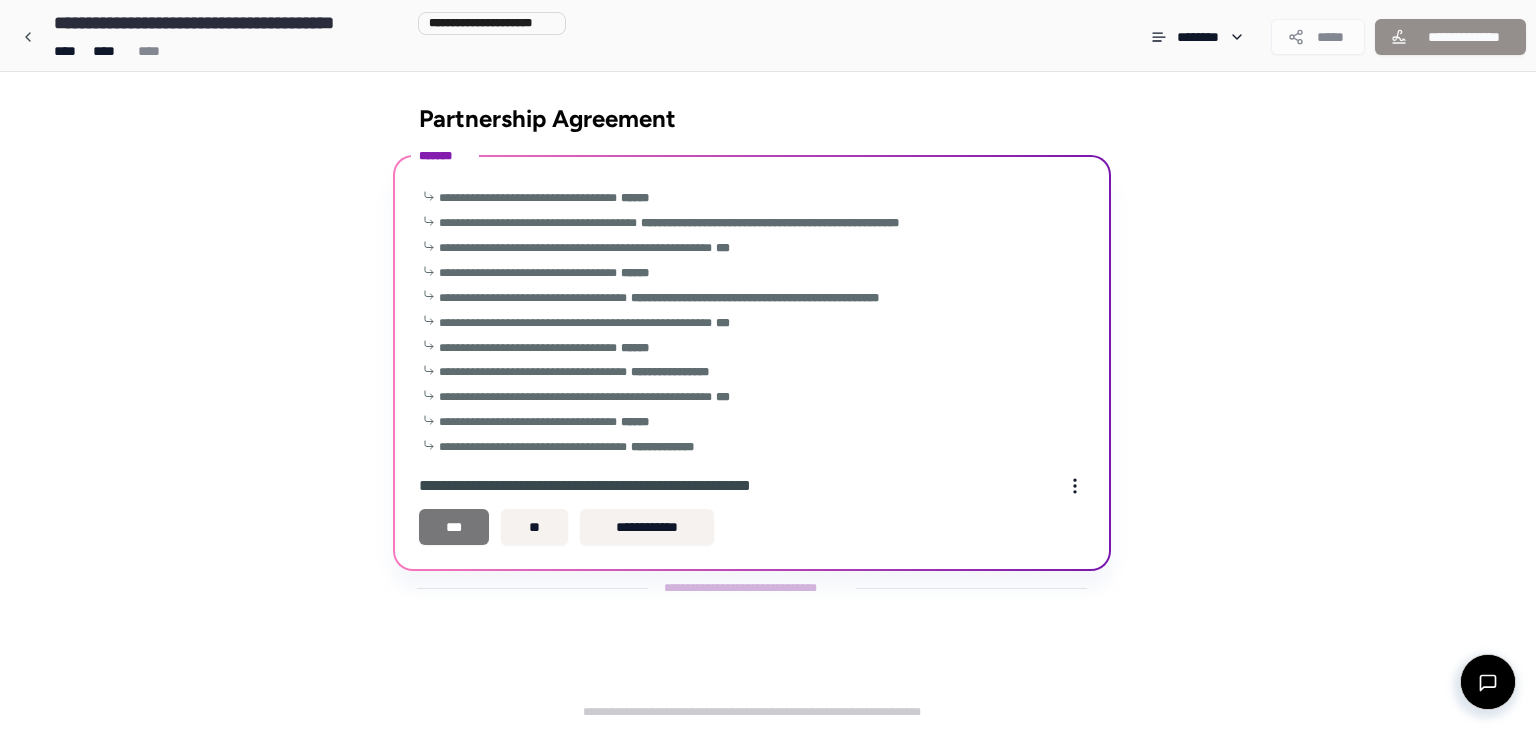 click on "***" at bounding box center [454, 527] 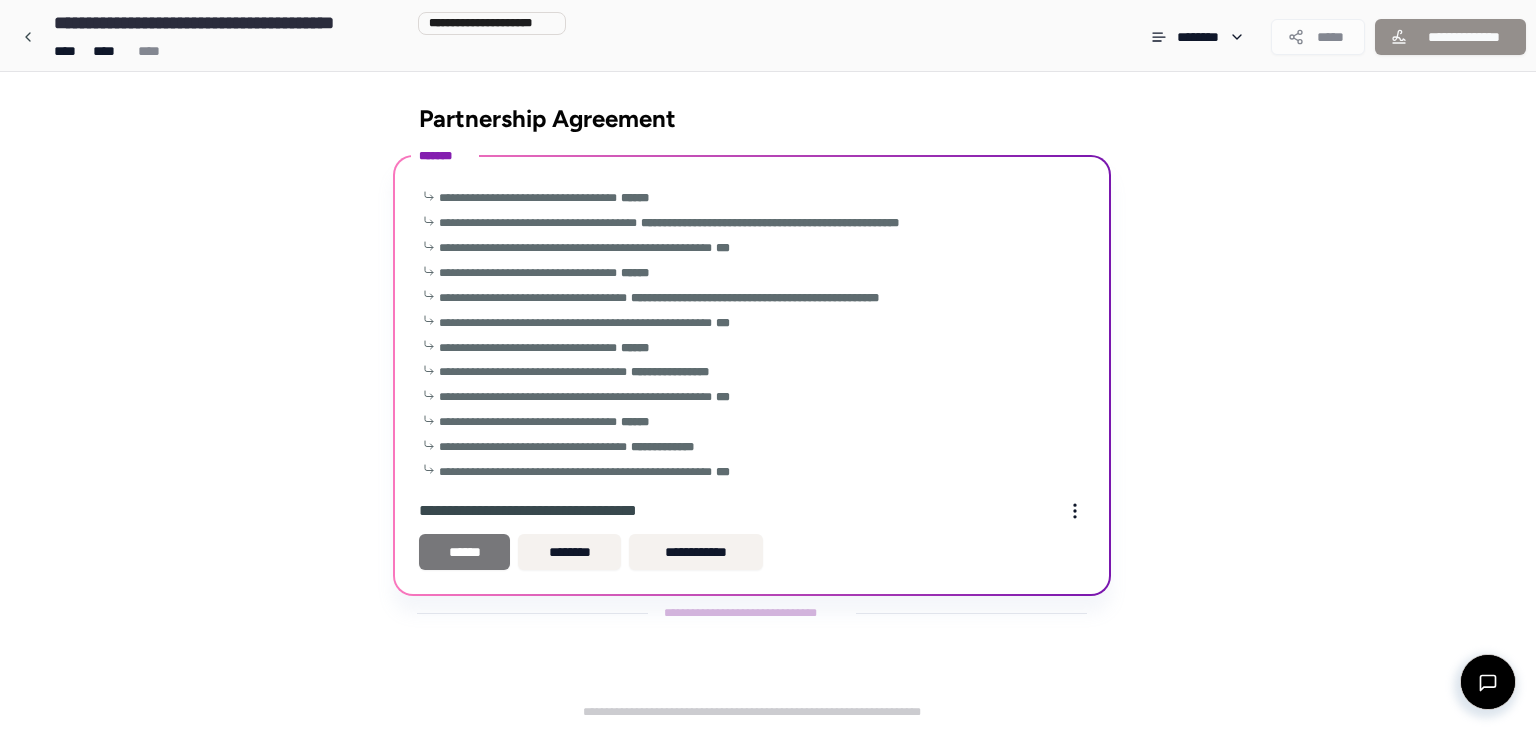 click on "******" at bounding box center (464, 552) 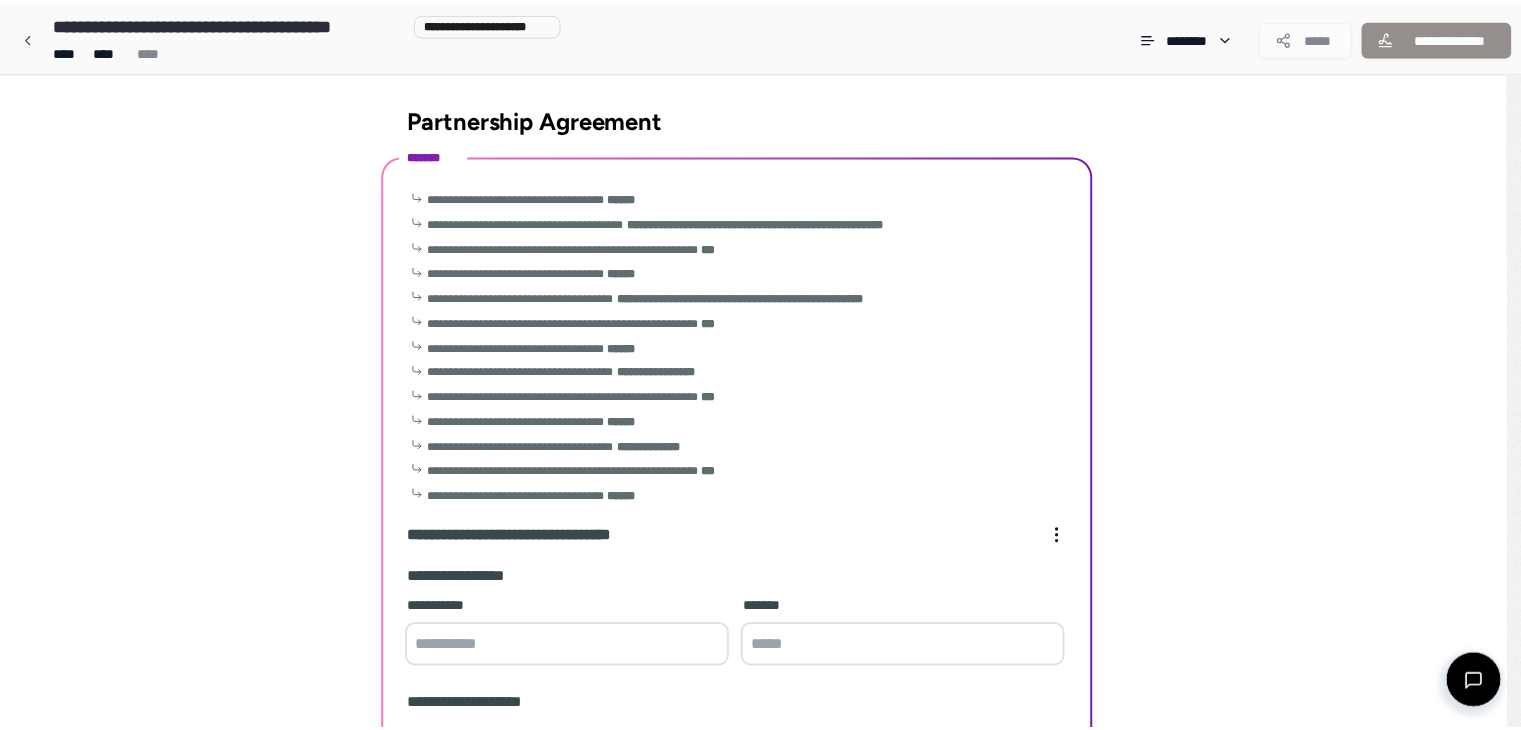 scroll, scrollTop: 313, scrollLeft: 0, axis: vertical 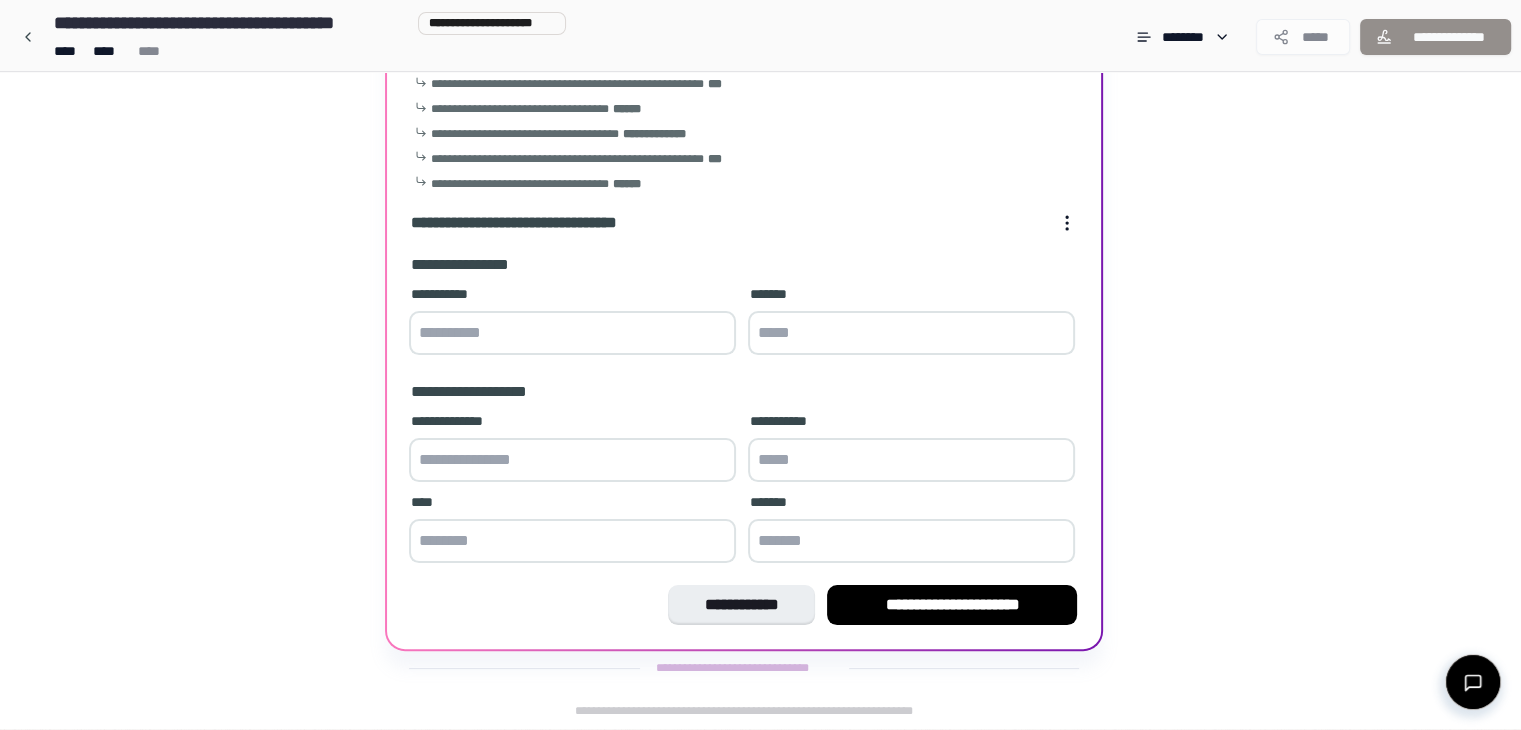 click at bounding box center (572, 333) 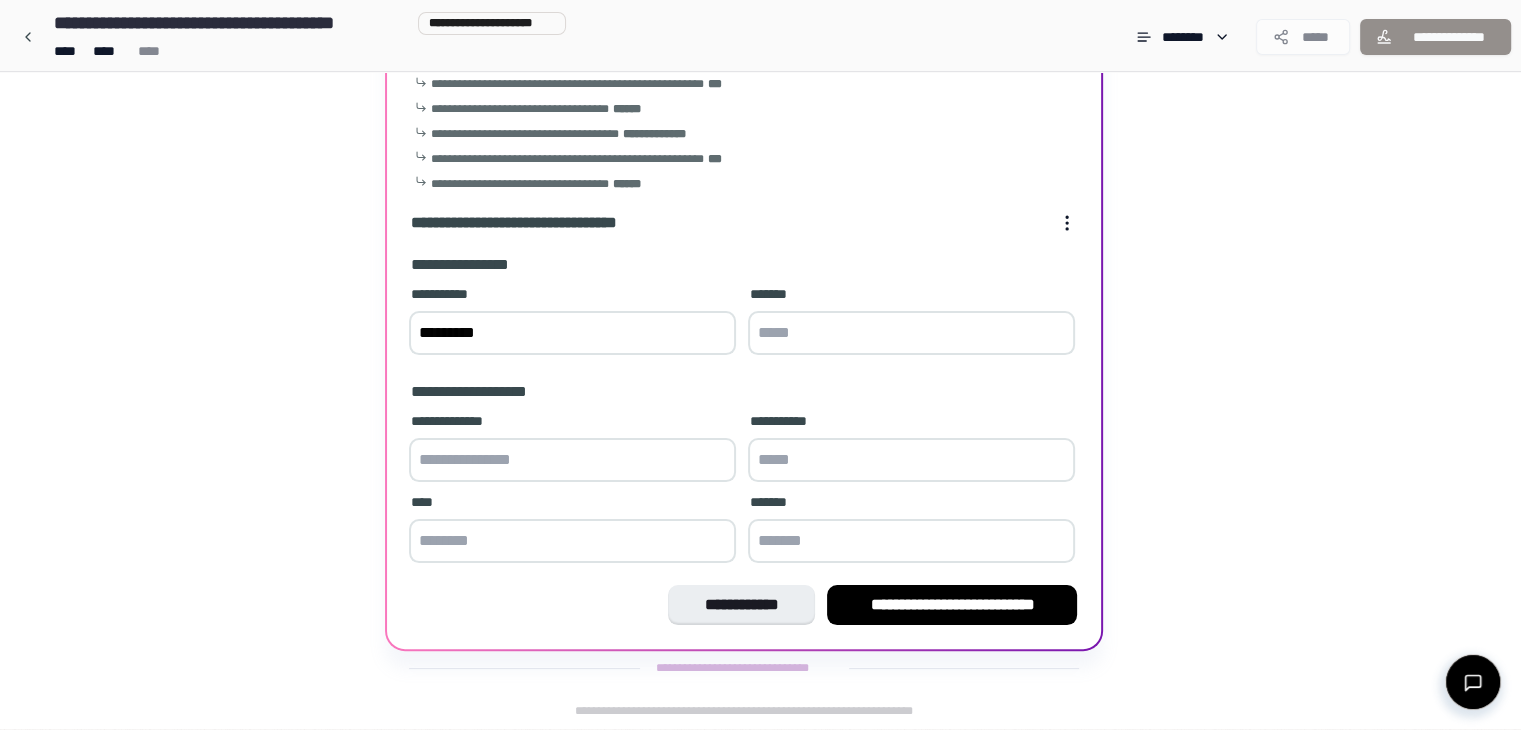 type on "*********" 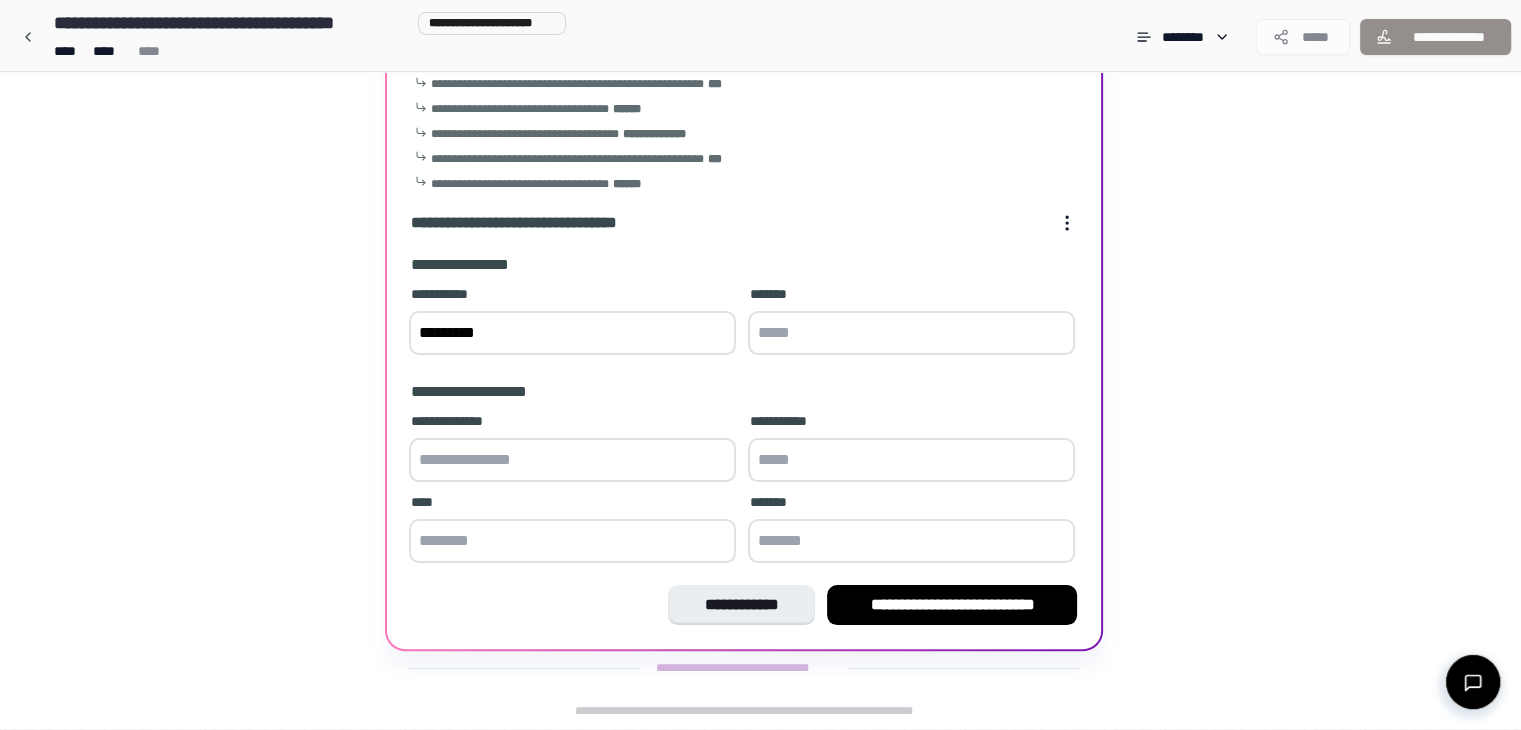 click at bounding box center [911, 541] 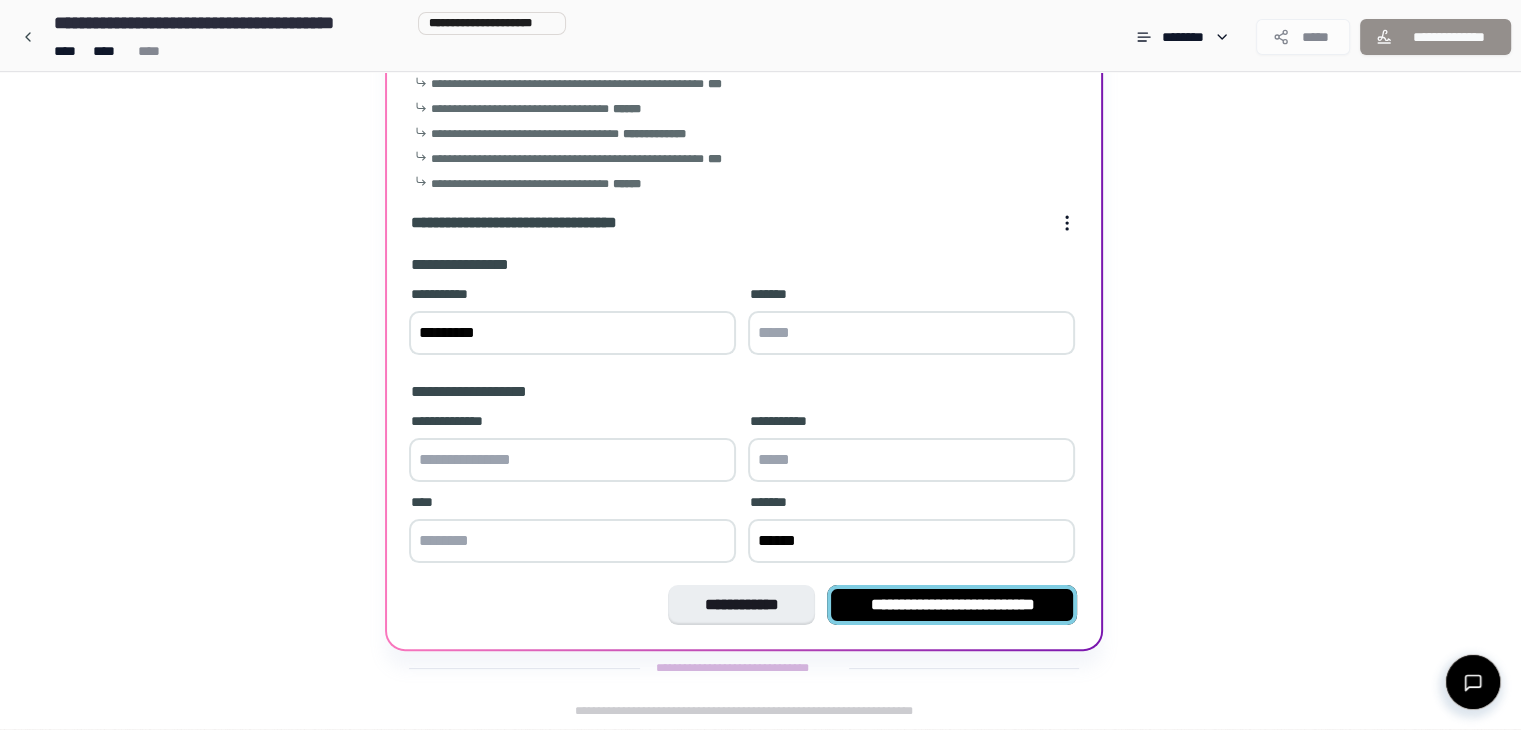type on "******" 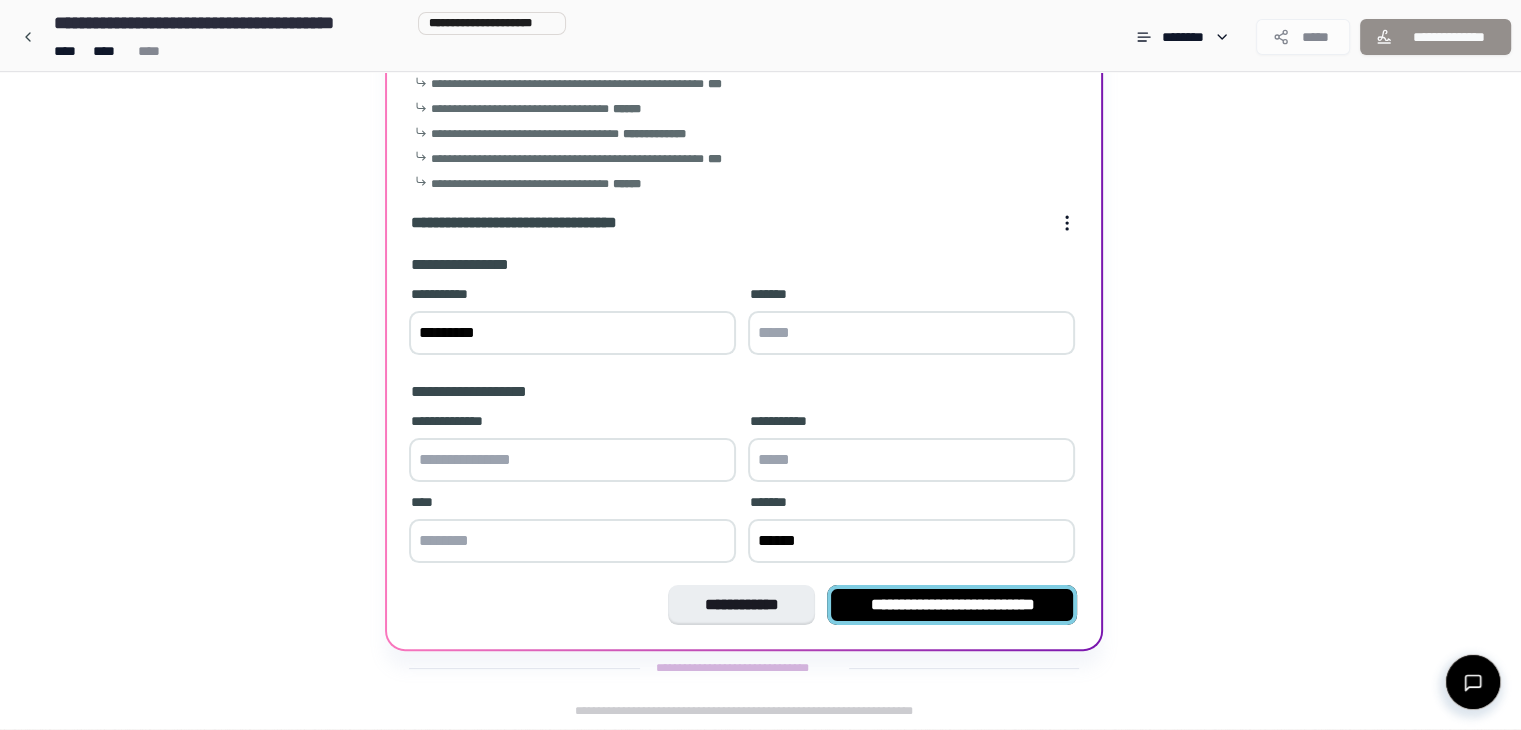 click on "**********" at bounding box center (952, 605) 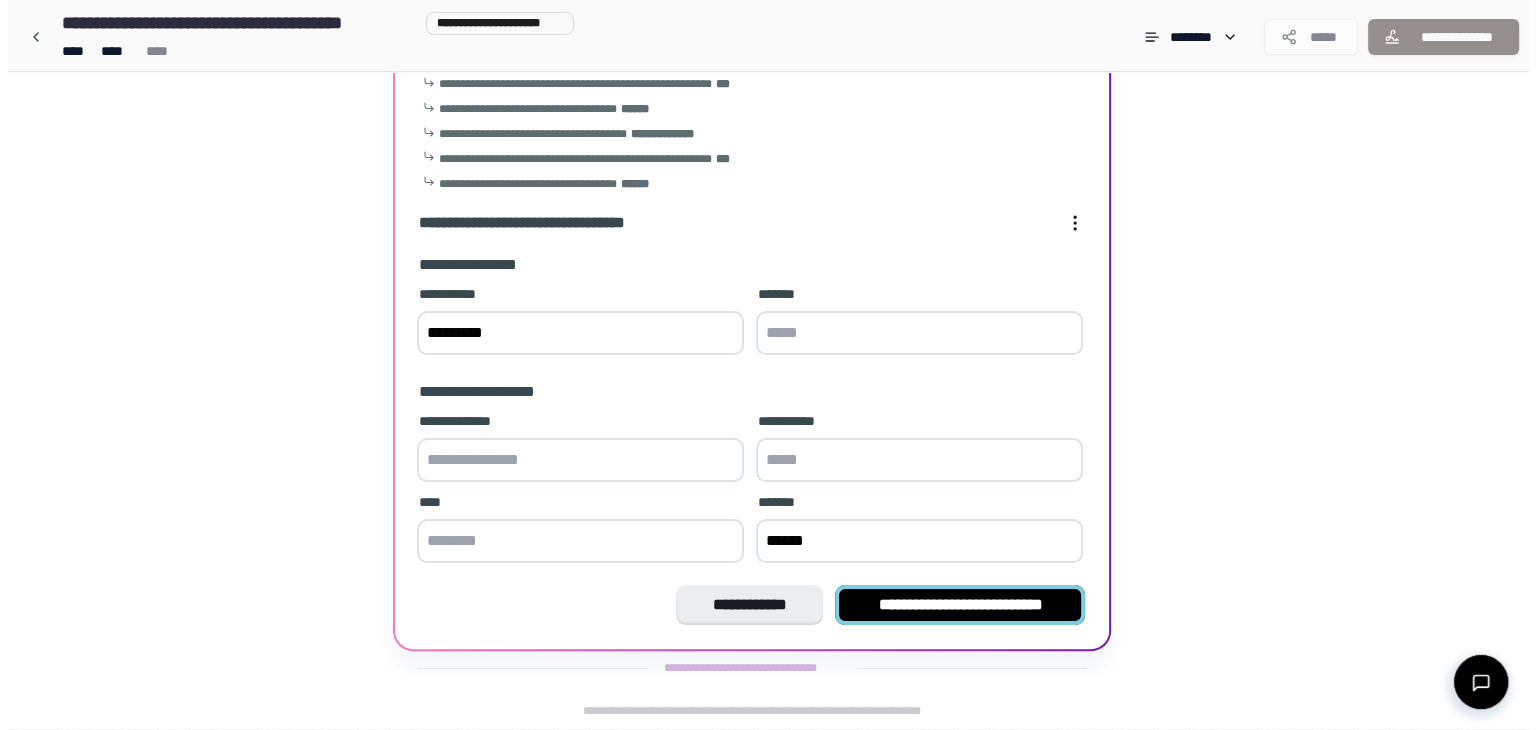scroll, scrollTop: 0, scrollLeft: 0, axis: both 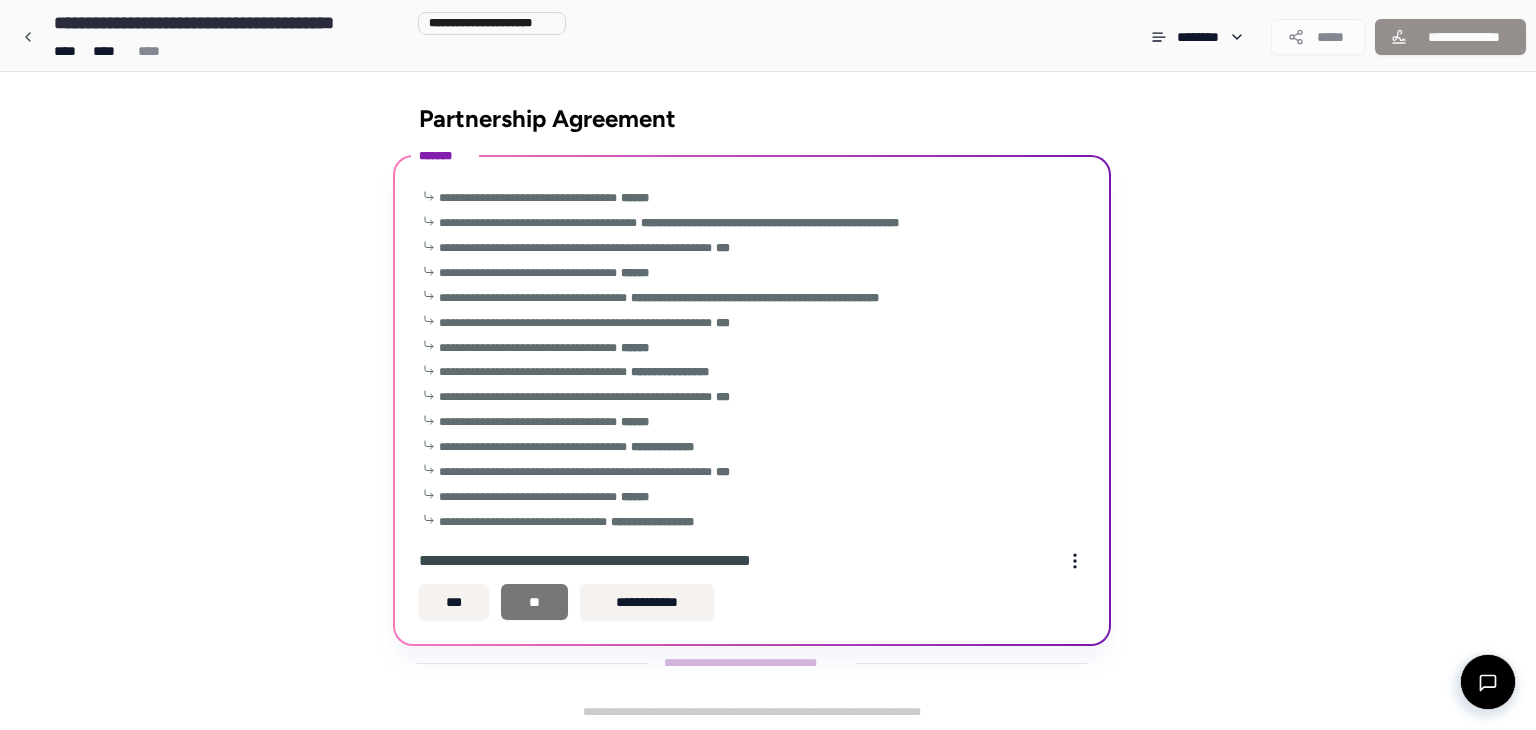 click on "**" at bounding box center [534, 602] 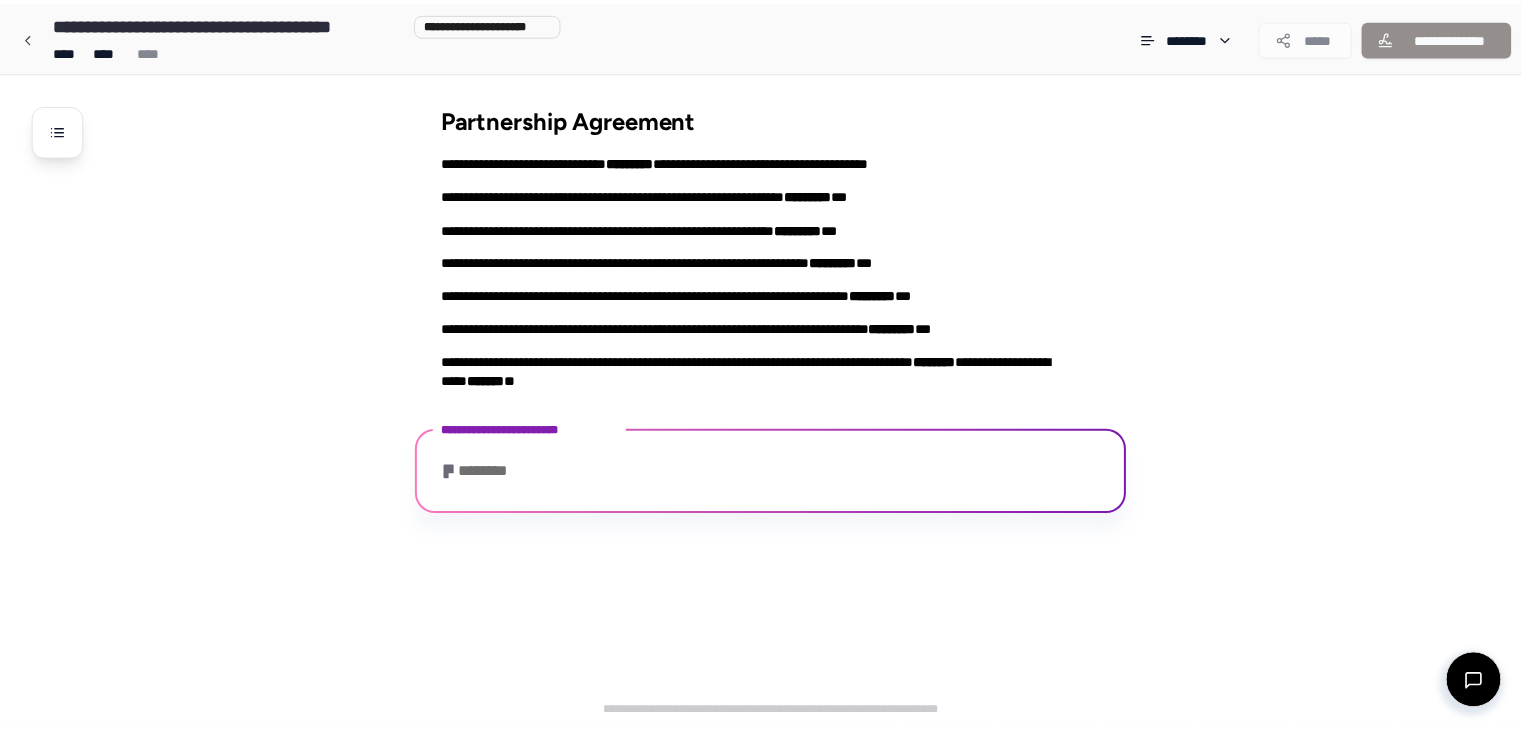 scroll, scrollTop: 321, scrollLeft: 0, axis: vertical 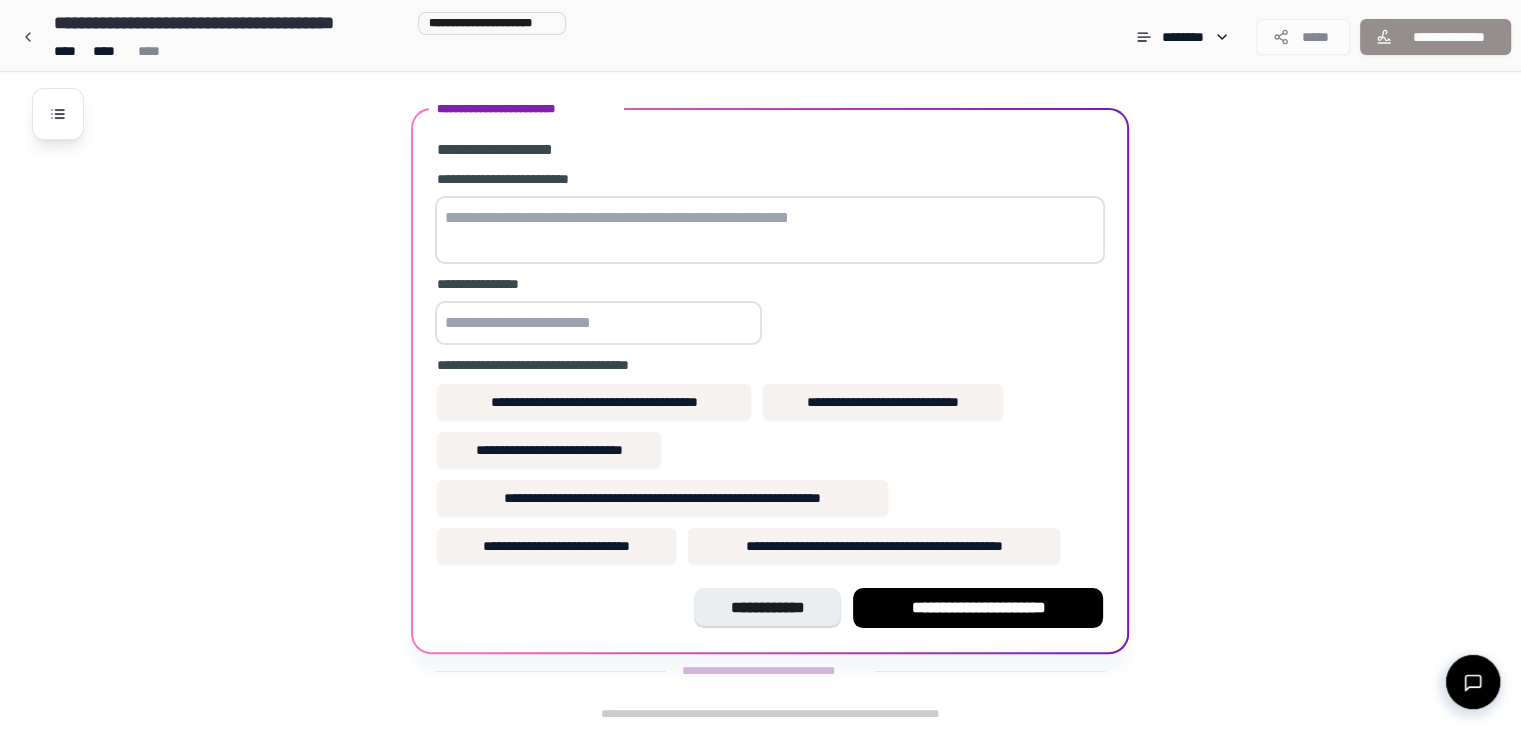 click at bounding box center (770, 230) 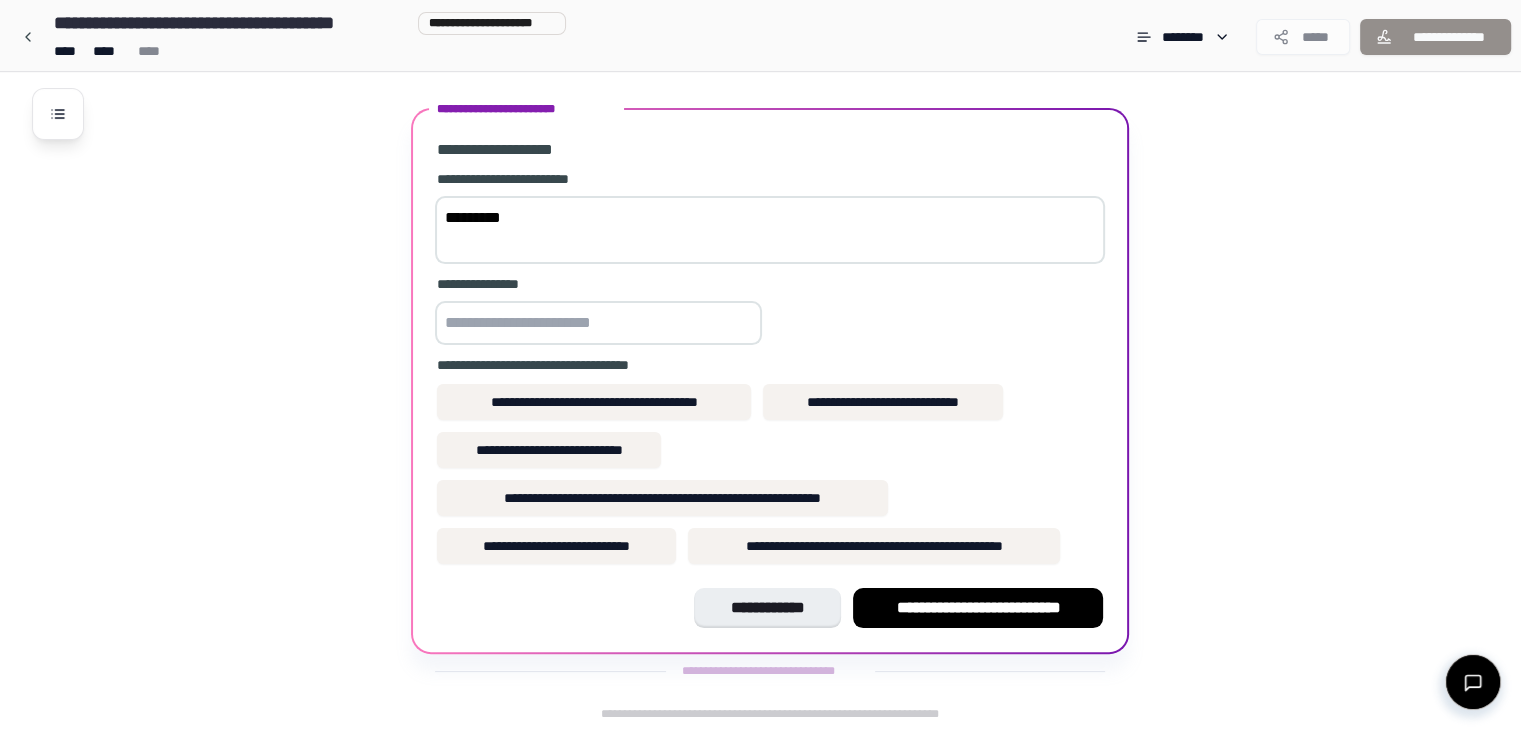 type on "*********" 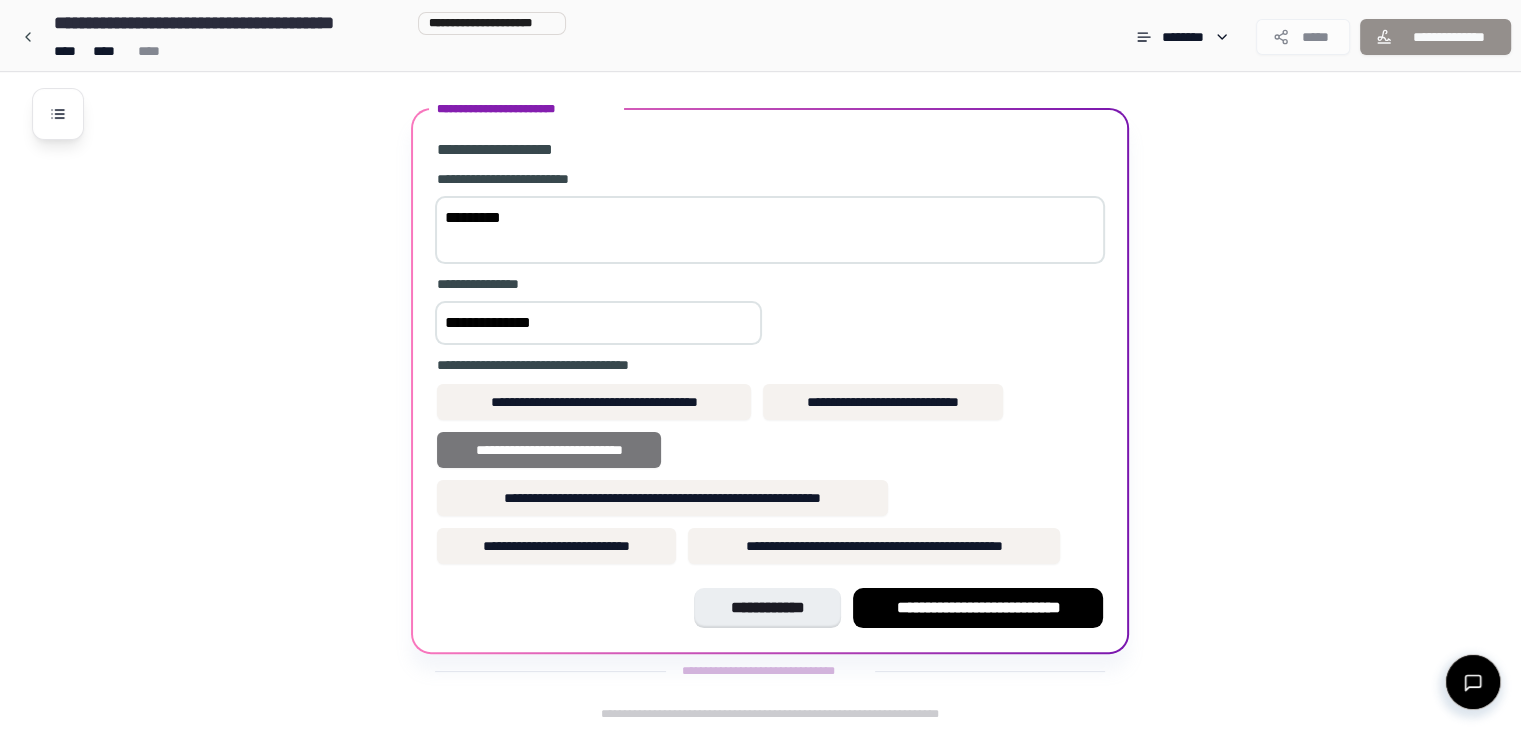 type on "**********" 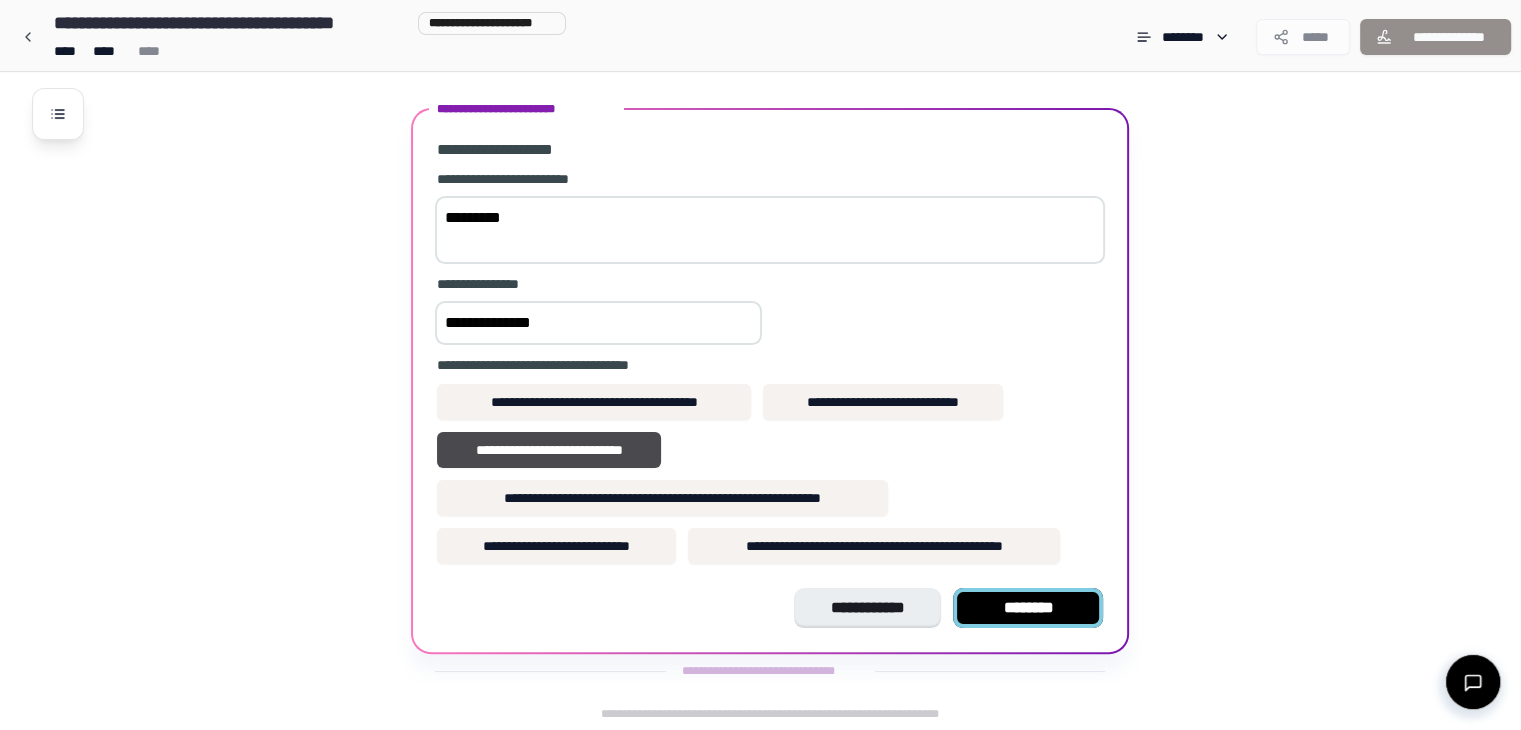 click on "********" at bounding box center (1028, 608) 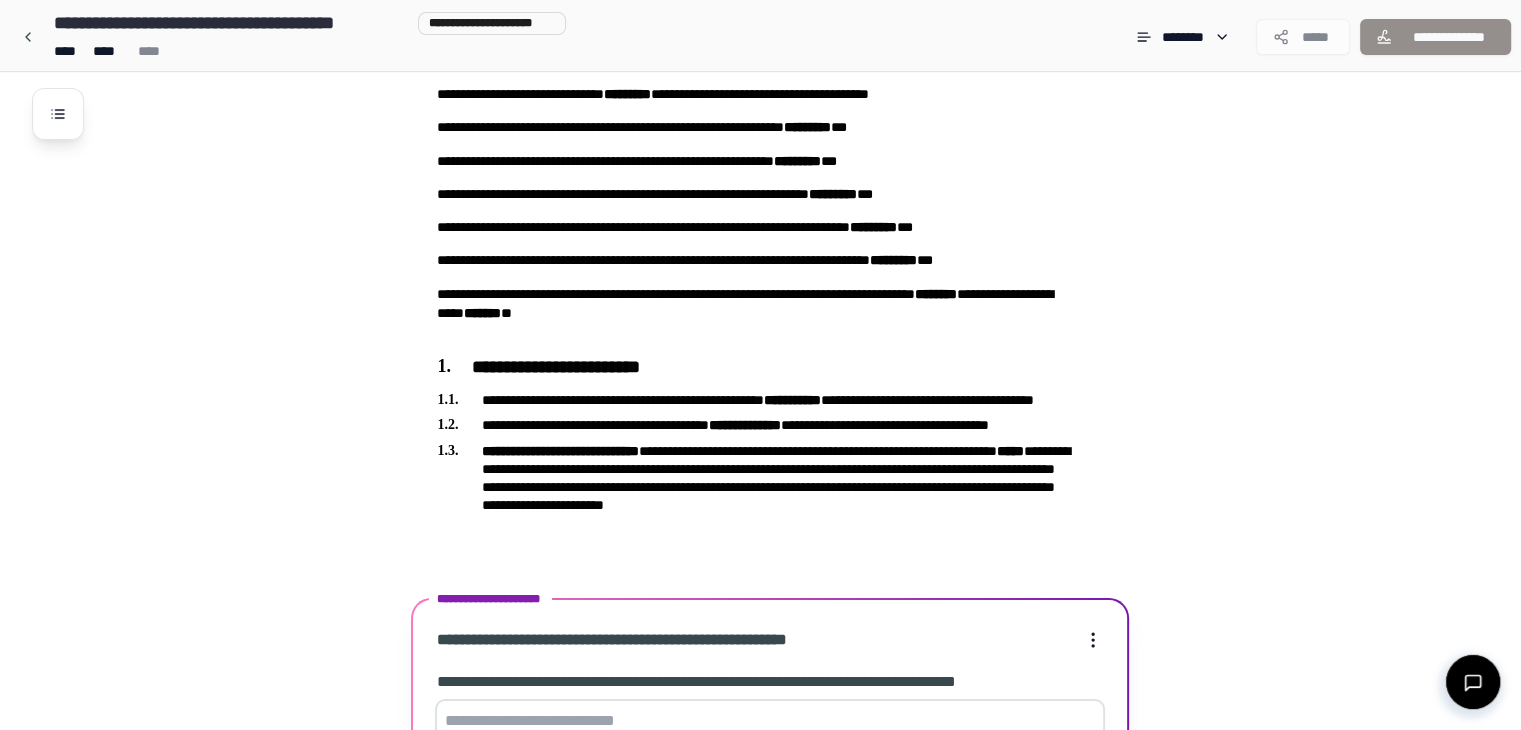 scroll, scrollTop: 756, scrollLeft: 0, axis: vertical 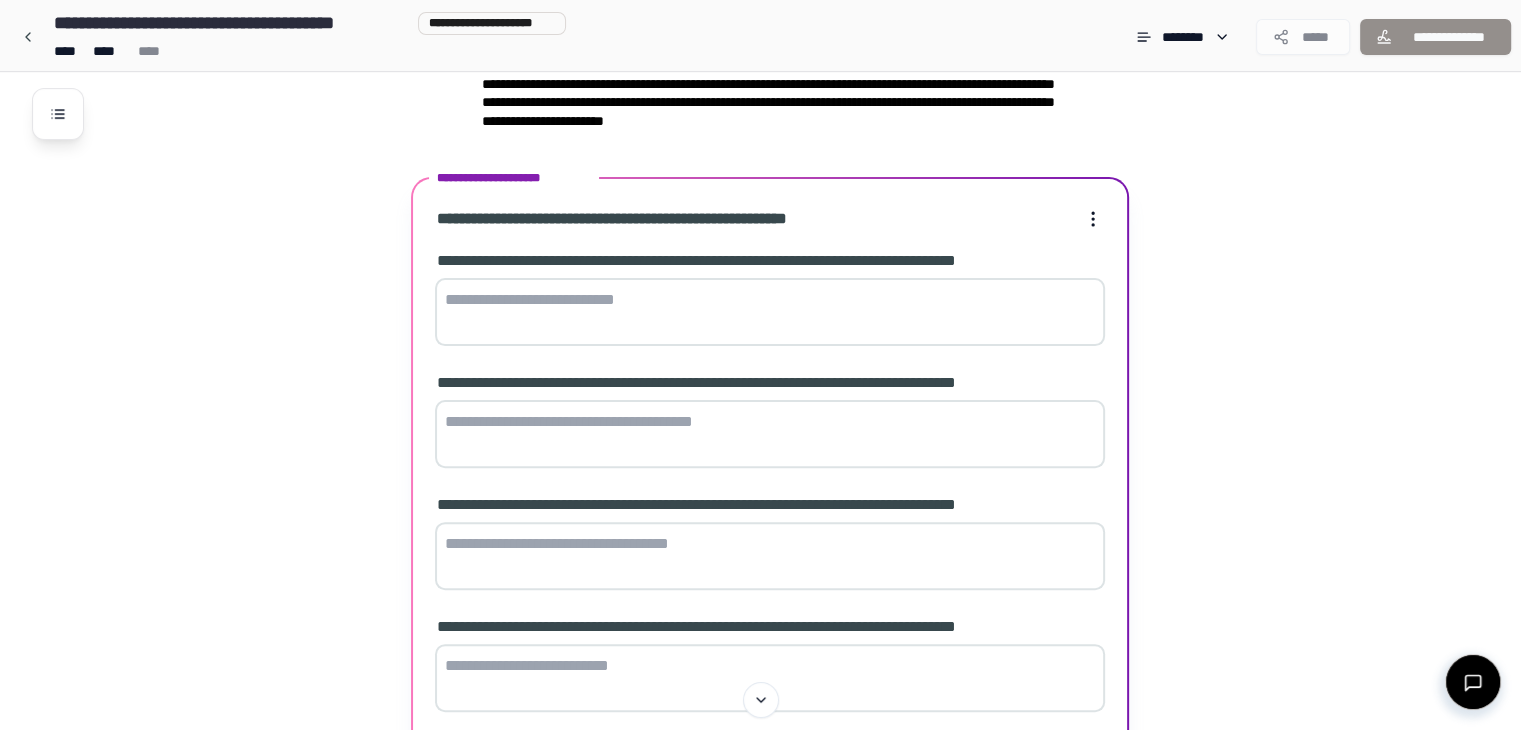 click at bounding box center [770, 312] 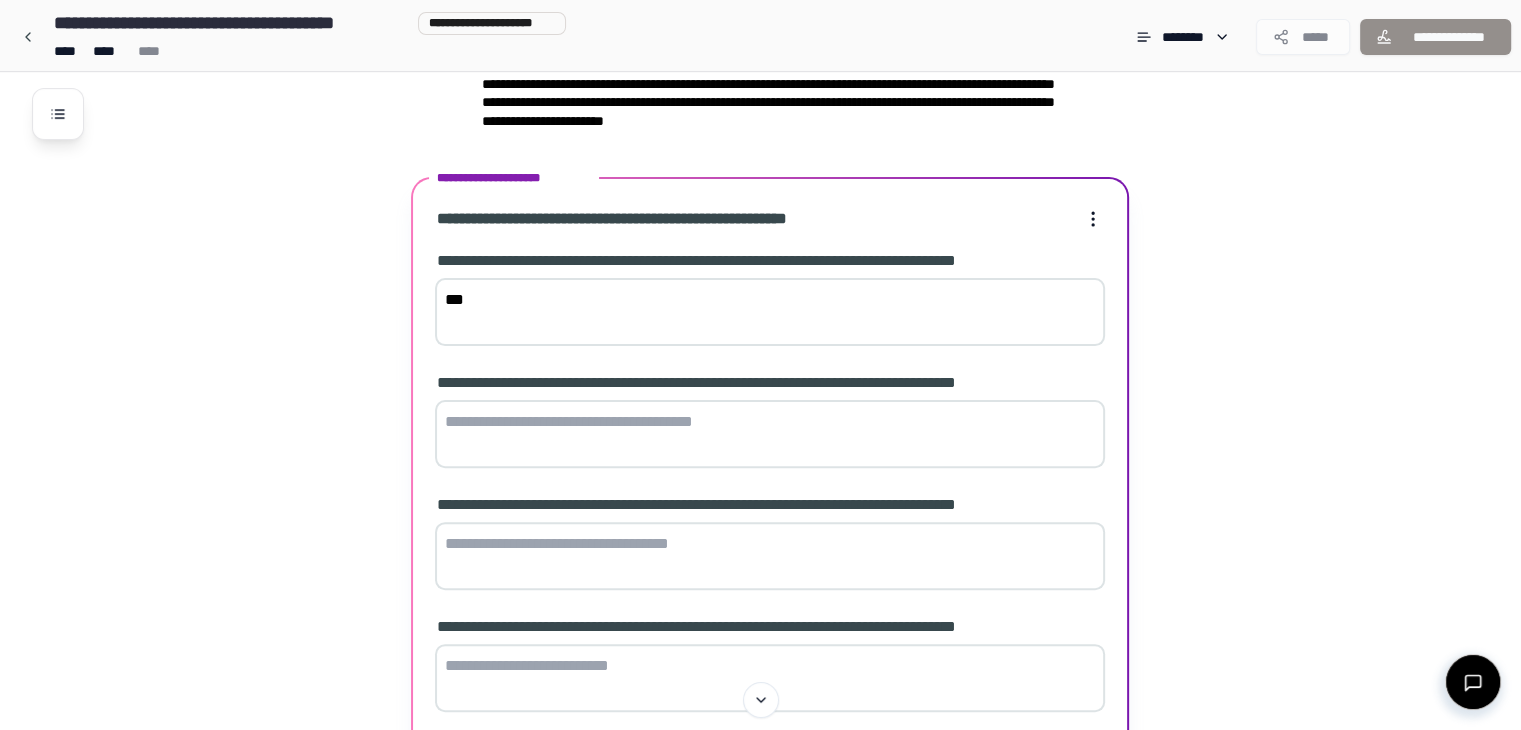 type on "***" 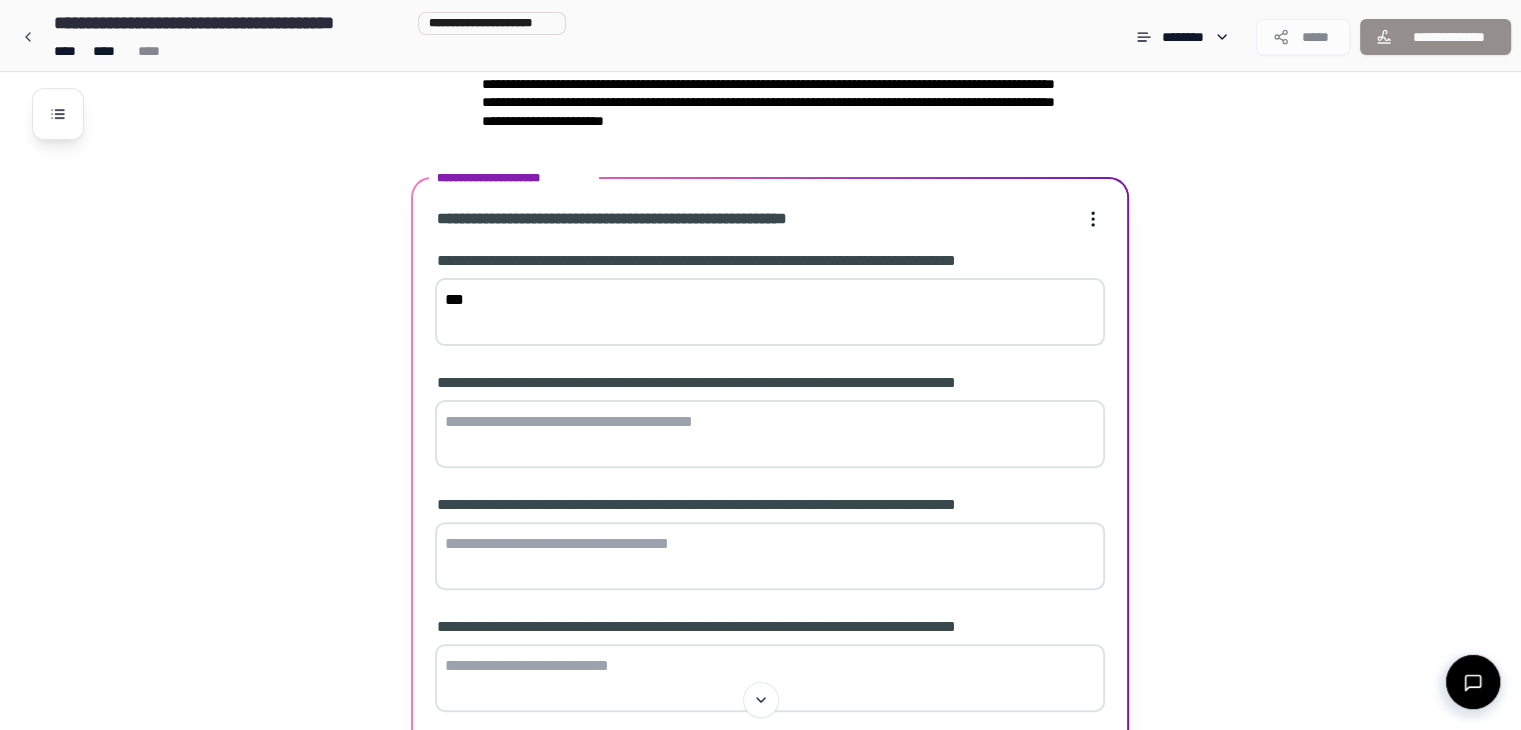 click at bounding box center (770, 434) 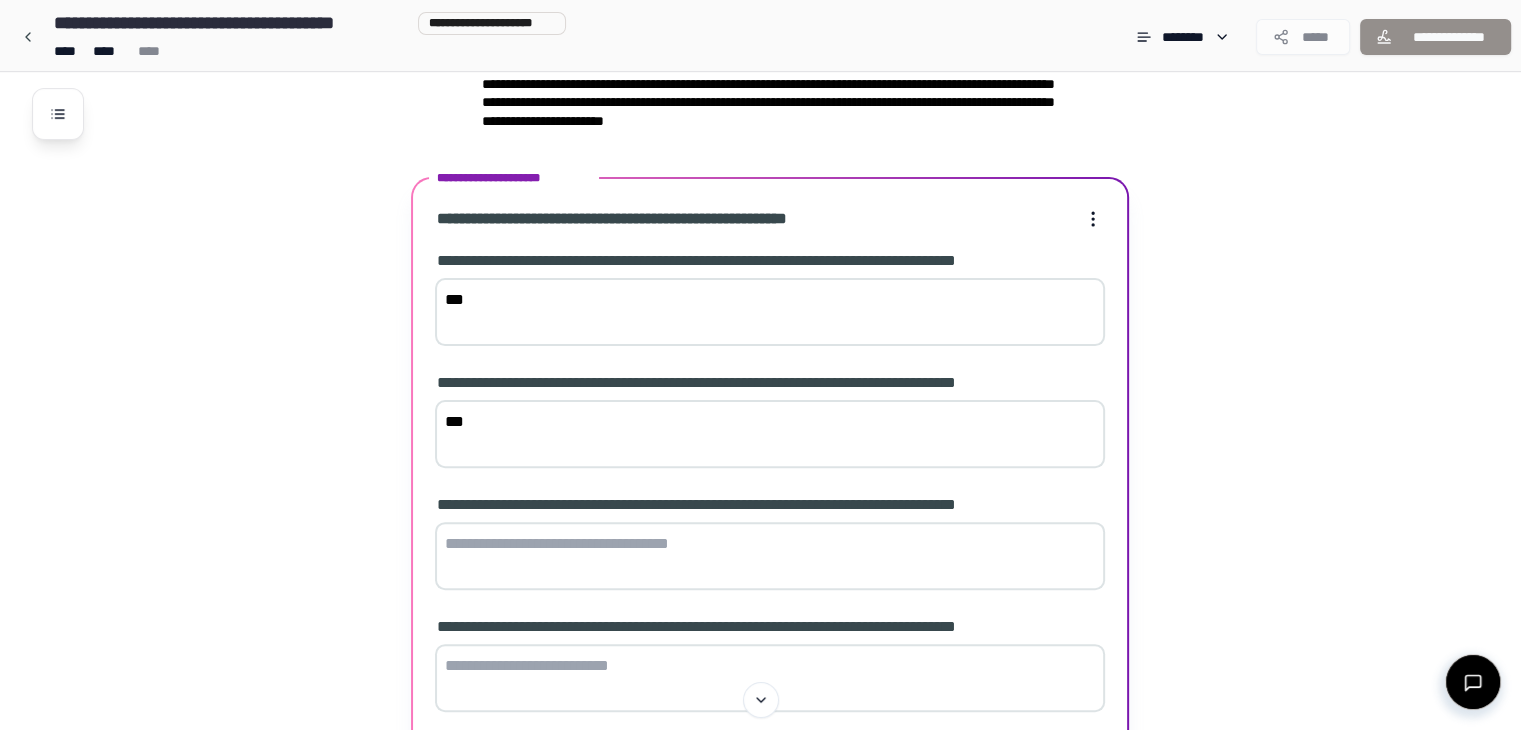 type on "***" 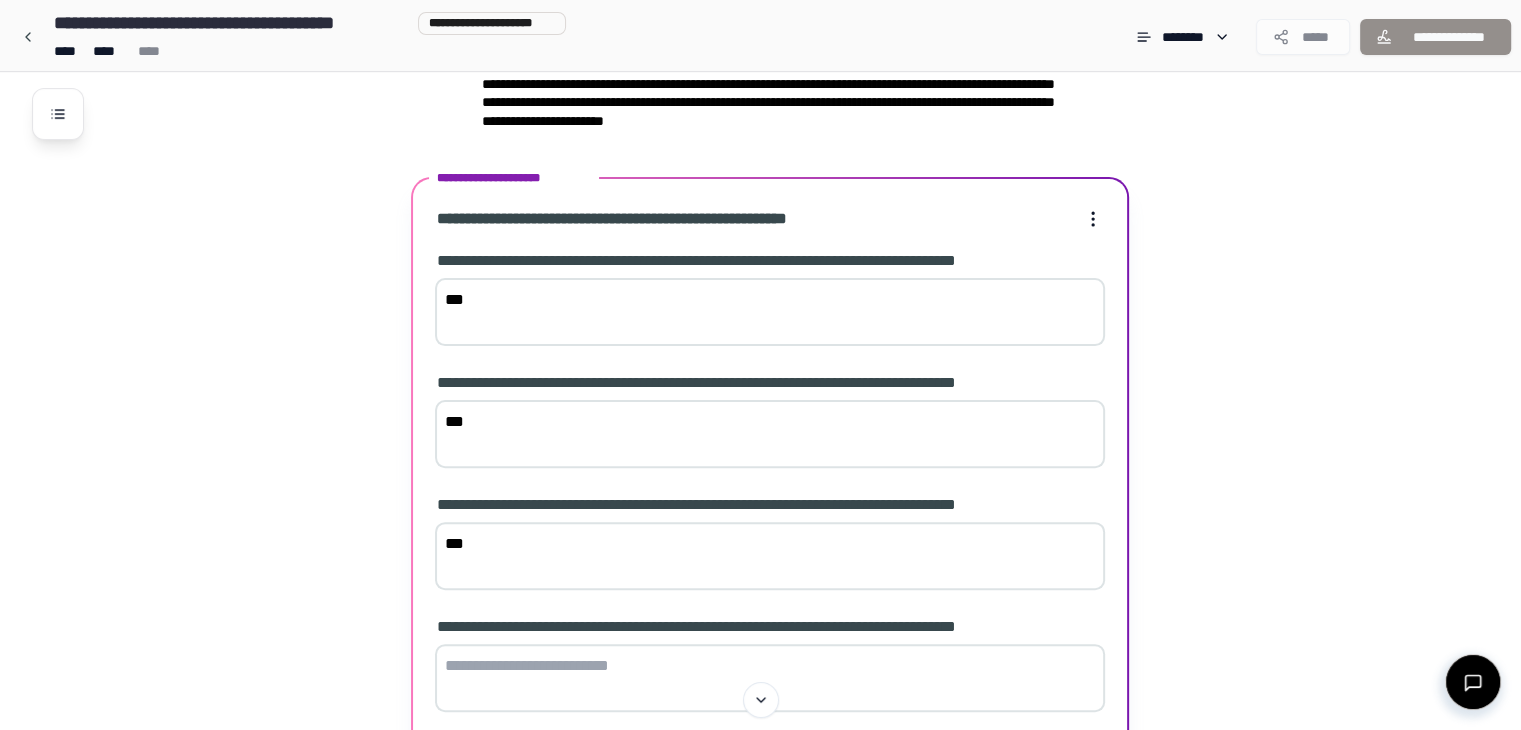 type on "***" 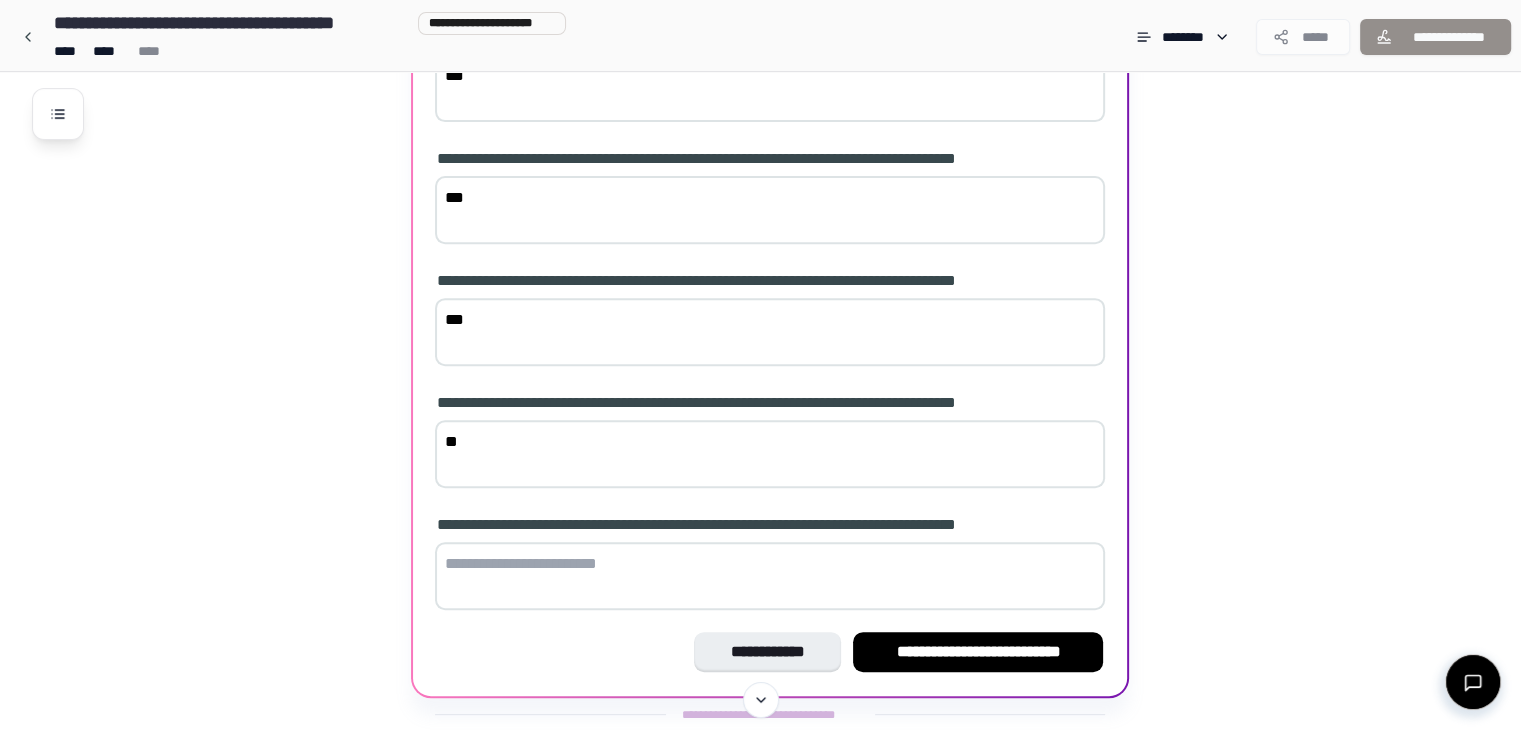 scroll, scrollTop: 717, scrollLeft: 0, axis: vertical 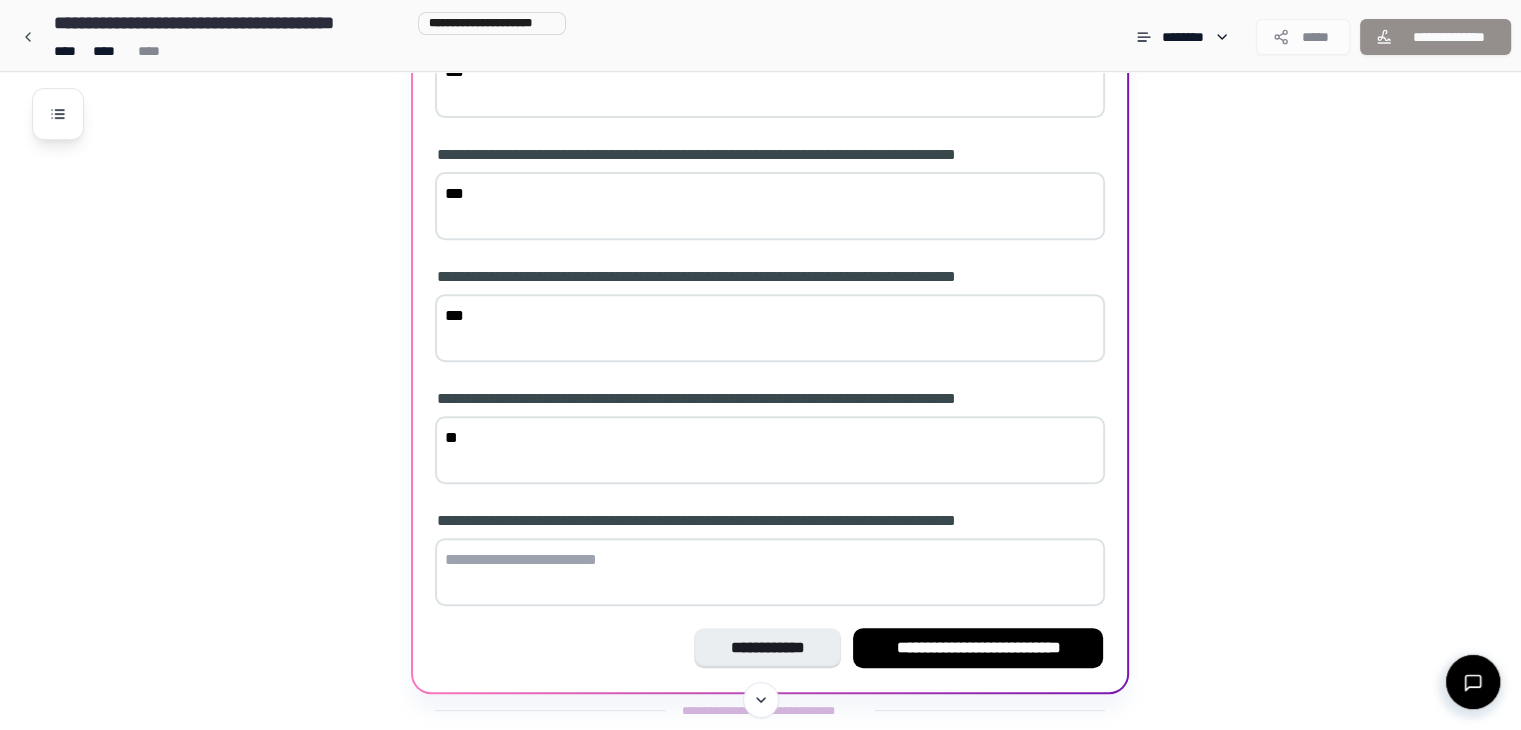 type on "**" 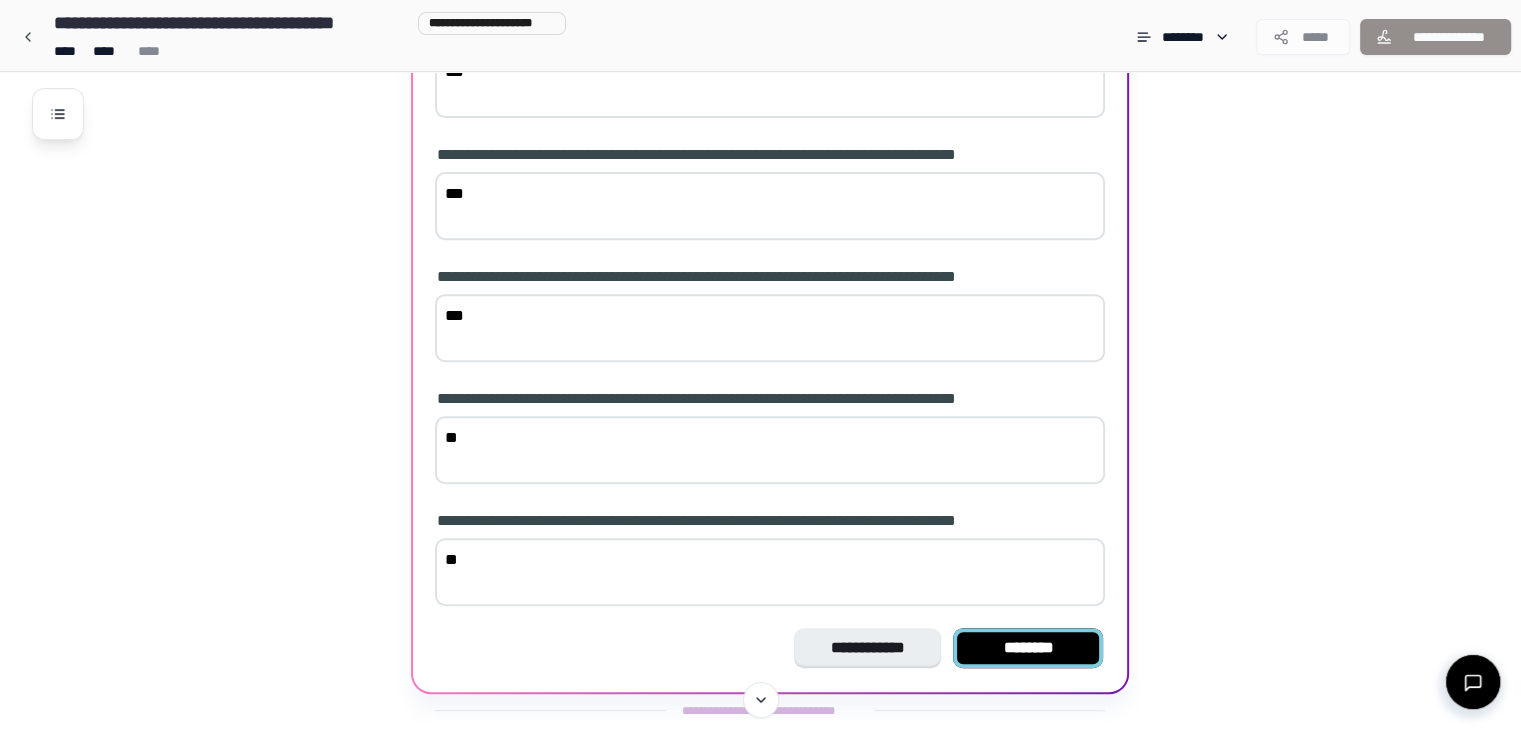 type on "**" 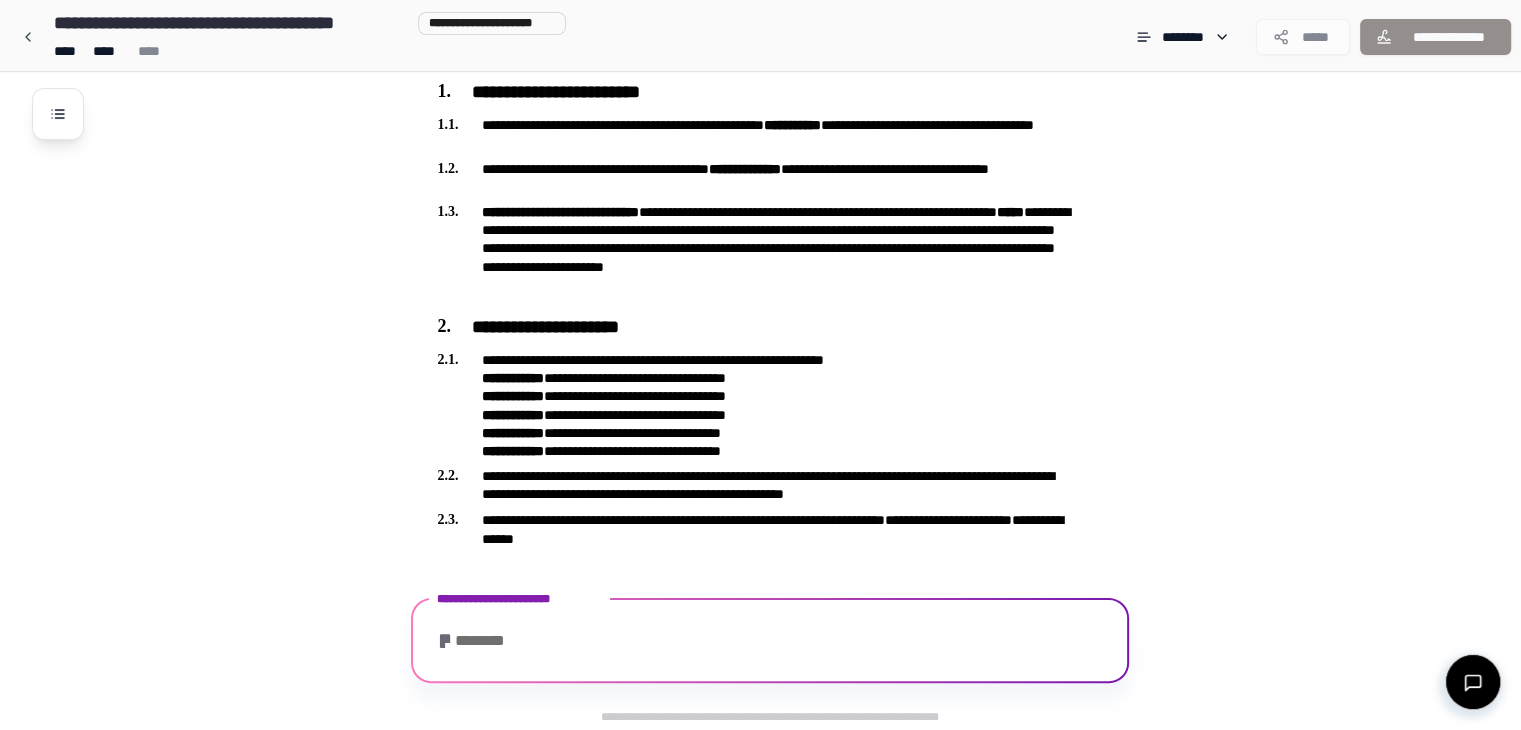 scroll, scrollTop: 826, scrollLeft: 0, axis: vertical 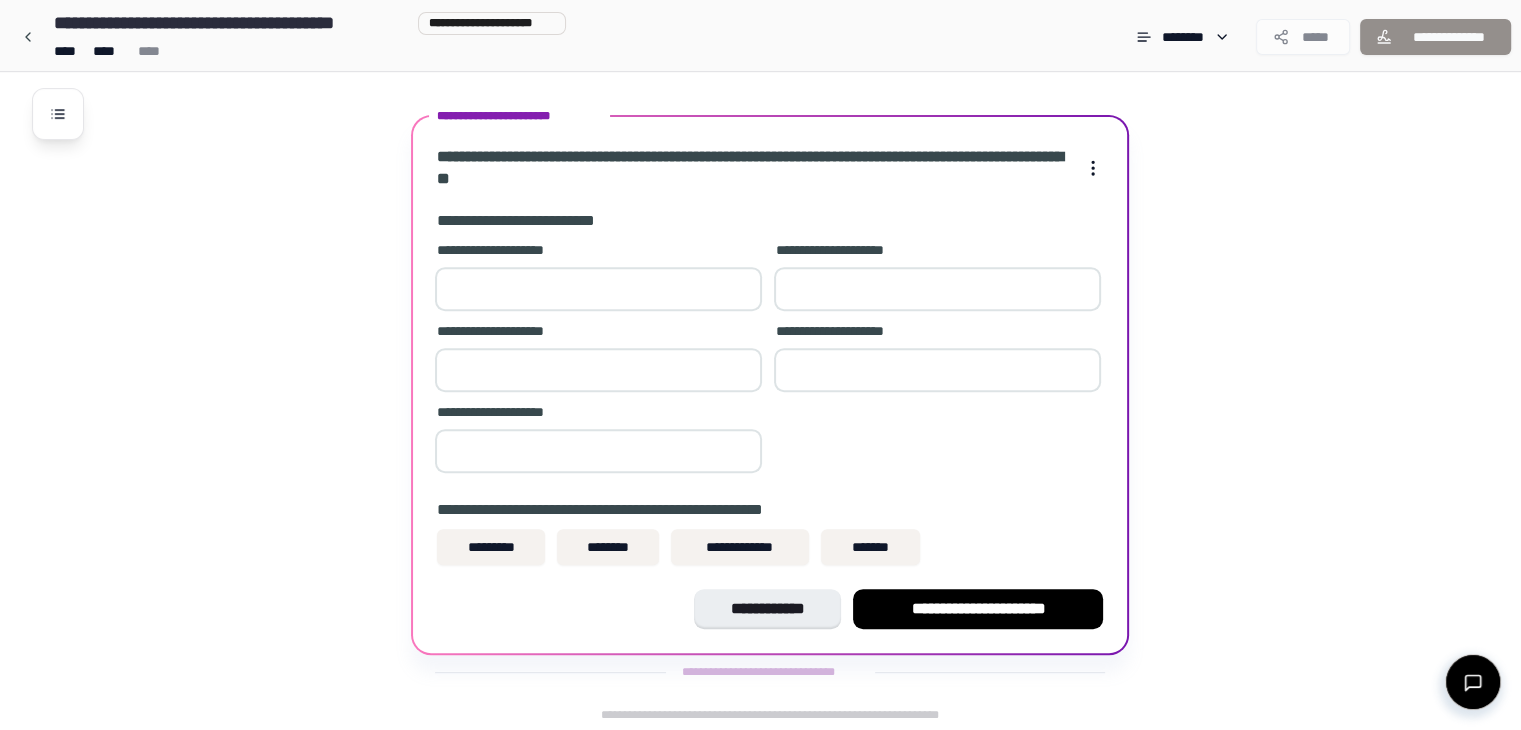 click at bounding box center (598, 289) 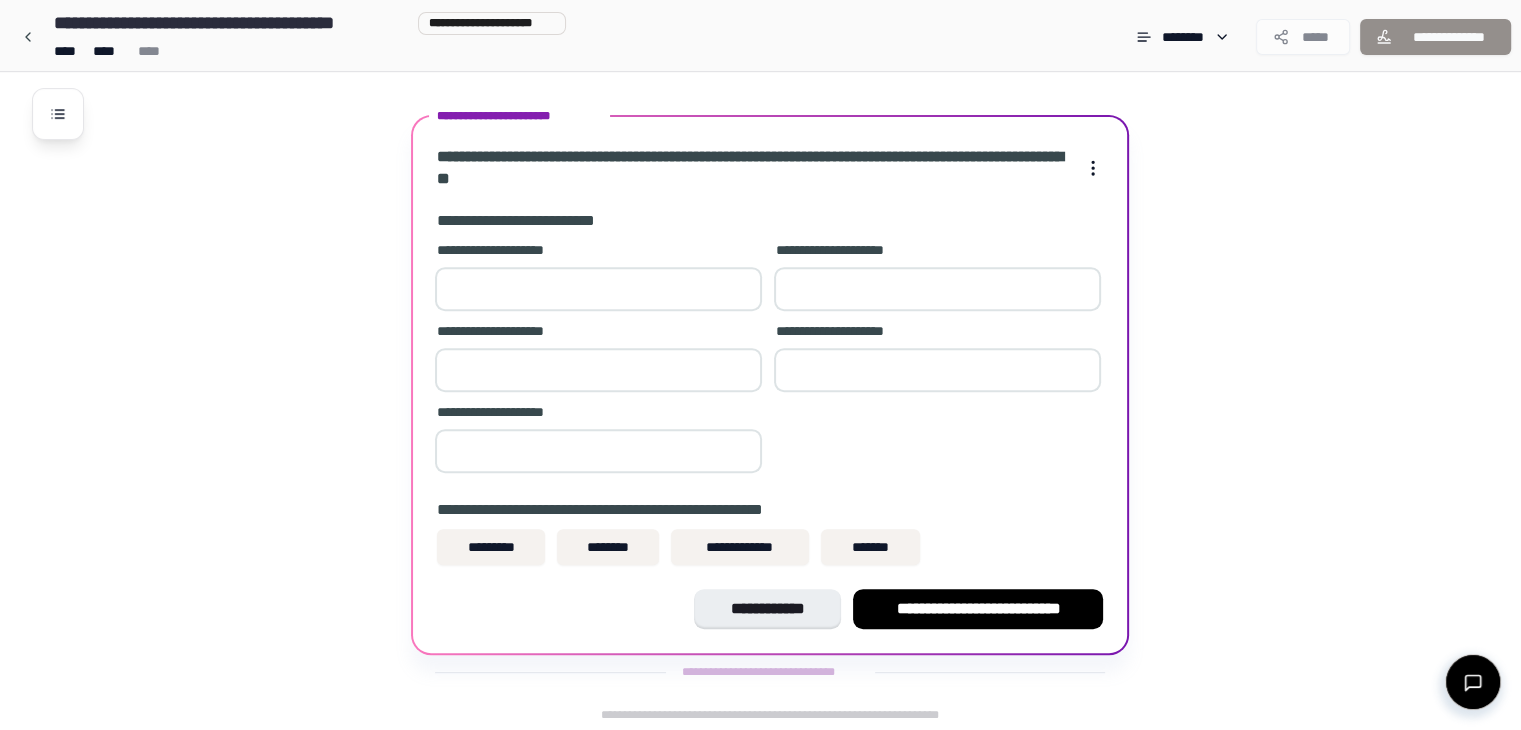 click on "**" at bounding box center [598, 289] 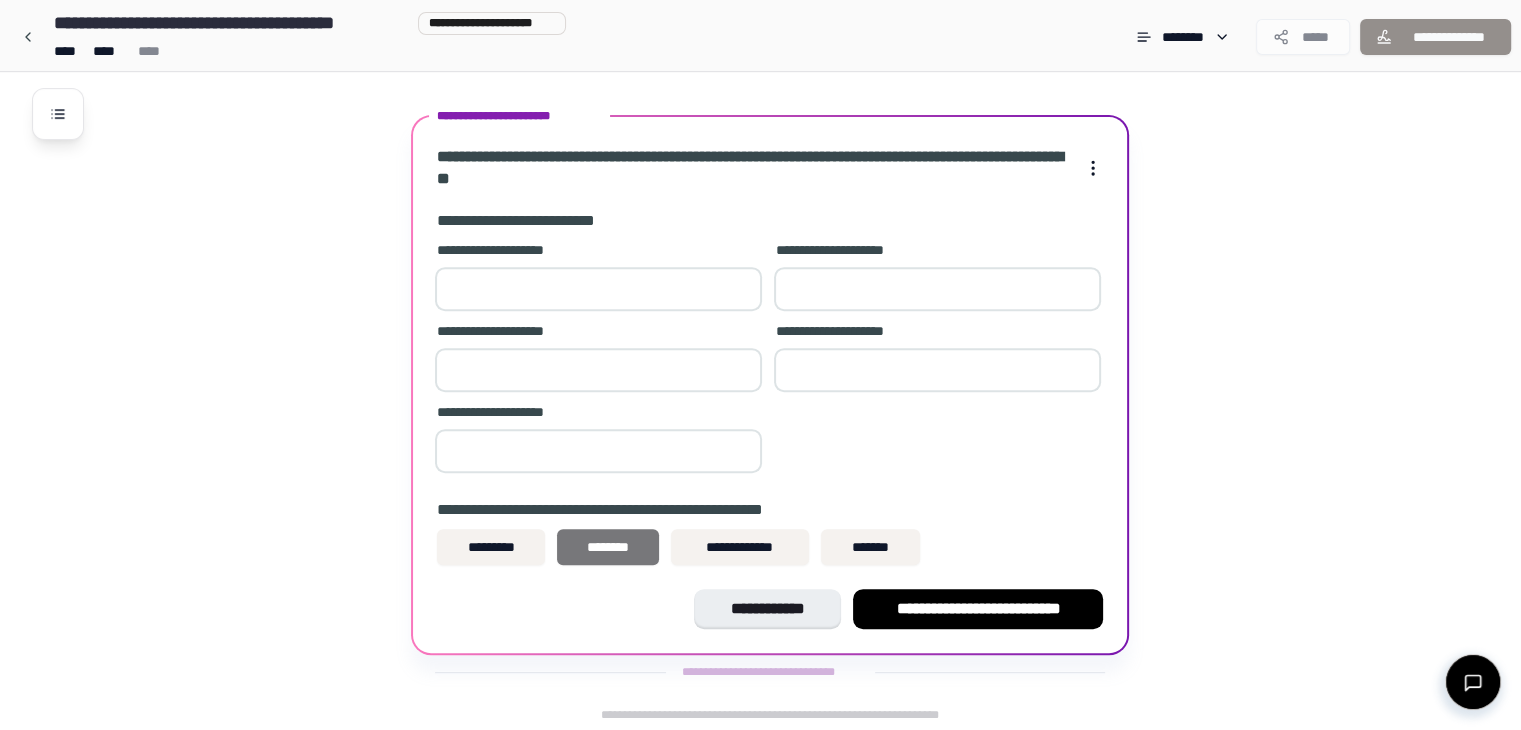 type on "**" 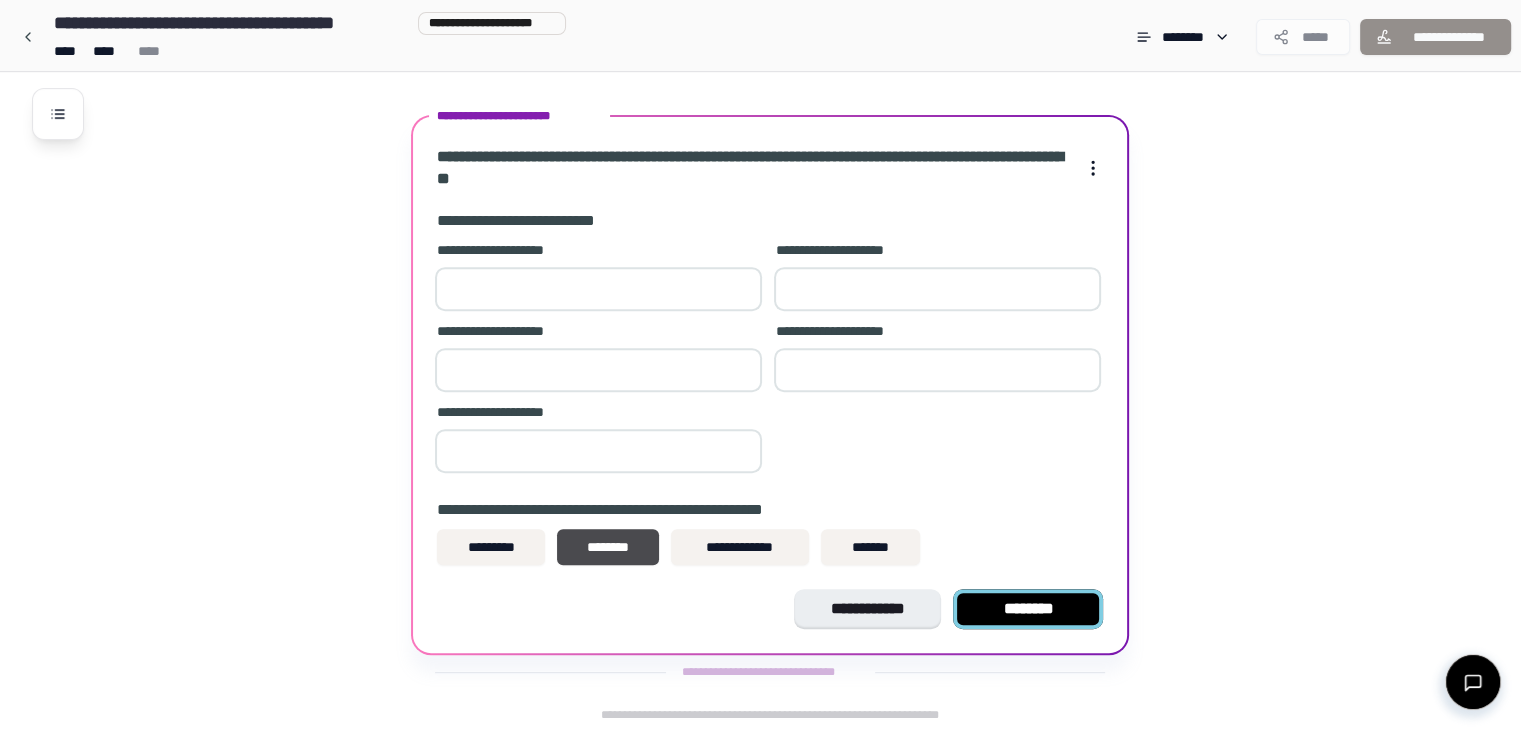click on "********" at bounding box center (1028, 609) 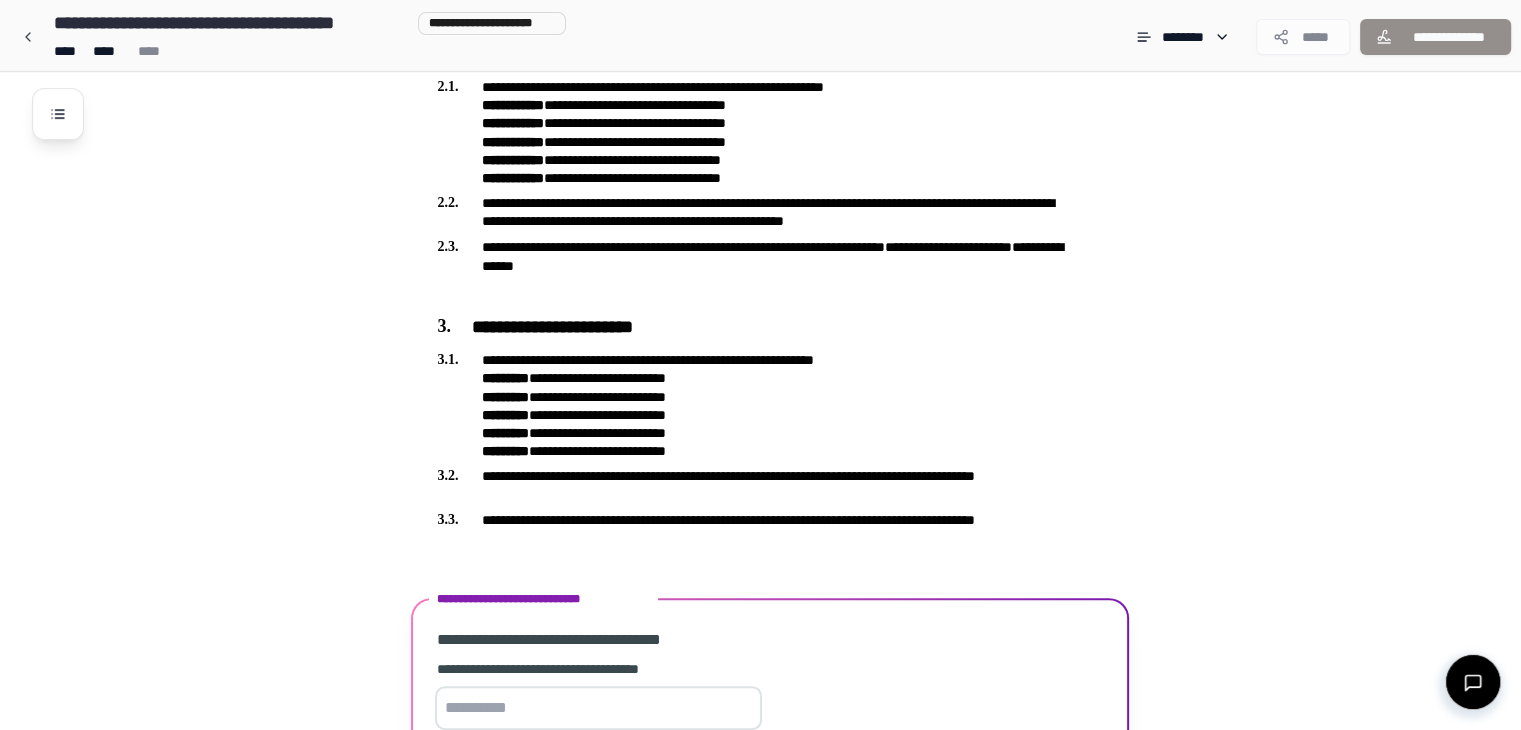 scroll, scrollTop: 856, scrollLeft: 0, axis: vertical 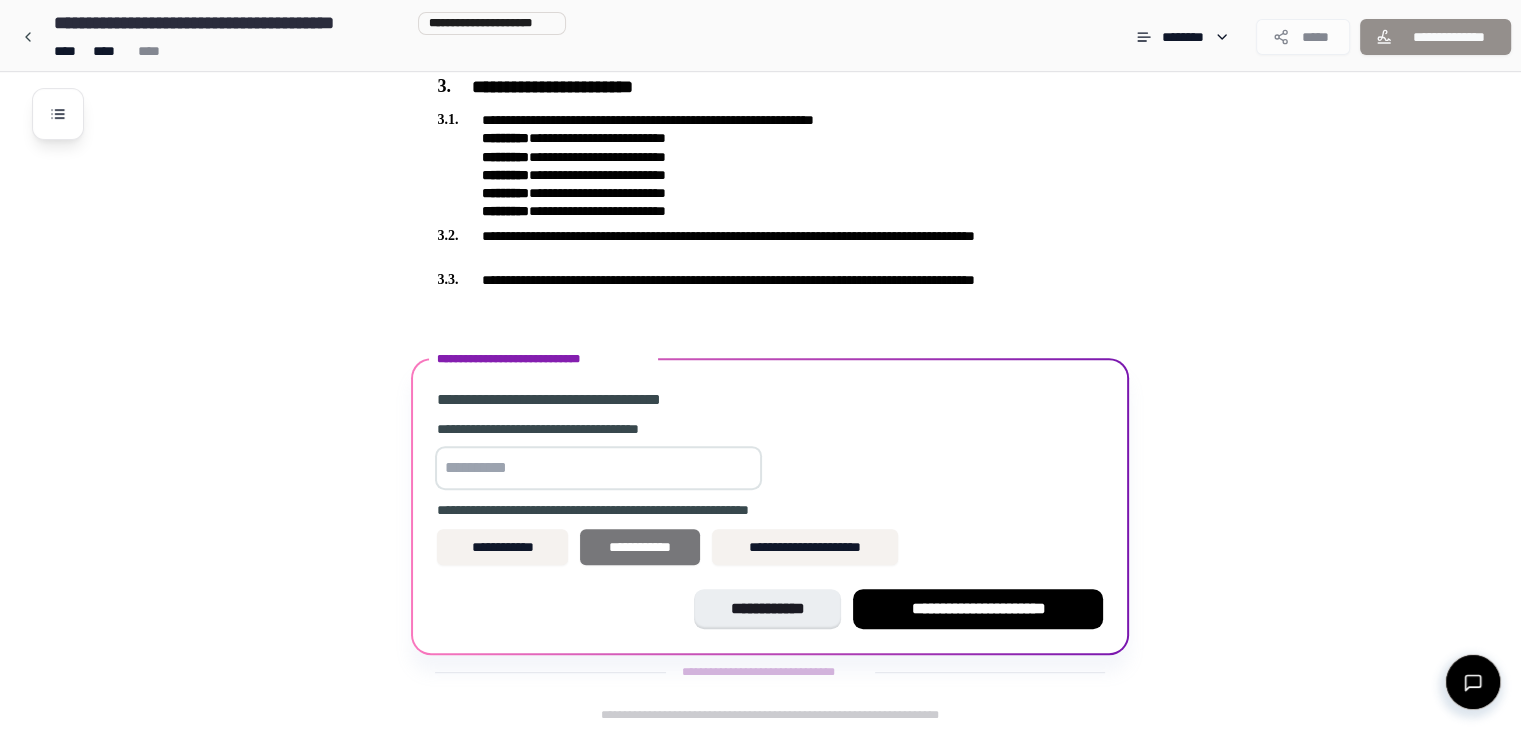 click on "**********" at bounding box center (640, 547) 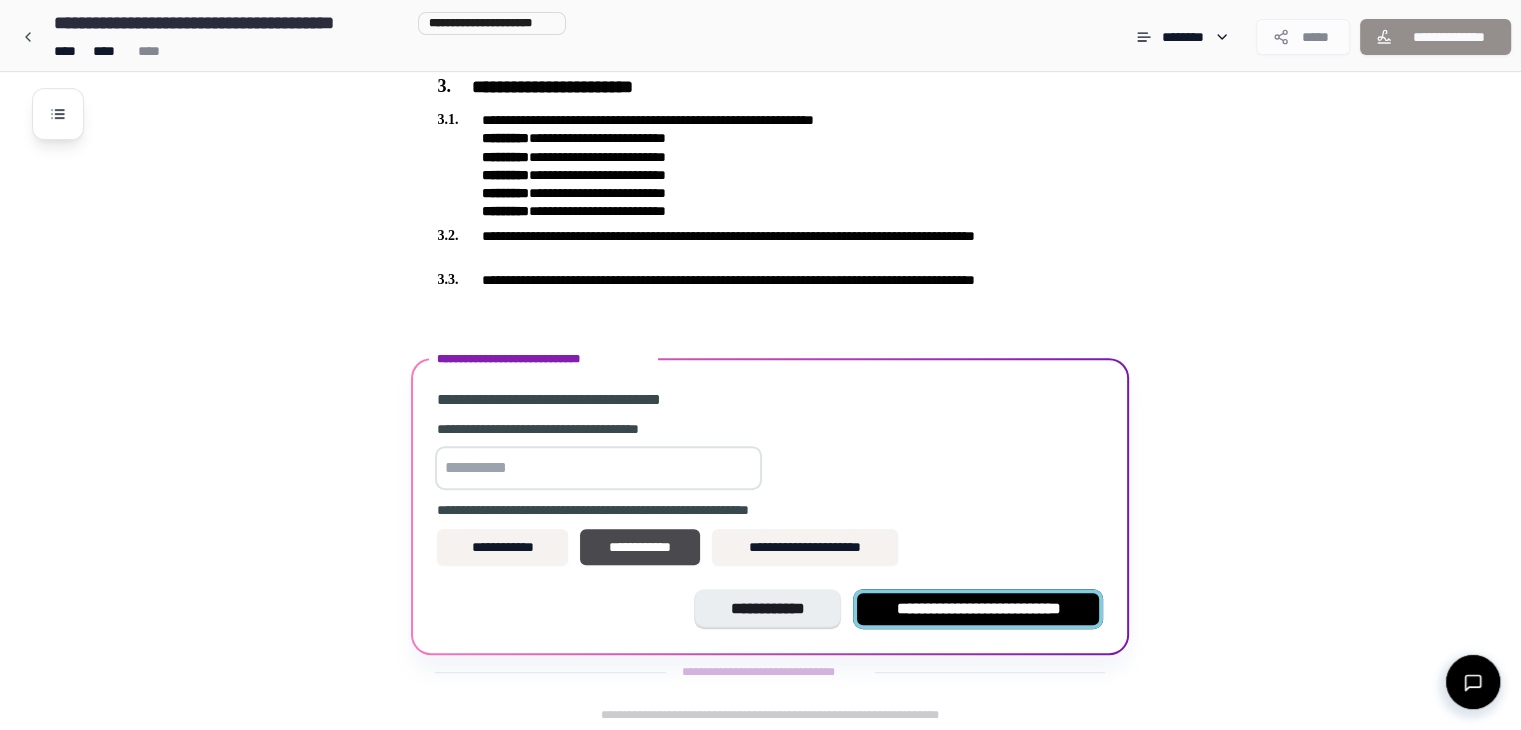click on "**********" at bounding box center [978, 609] 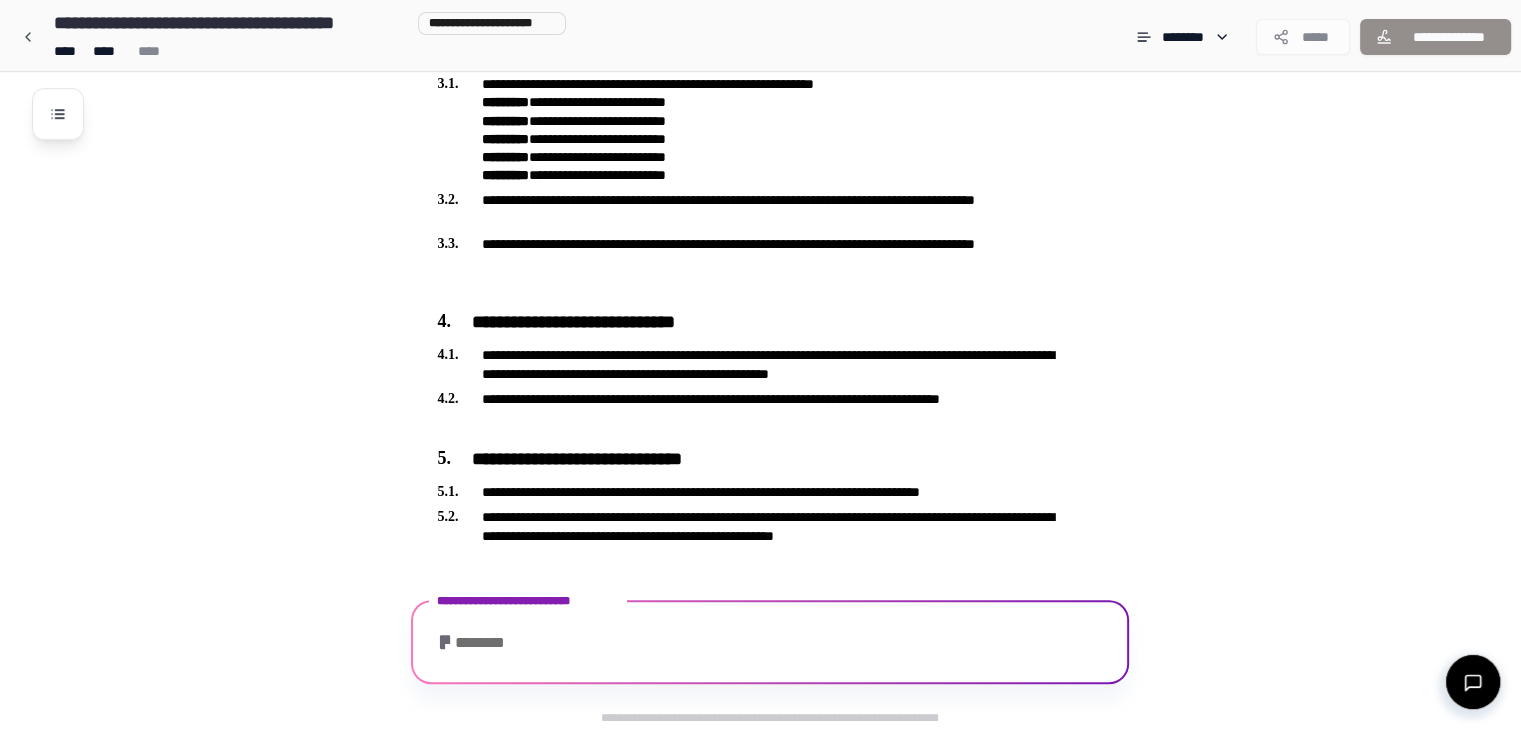 scroll, scrollTop: 1010, scrollLeft: 0, axis: vertical 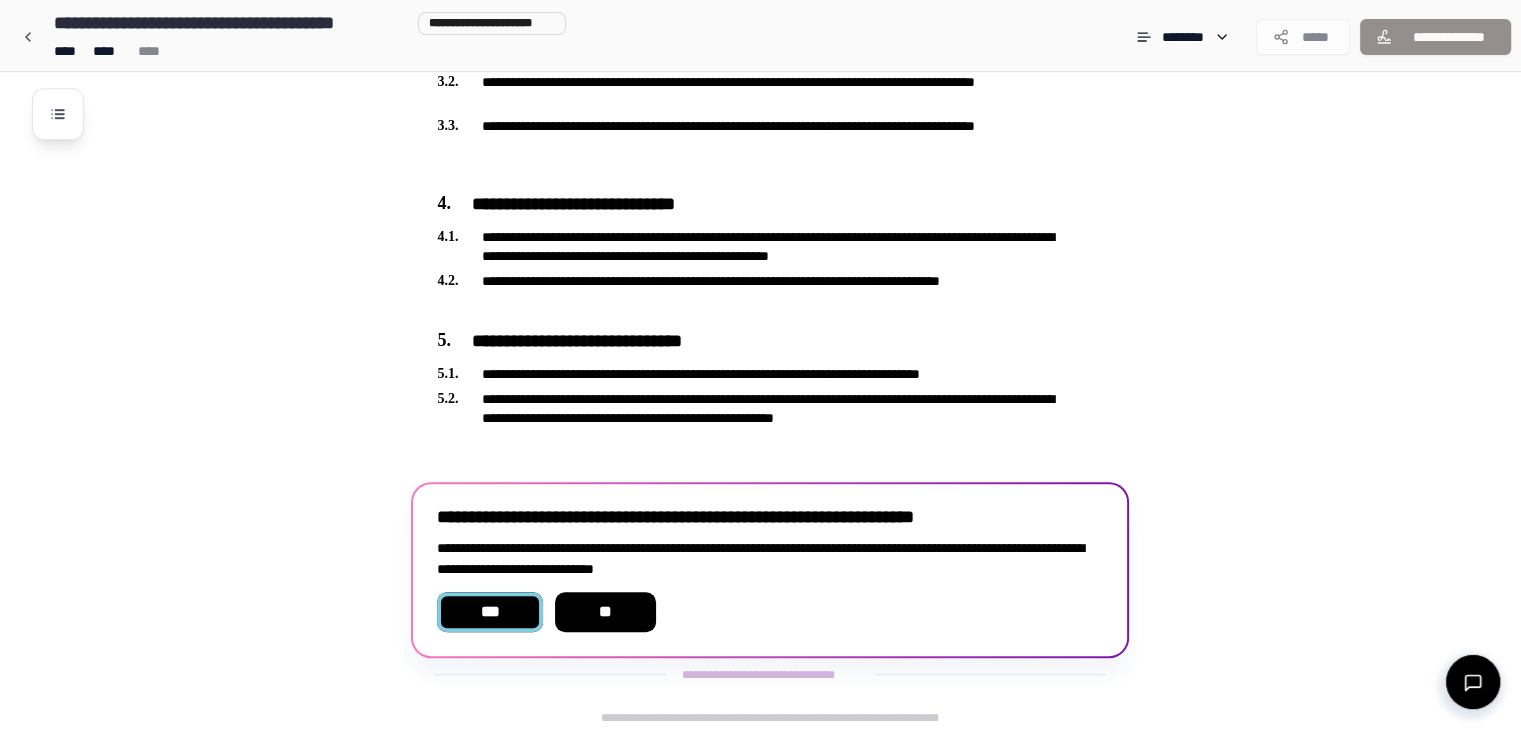 click on "***" at bounding box center (489, 612) 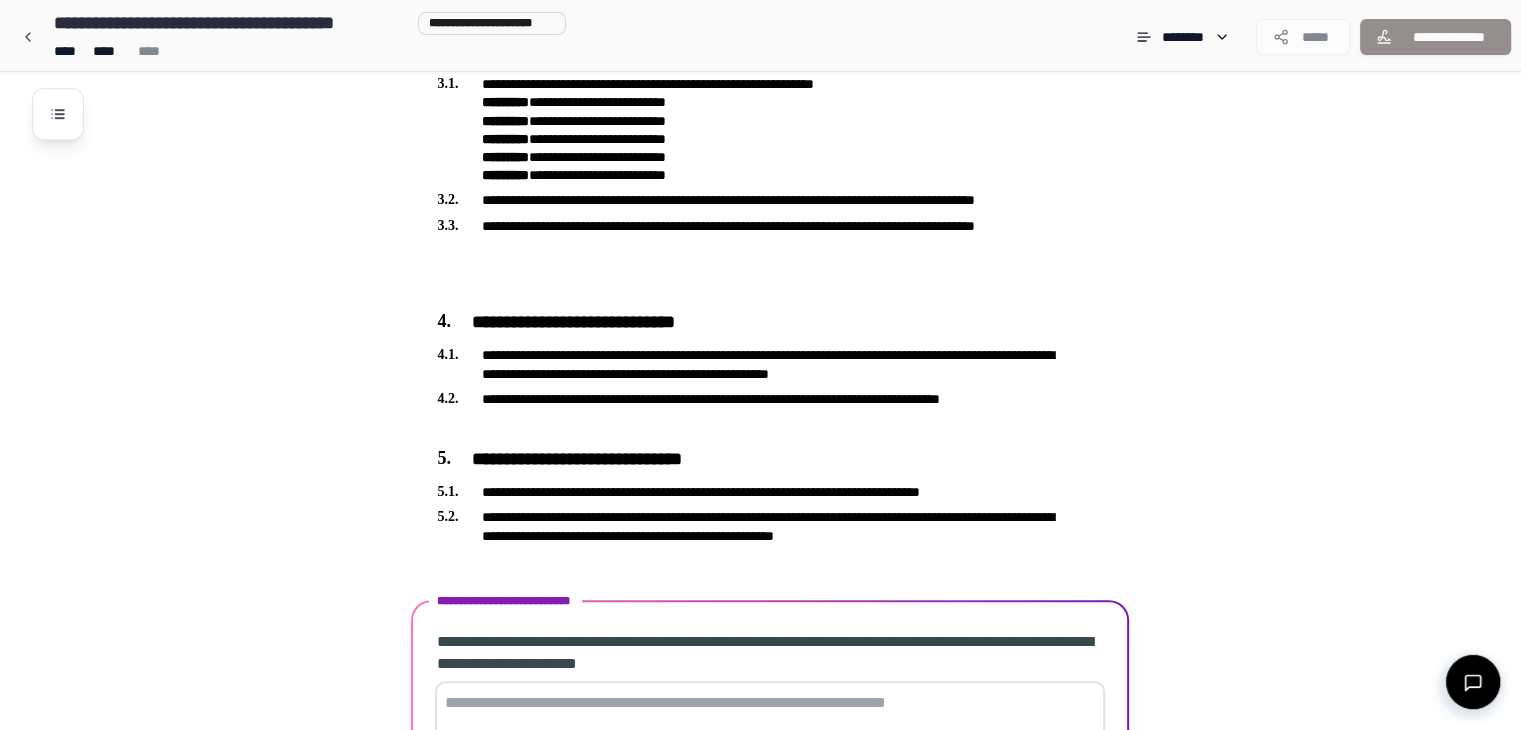 scroll, scrollTop: 1072, scrollLeft: 0, axis: vertical 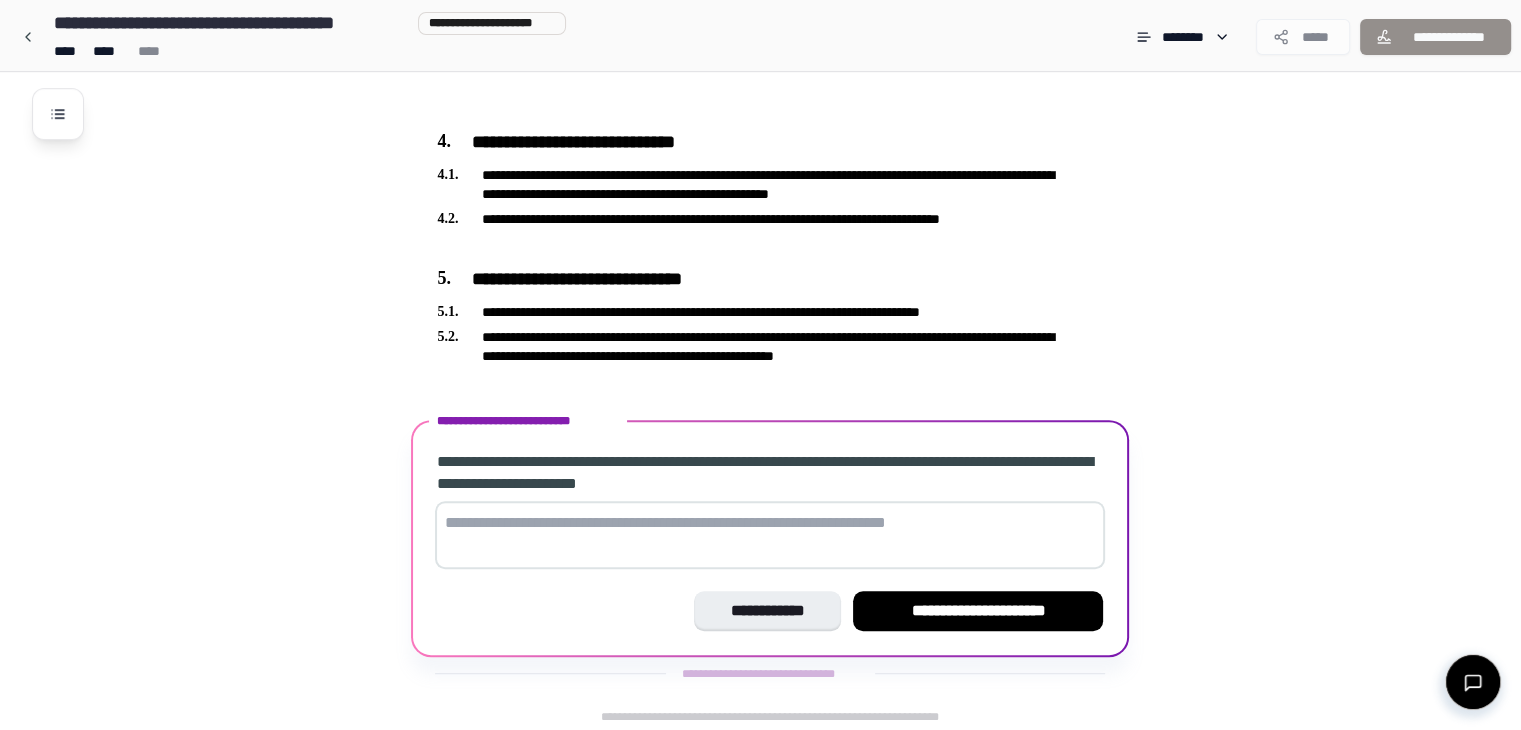 click at bounding box center [770, 535] 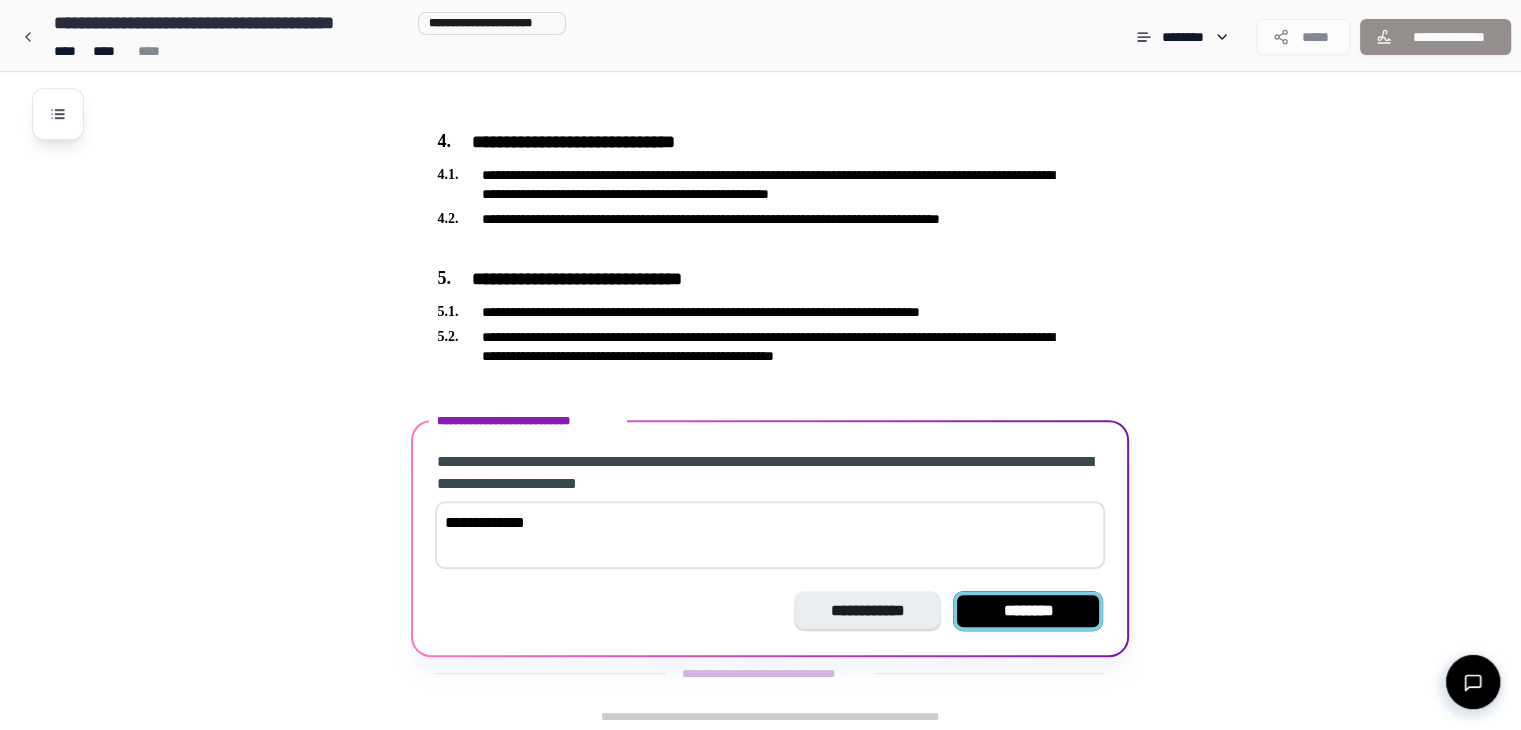 type on "**********" 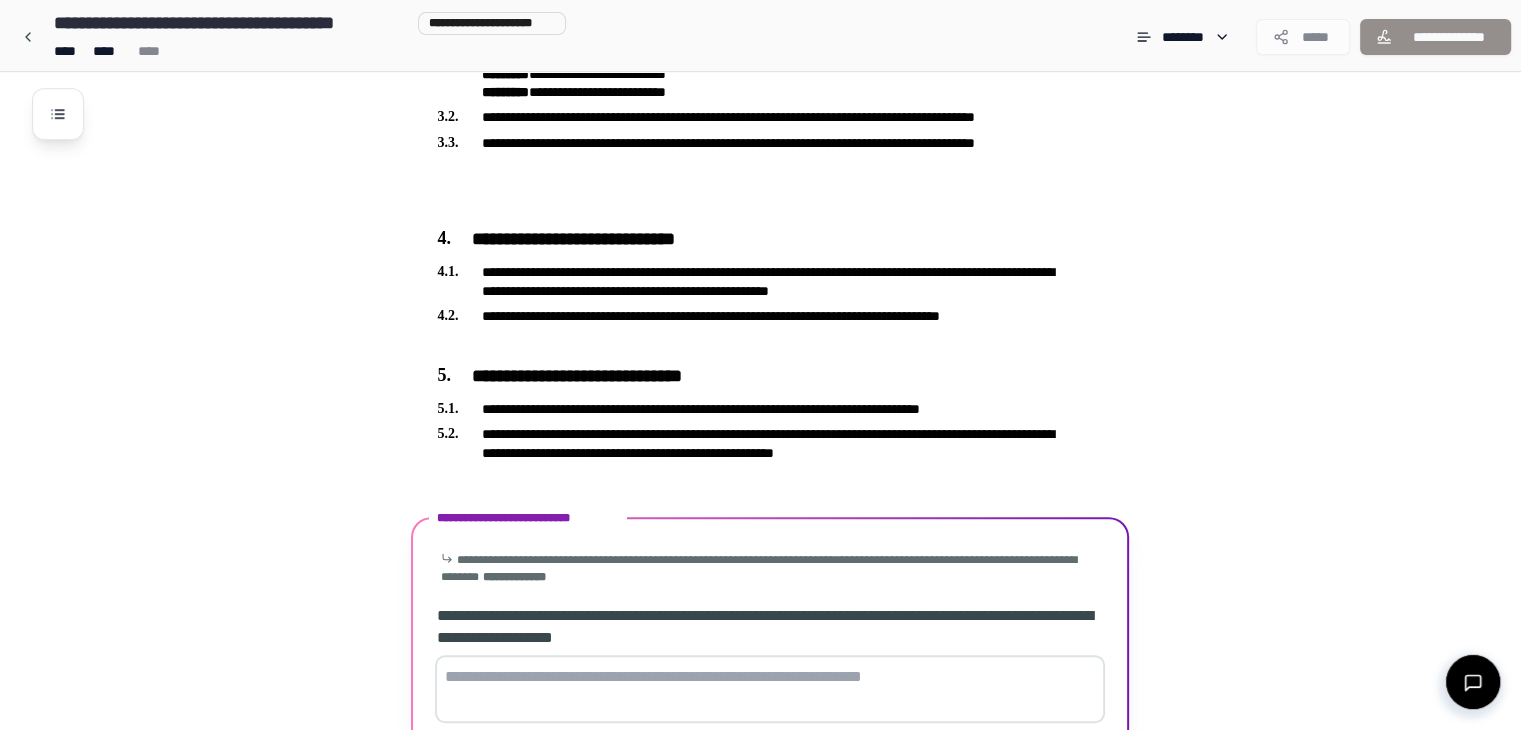 scroll, scrollTop: 1129, scrollLeft: 0, axis: vertical 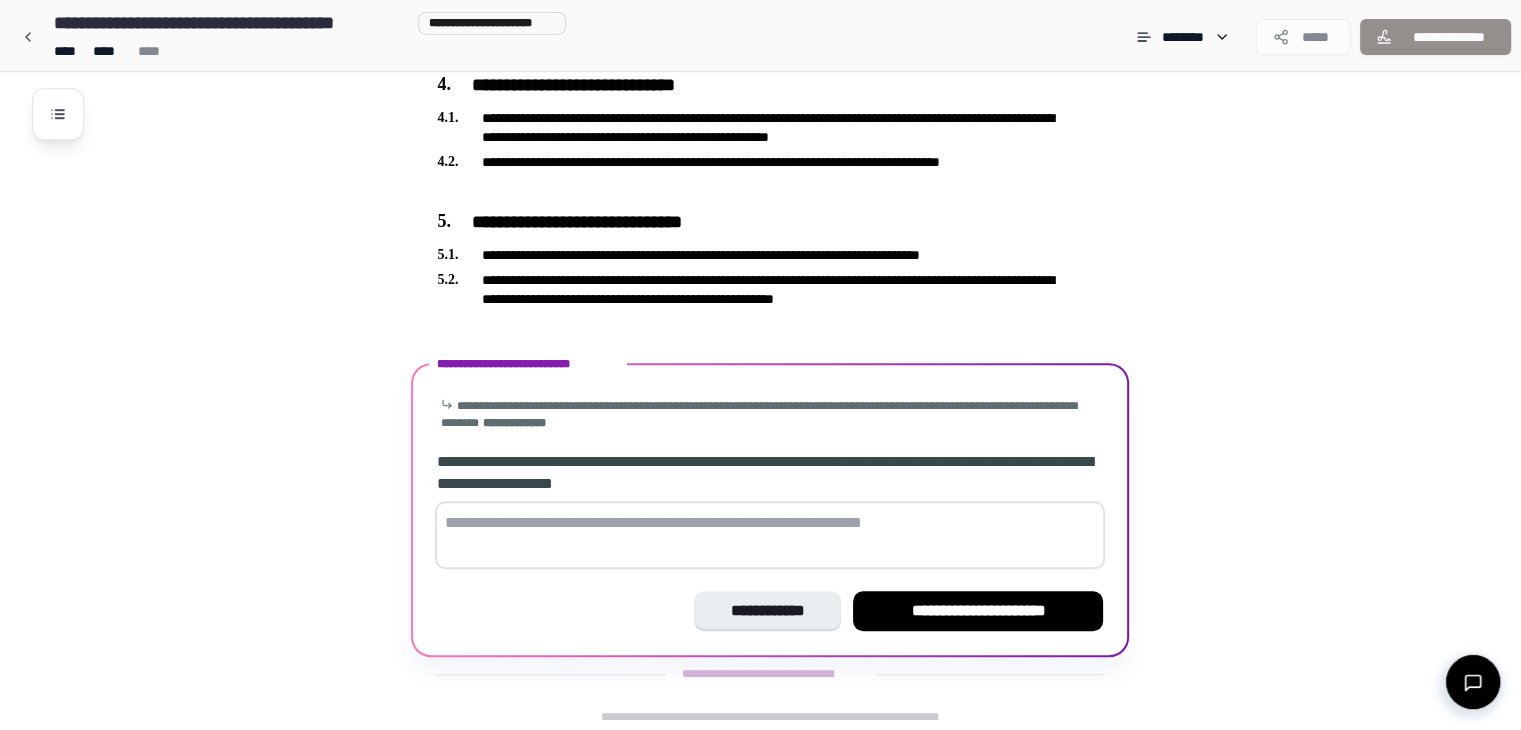 click at bounding box center [770, 535] 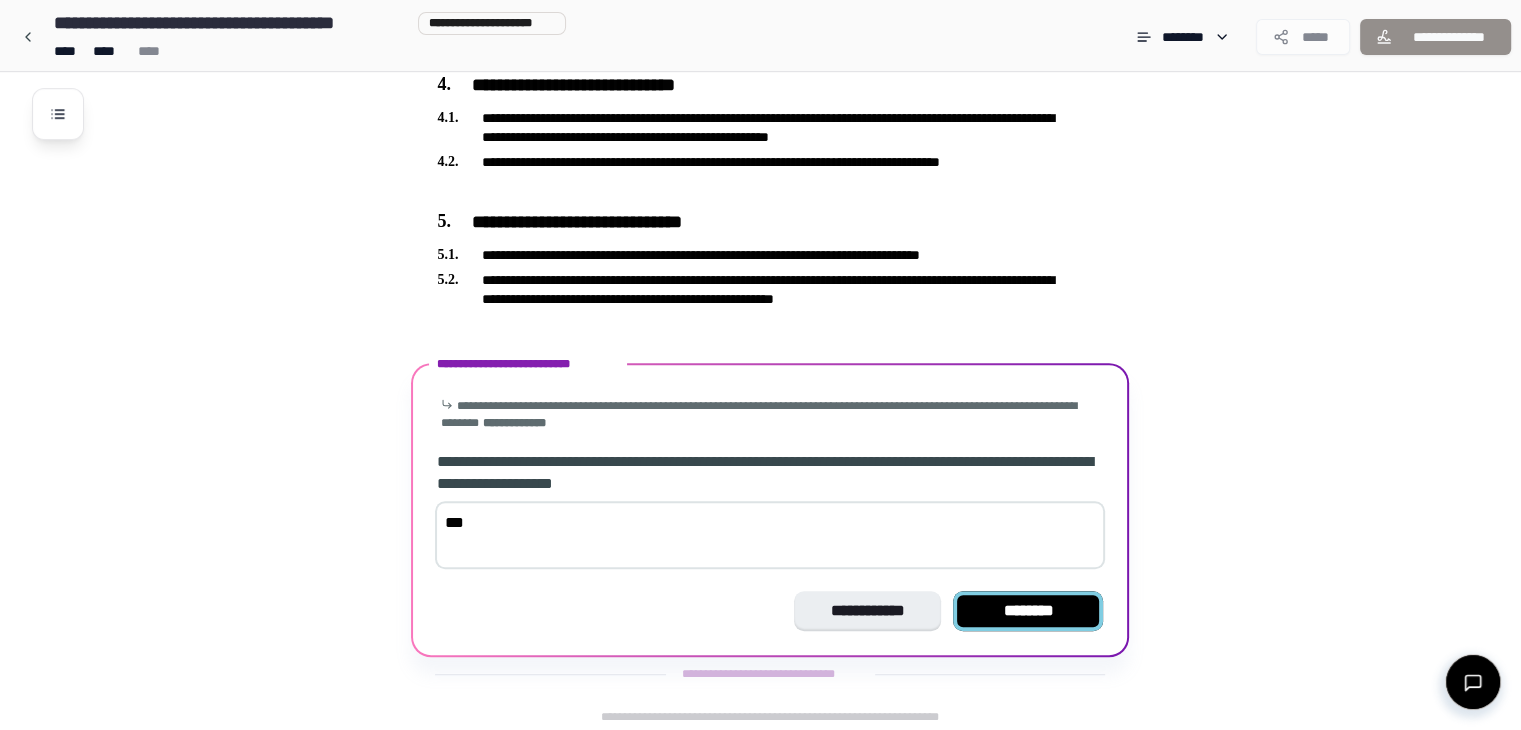type on "***" 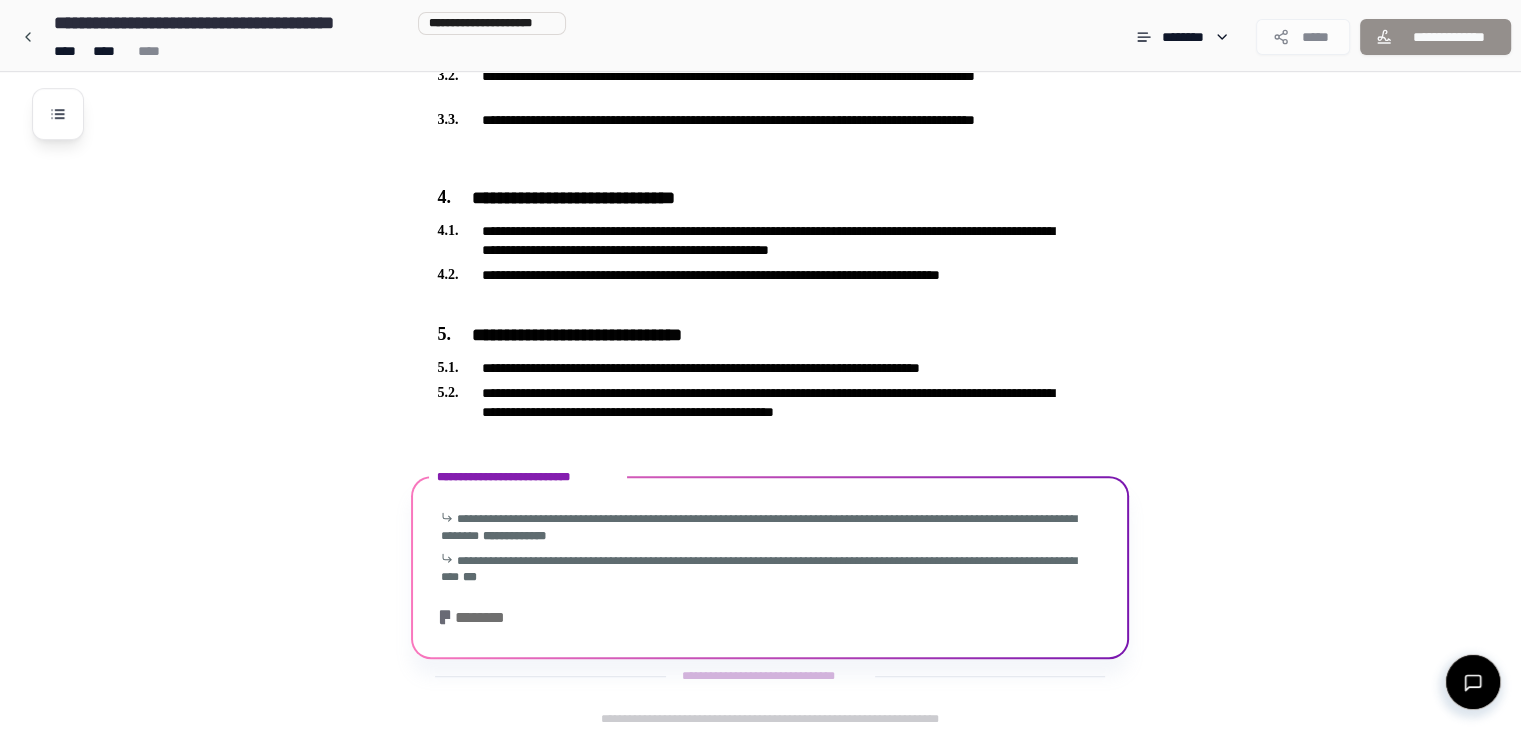 scroll, scrollTop: 1500, scrollLeft: 0, axis: vertical 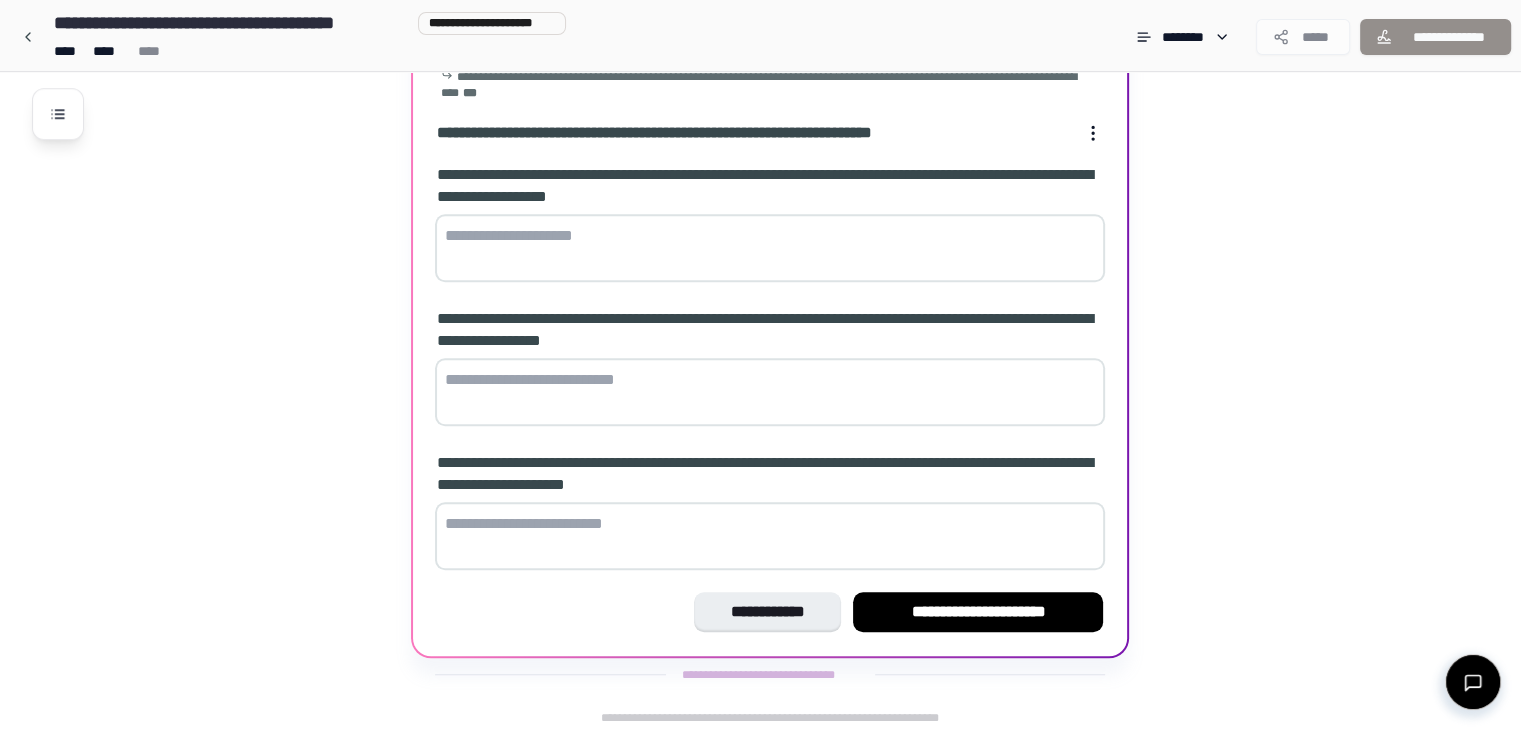 click at bounding box center [770, 248] 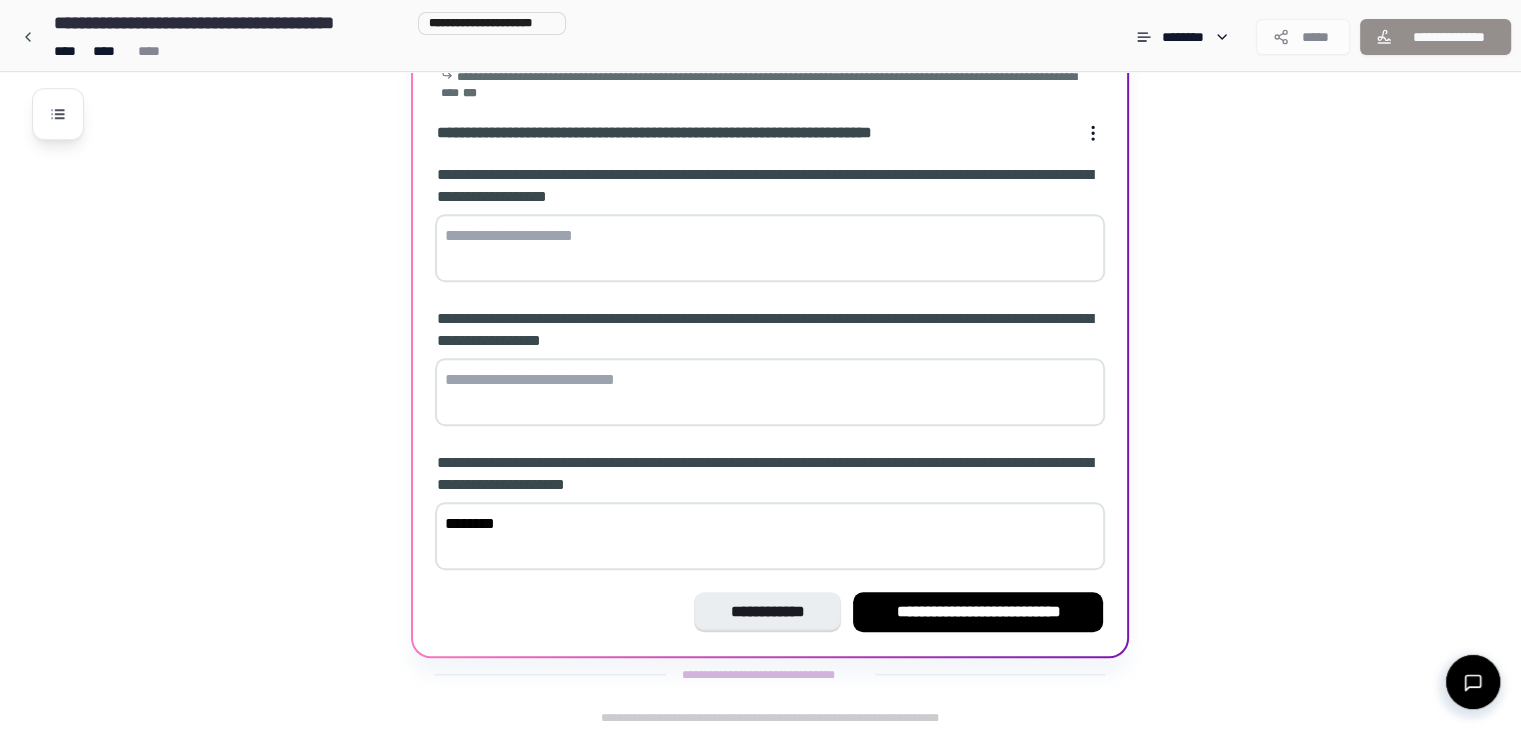 type on "********" 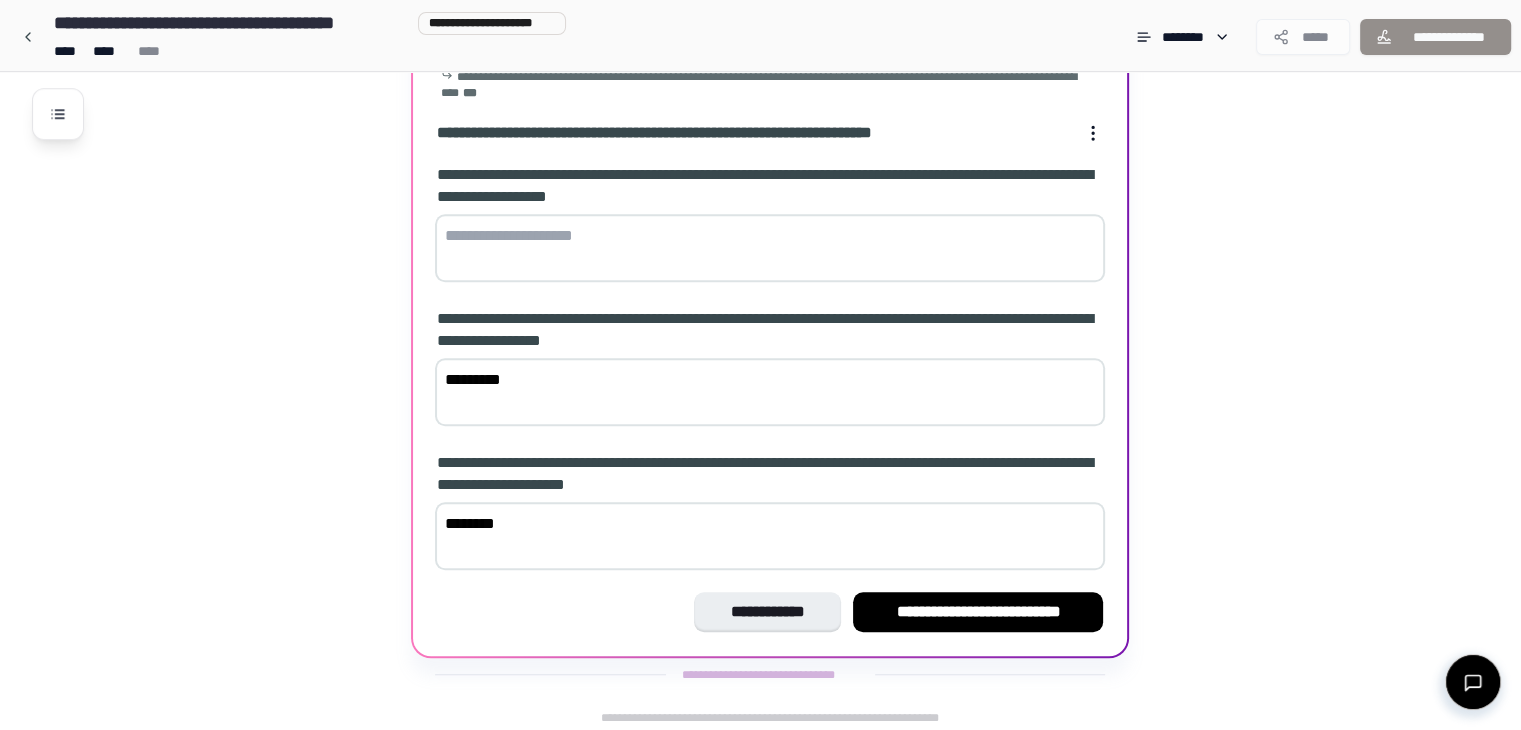 type on "*********" 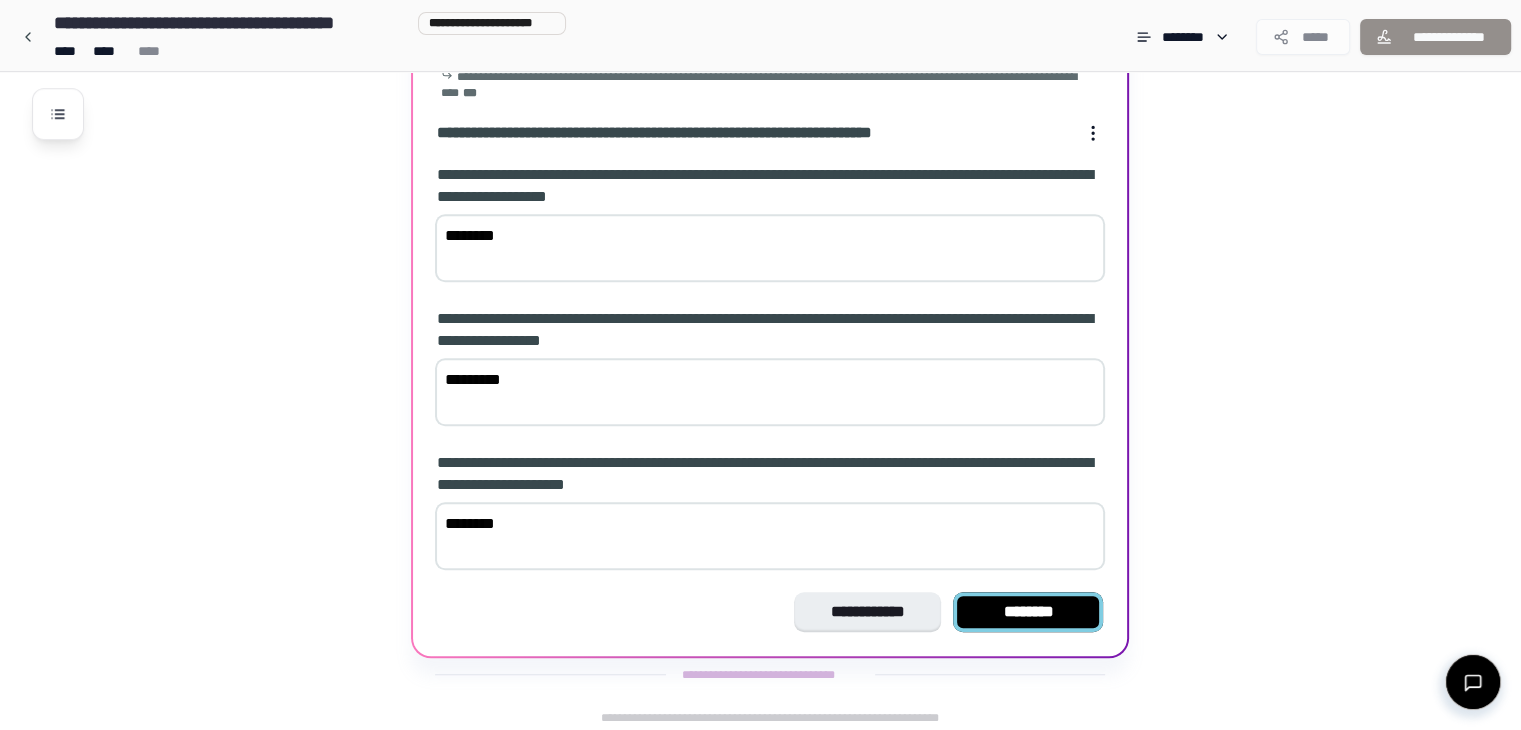 type on "********" 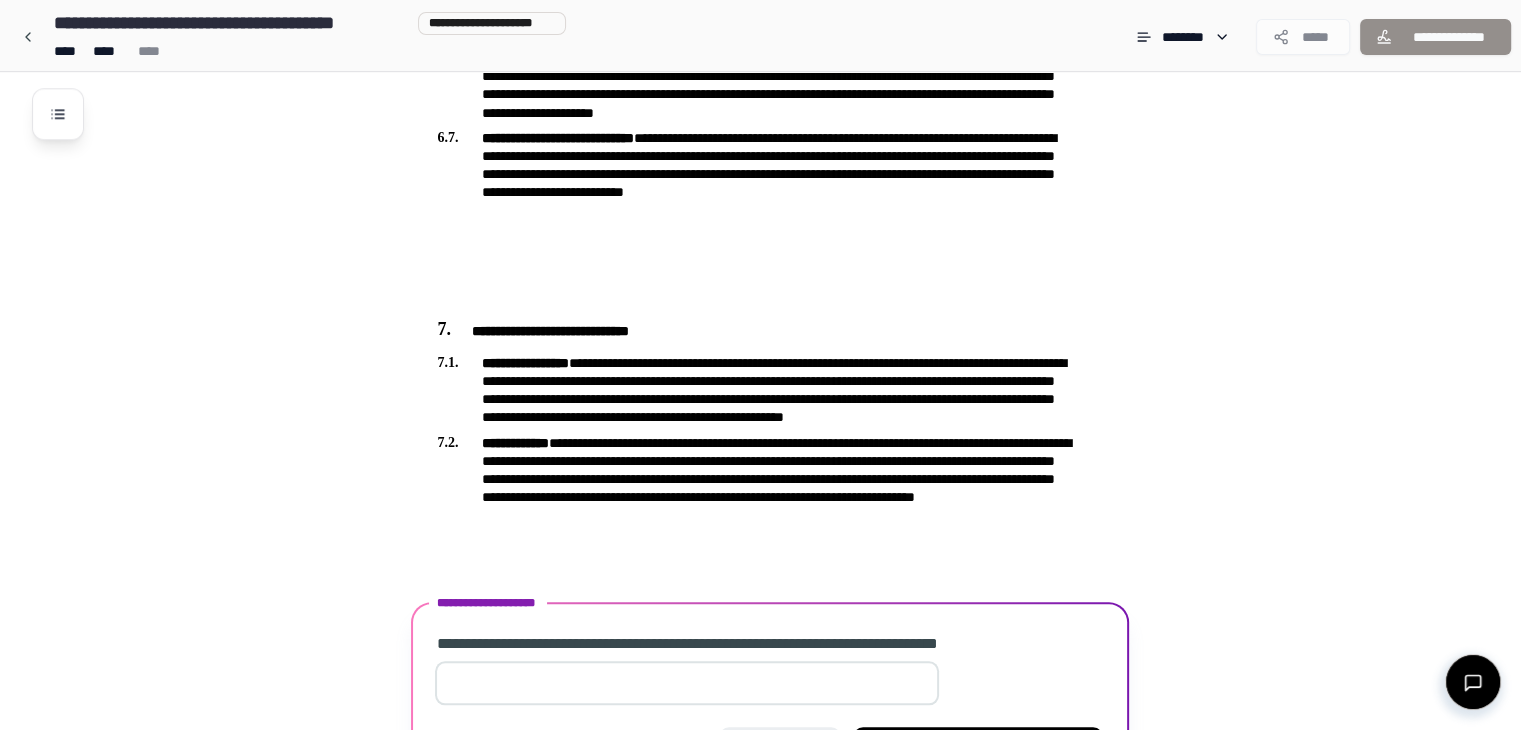 scroll, scrollTop: 2234, scrollLeft: 0, axis: vertical 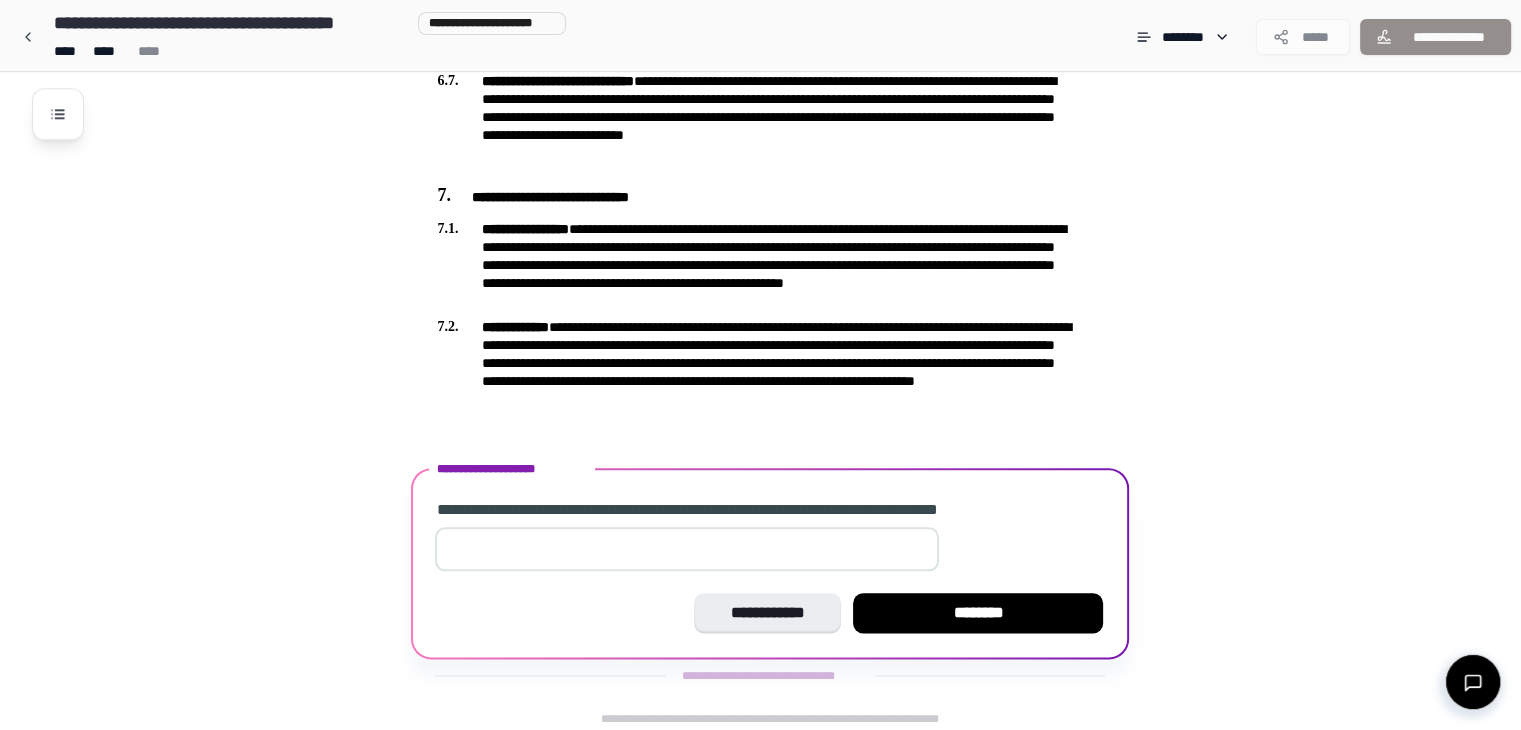 click on "*" at bounding box center [687, 549] 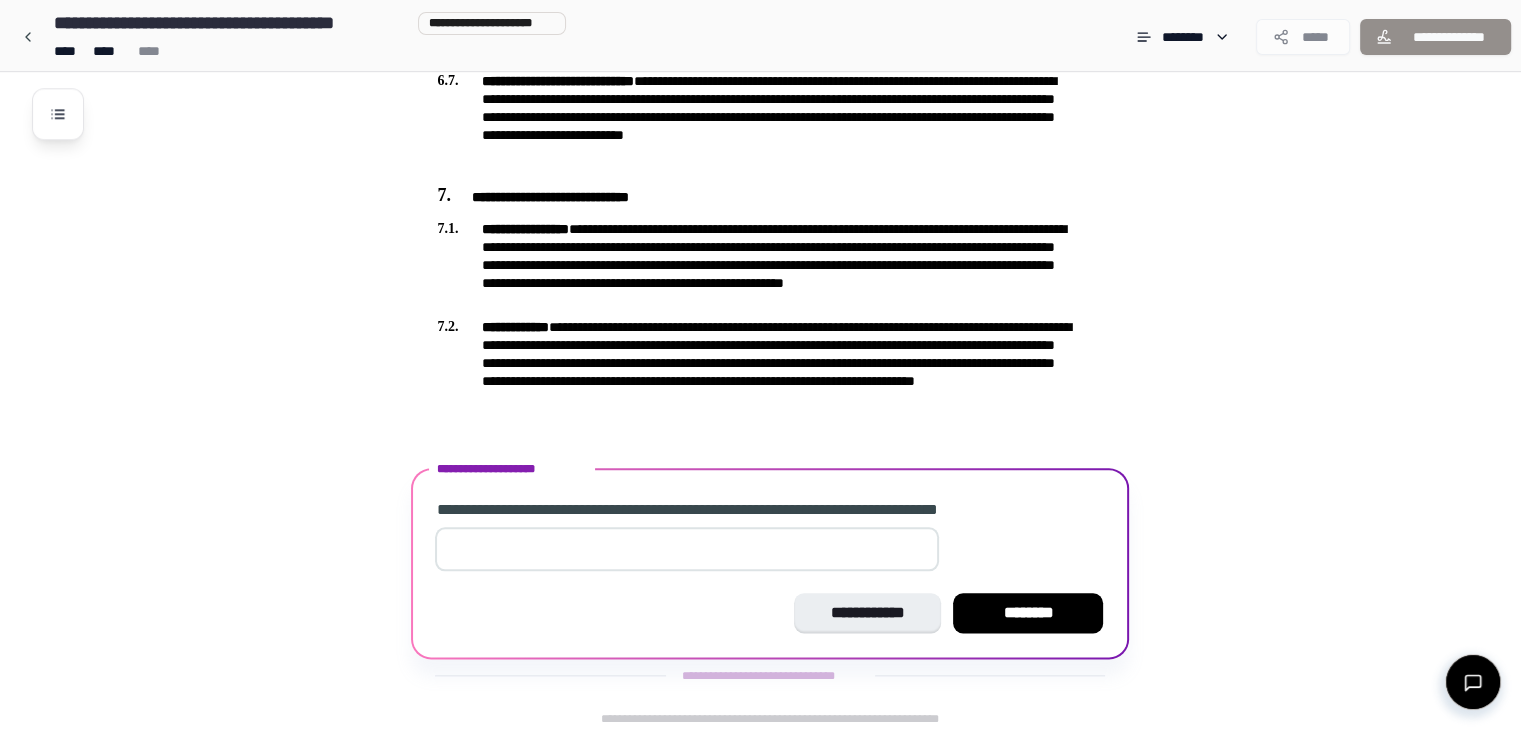click on "*" at bounding box center [687, 549] 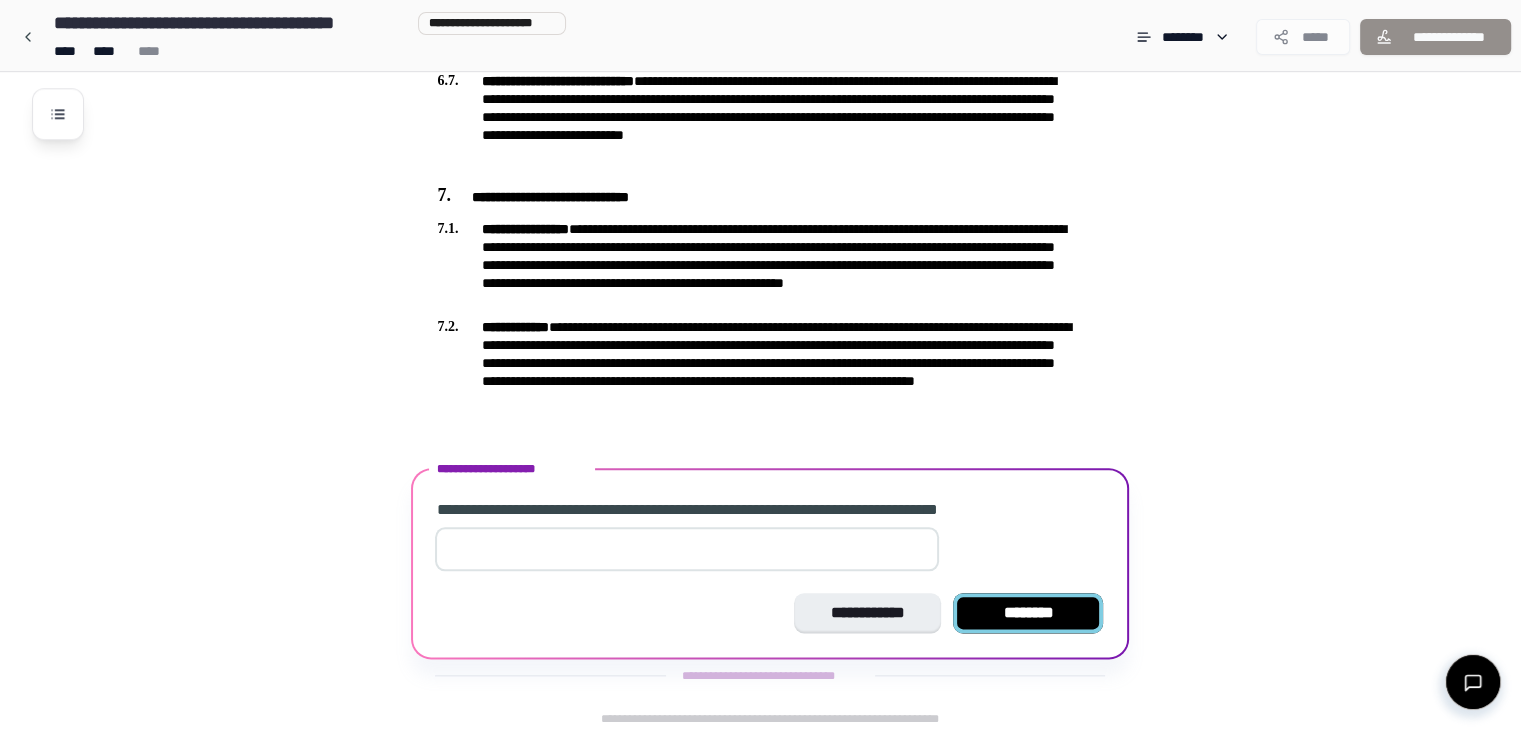 click on "********" at bounding box center [1028, 613] 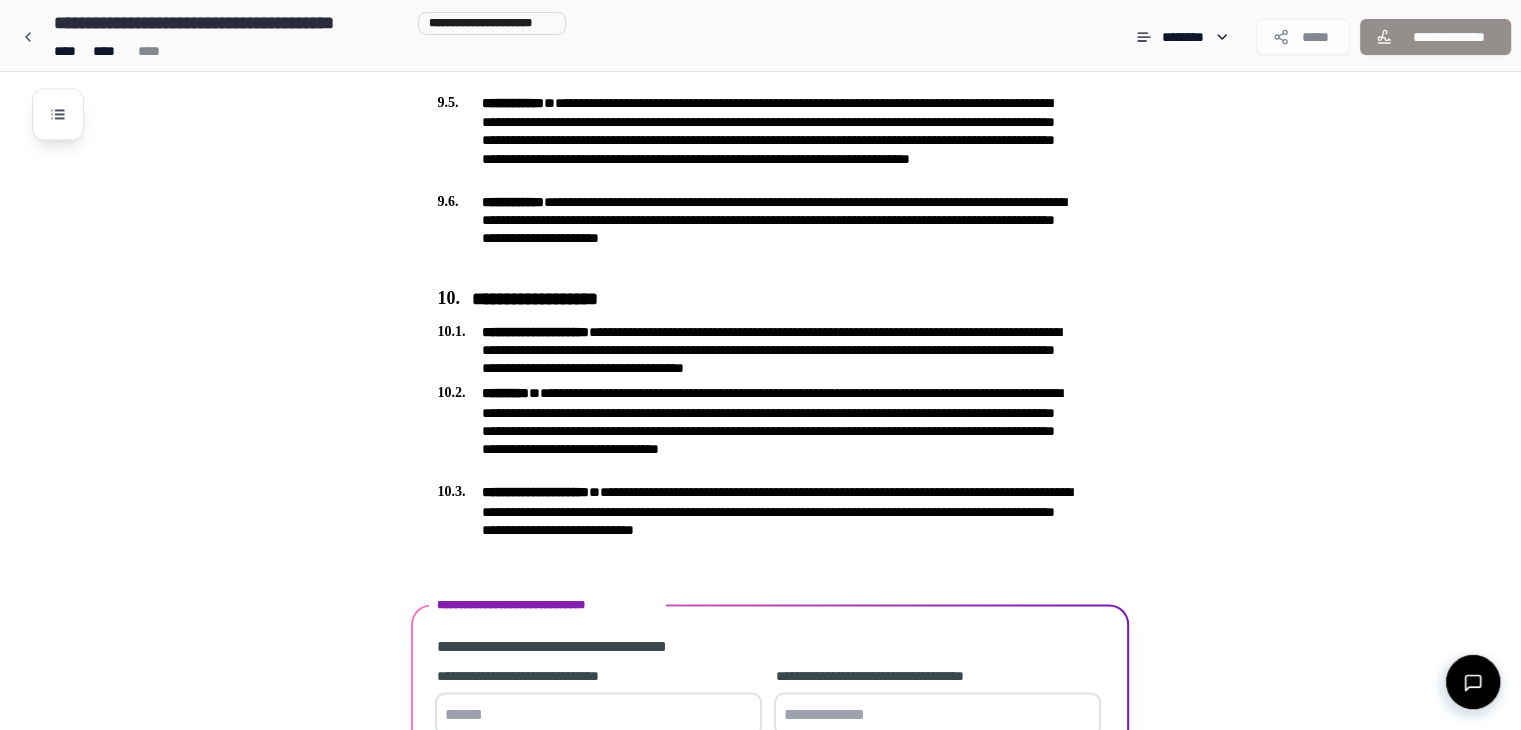 scroll, scrollTop: 3337, scrollLeft: 0, axis: vertical 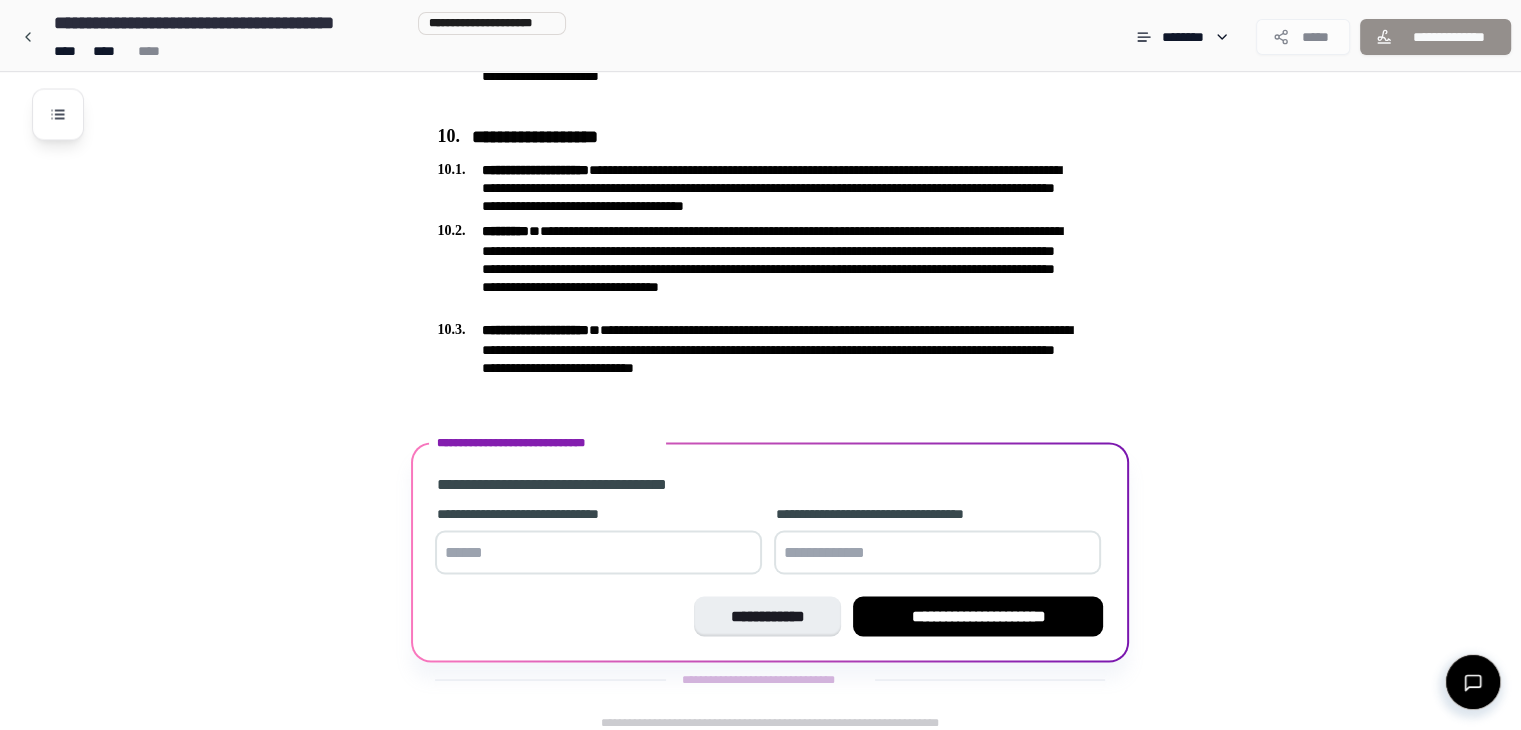 click at bounding box center (598, 552) 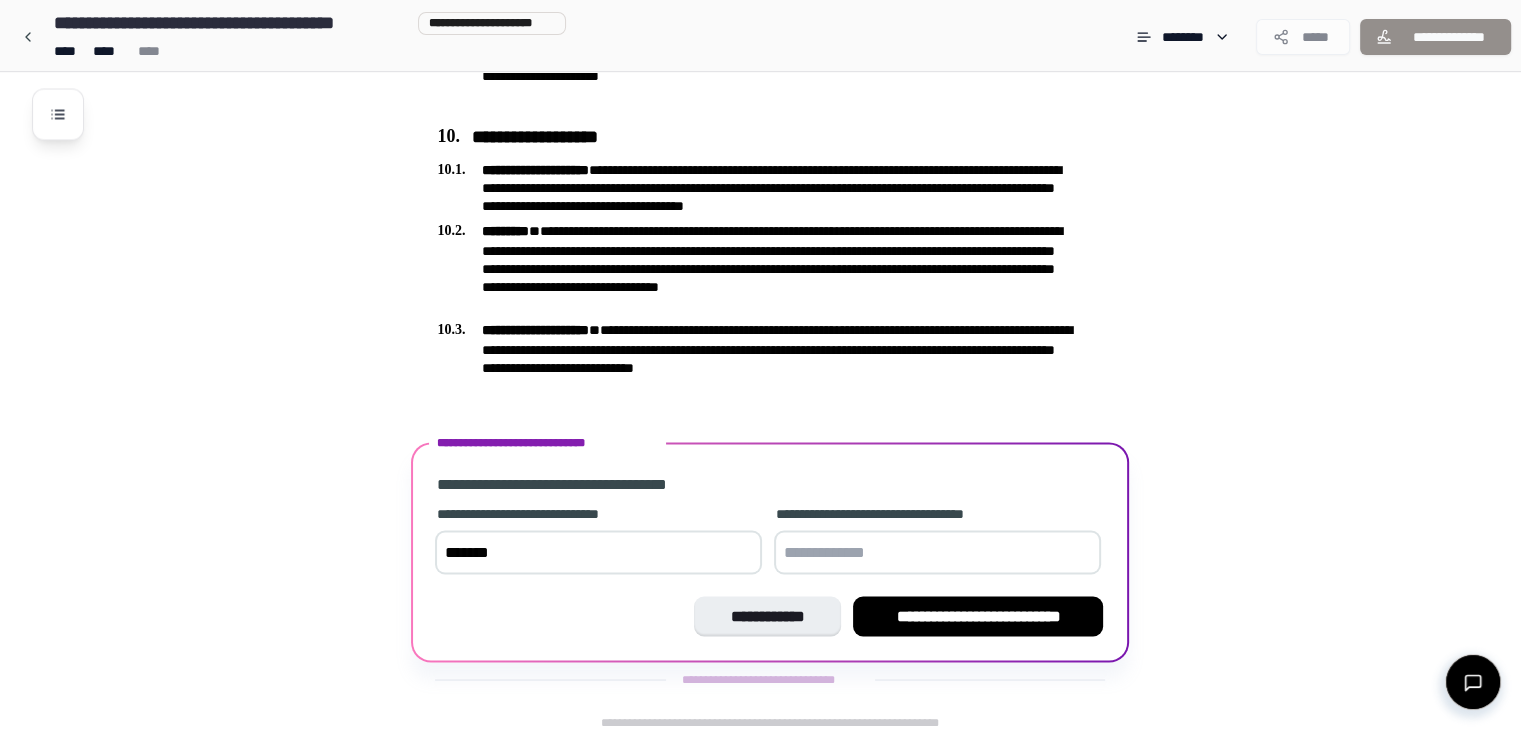 type on "*******" 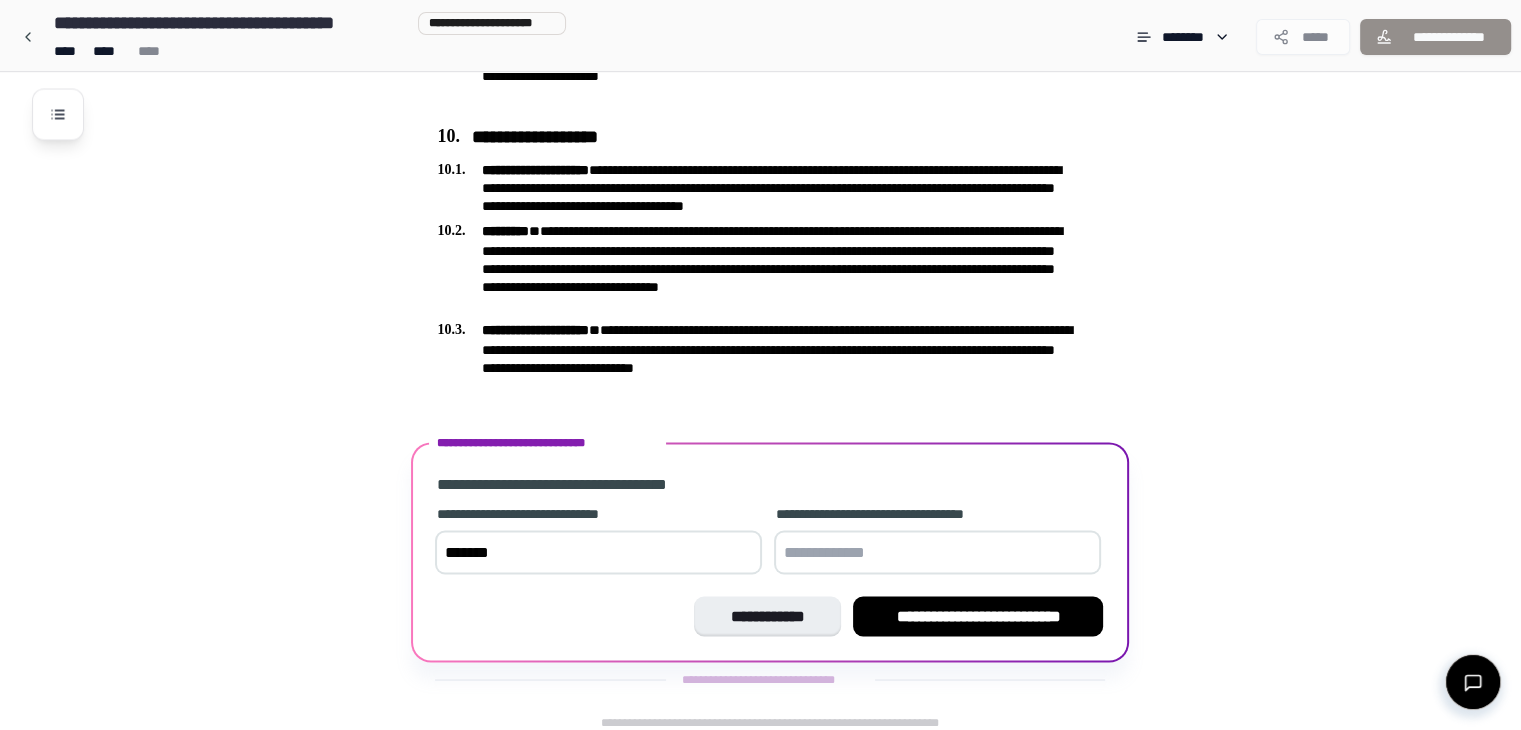 click at bounding box center (937, 552) 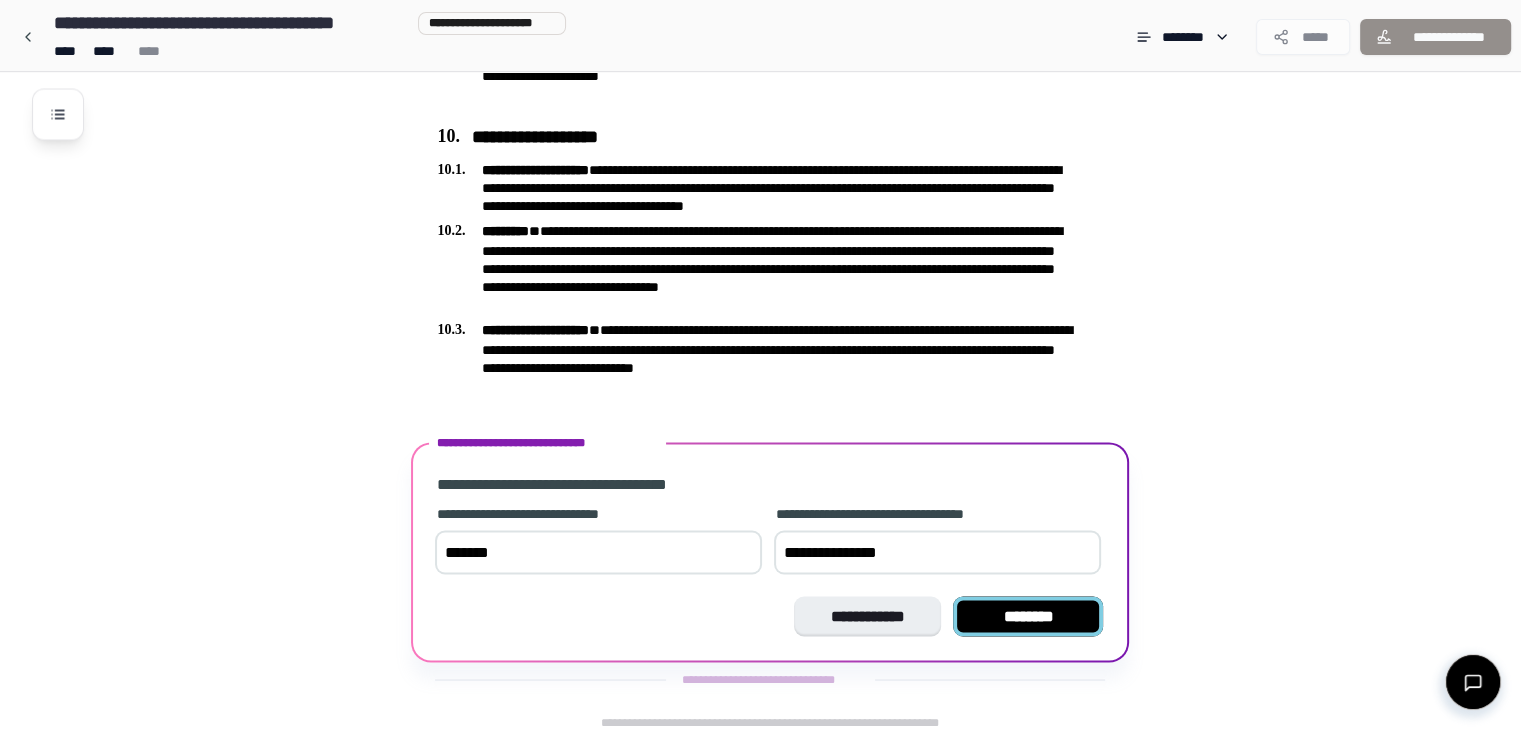 type on "**********" 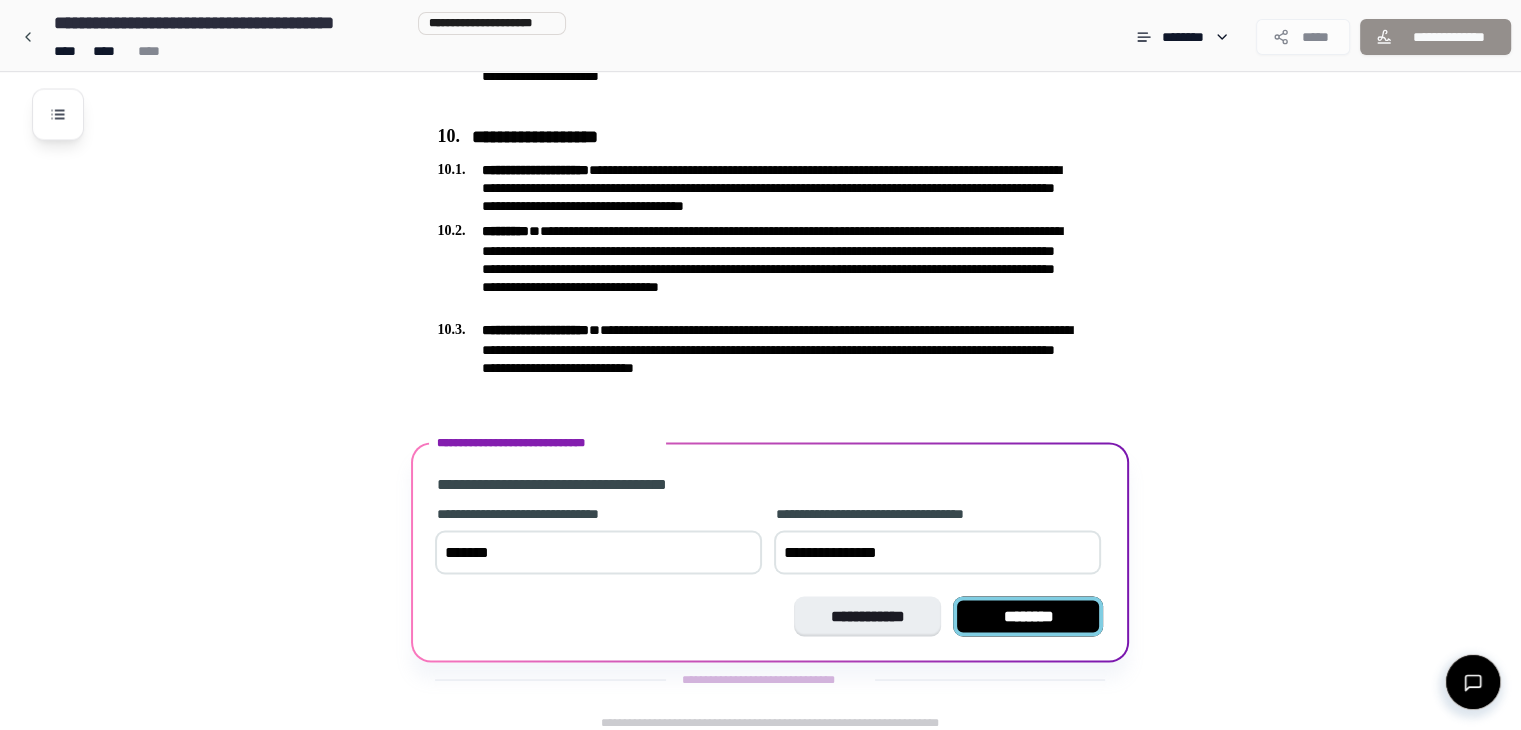 click on "********" at bounding box center (1028, 616) 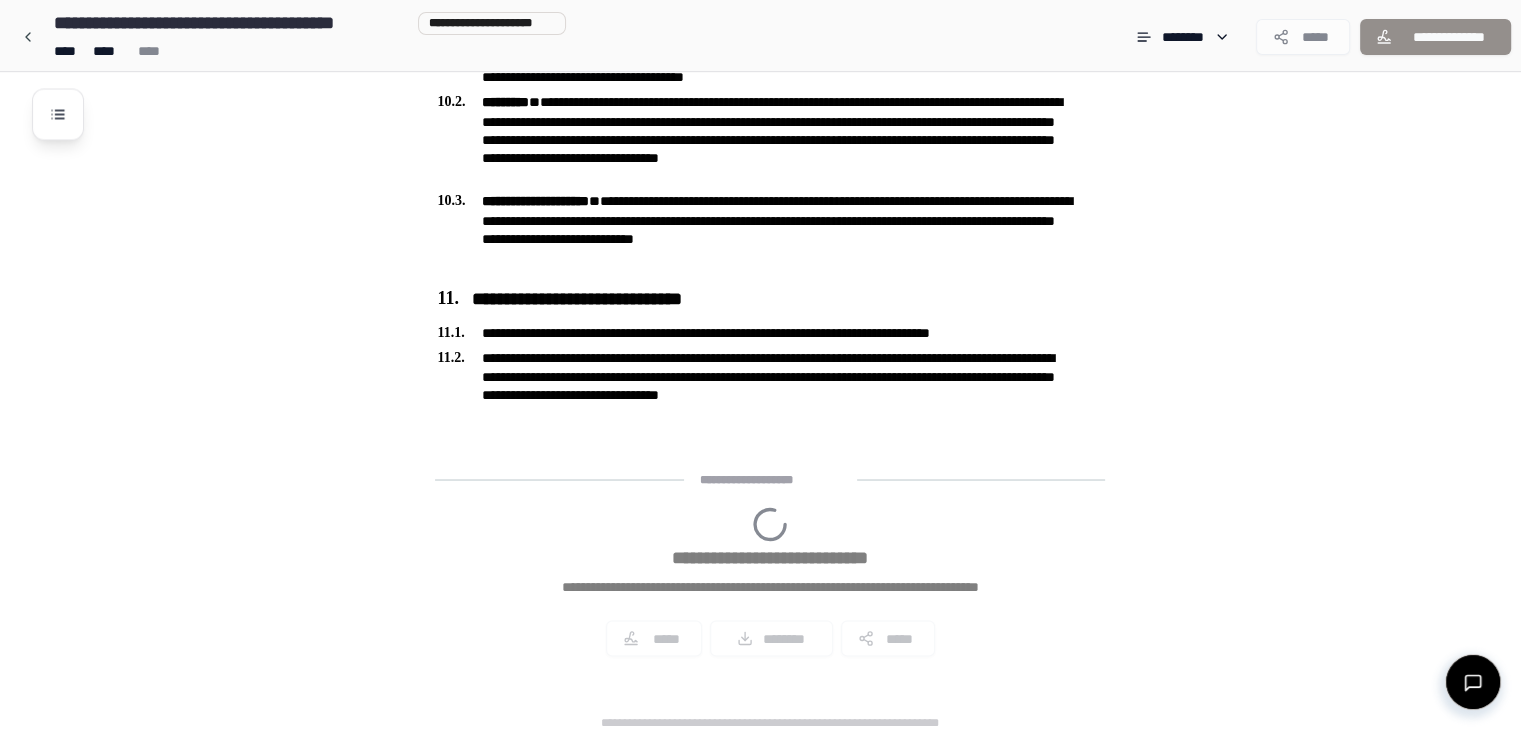 scroll, scrollTop: 3600, scrollLeft: 0, axis: vertical 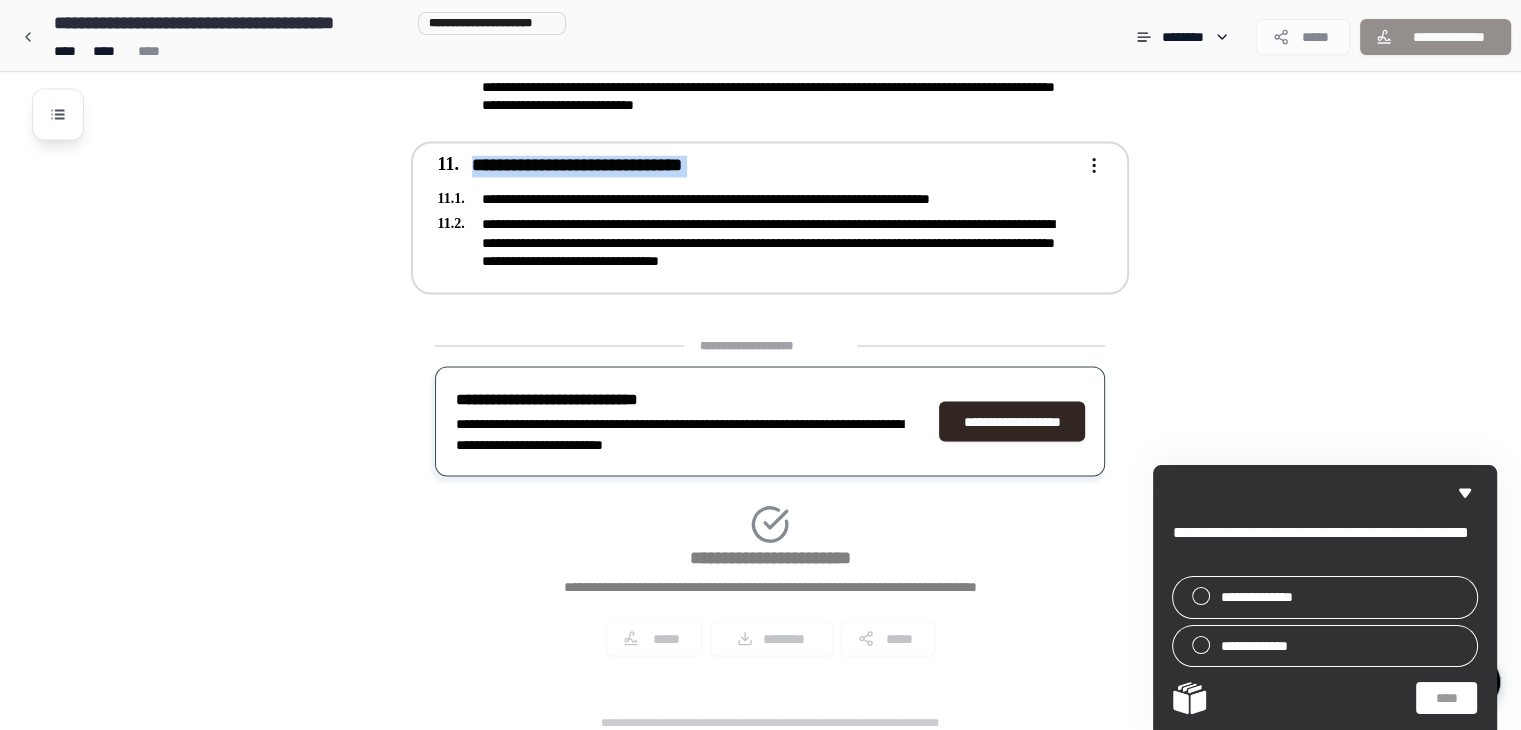 drag, startPoint x: 920, startPoint y: 241, endPoint x: 484, endPoint y: 187, distance: 439.3313 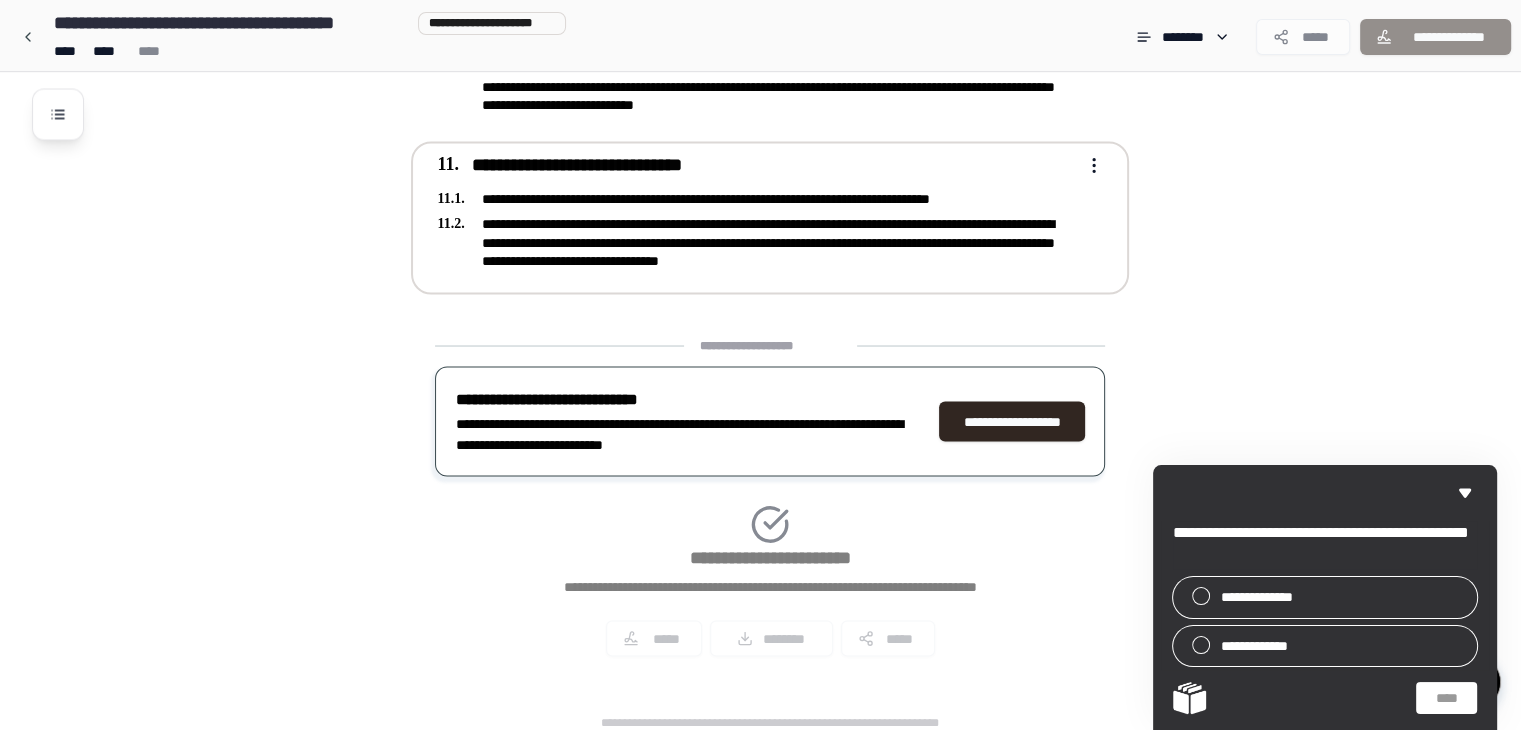 click on "**********" at bounding box center [756, 241] 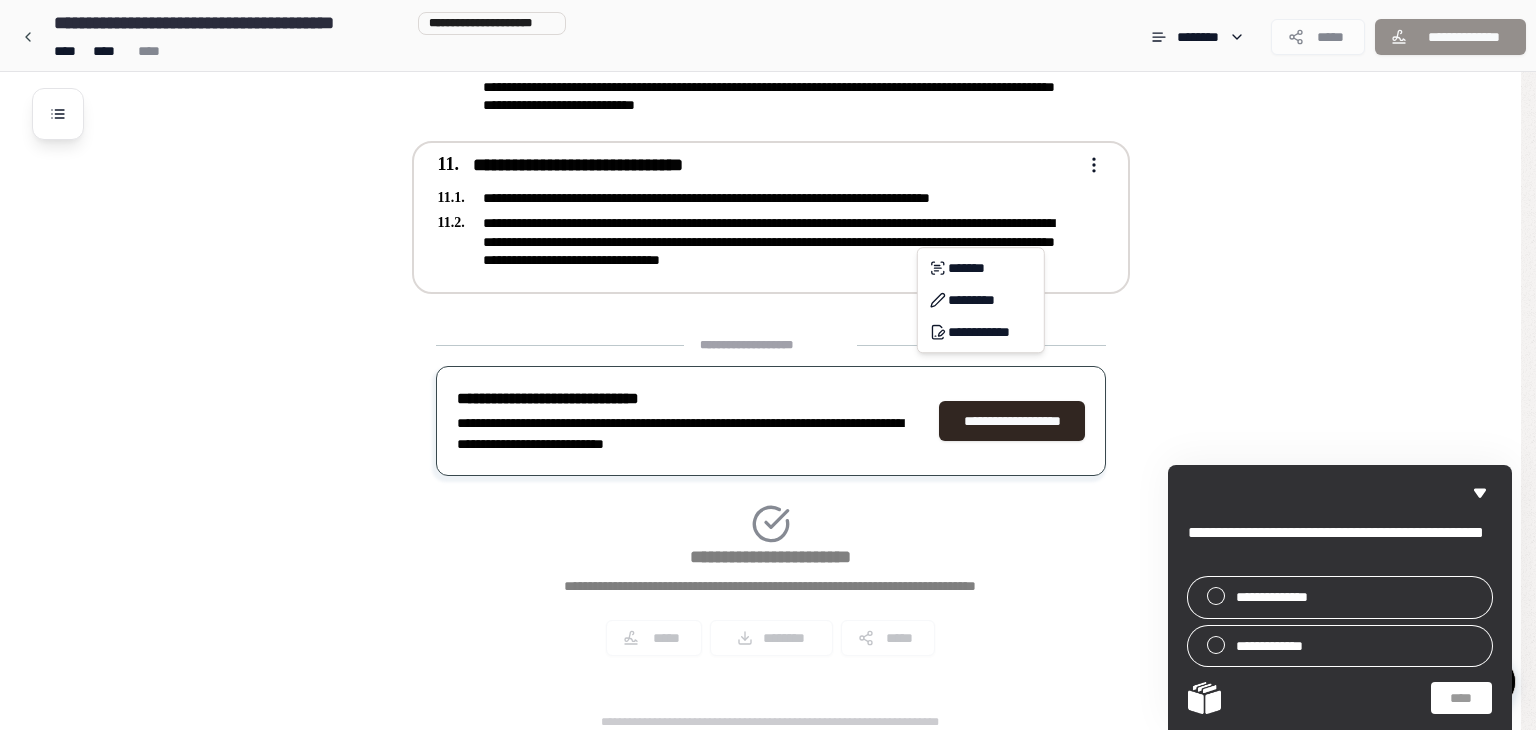 click on "**********" at bounding box center (768, -1435) 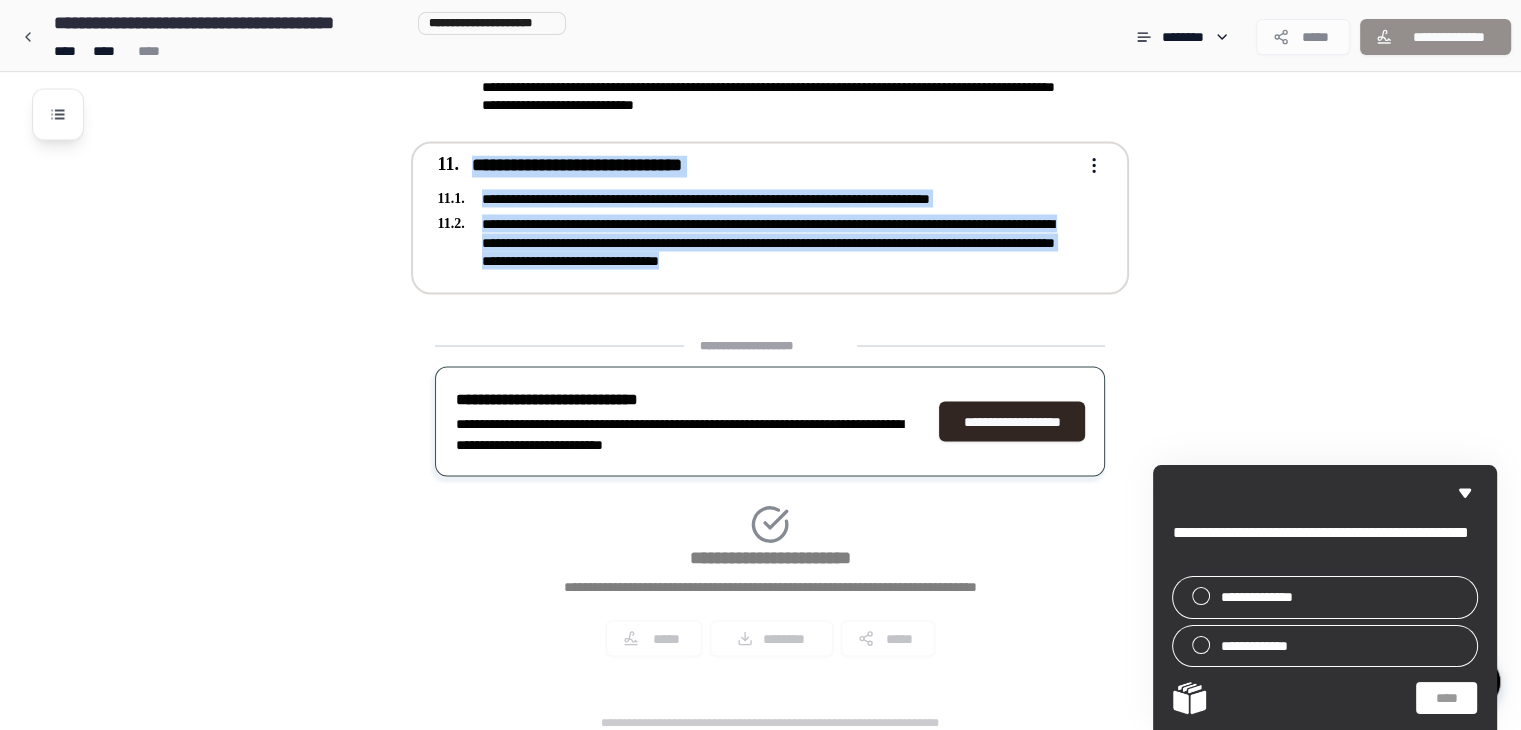 drag, startPoint x: 908, startPoint y: 247, endPoint x: 470, endPoint y: 156, distance: 447.35333 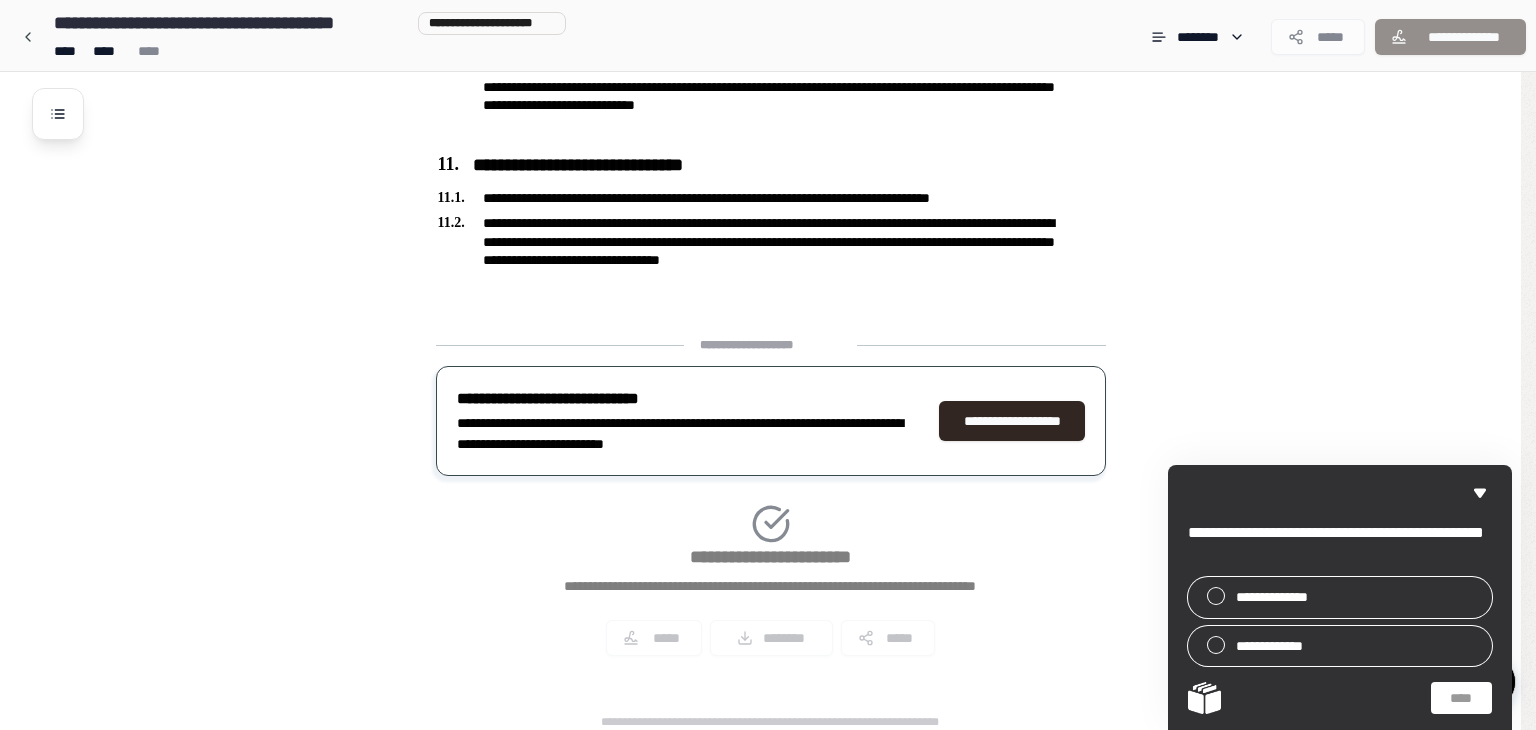 click on "**********" at bounding box center [768, -1435] 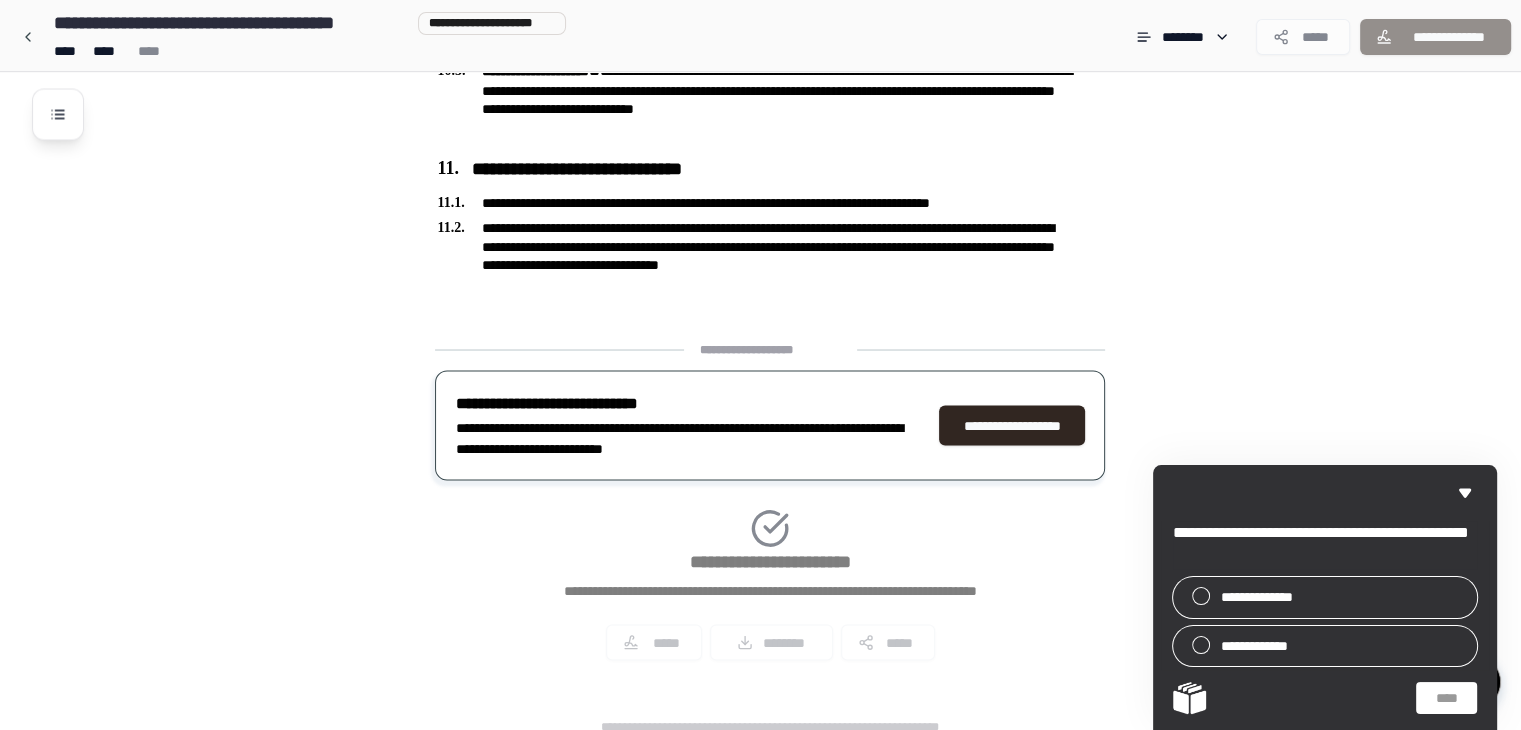 scroll, scrollTop: 3600, scrollLeft: 0, axis: vertical 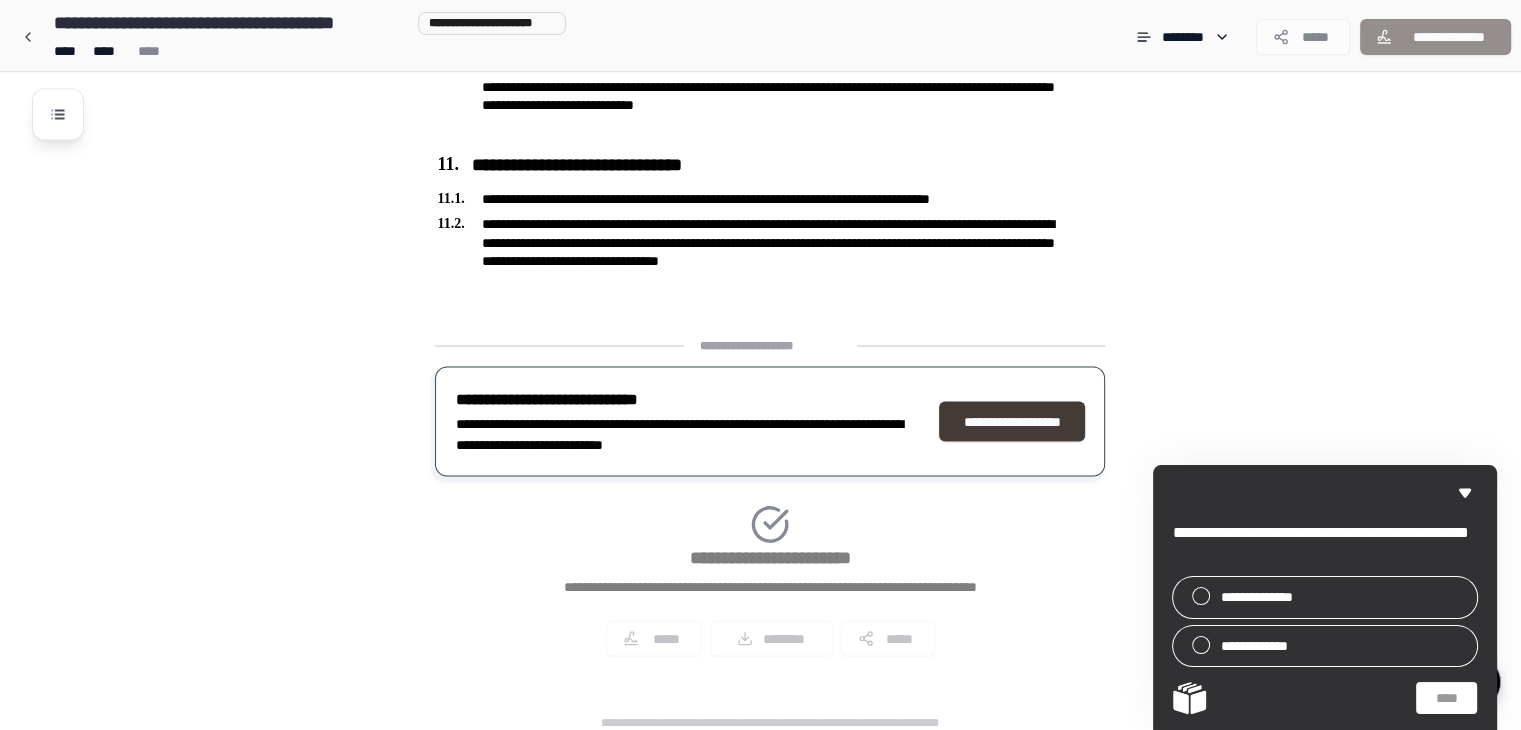 click on "**********" at bounding box center [1012, 421] 